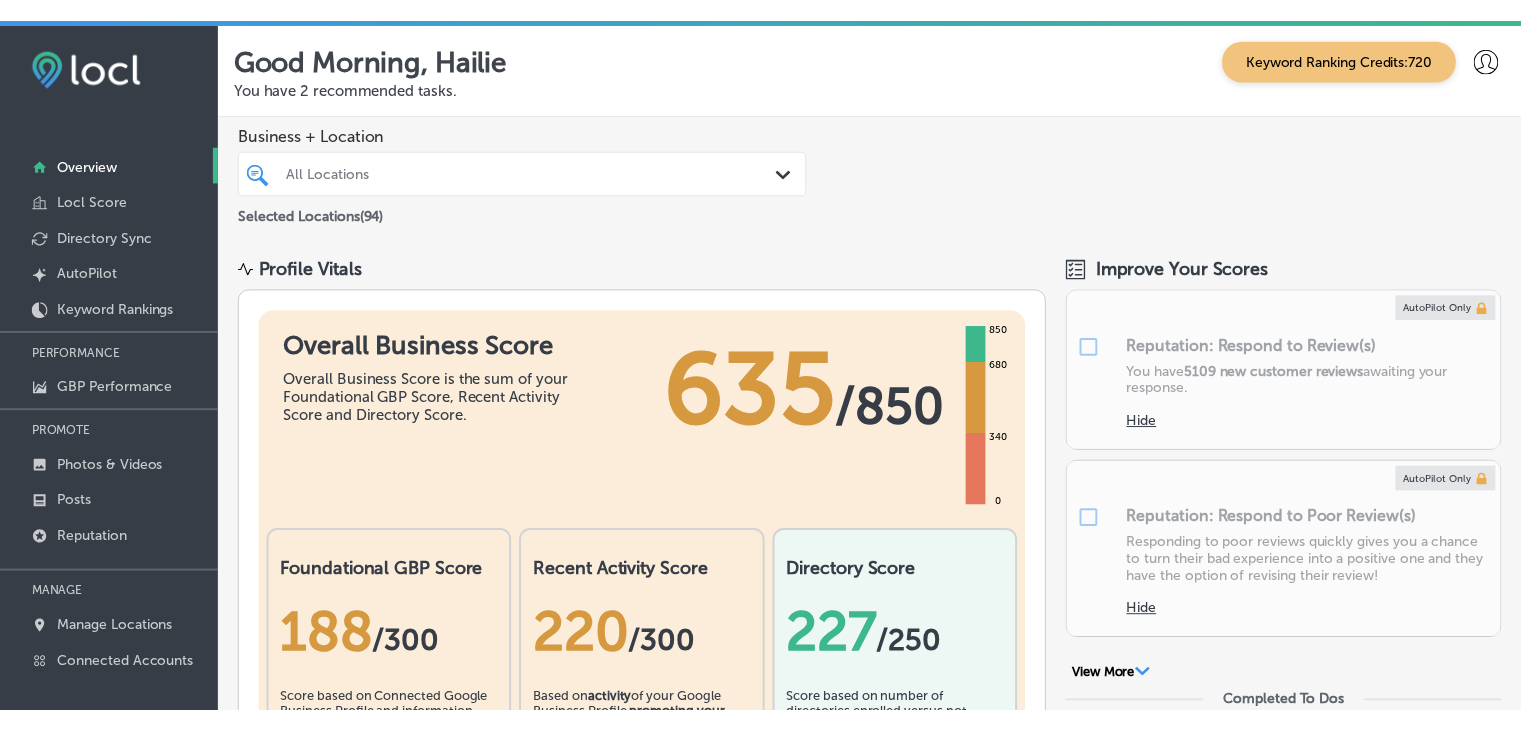 scroll, scrollTop: 0, scrollLeft: 0, axis: both 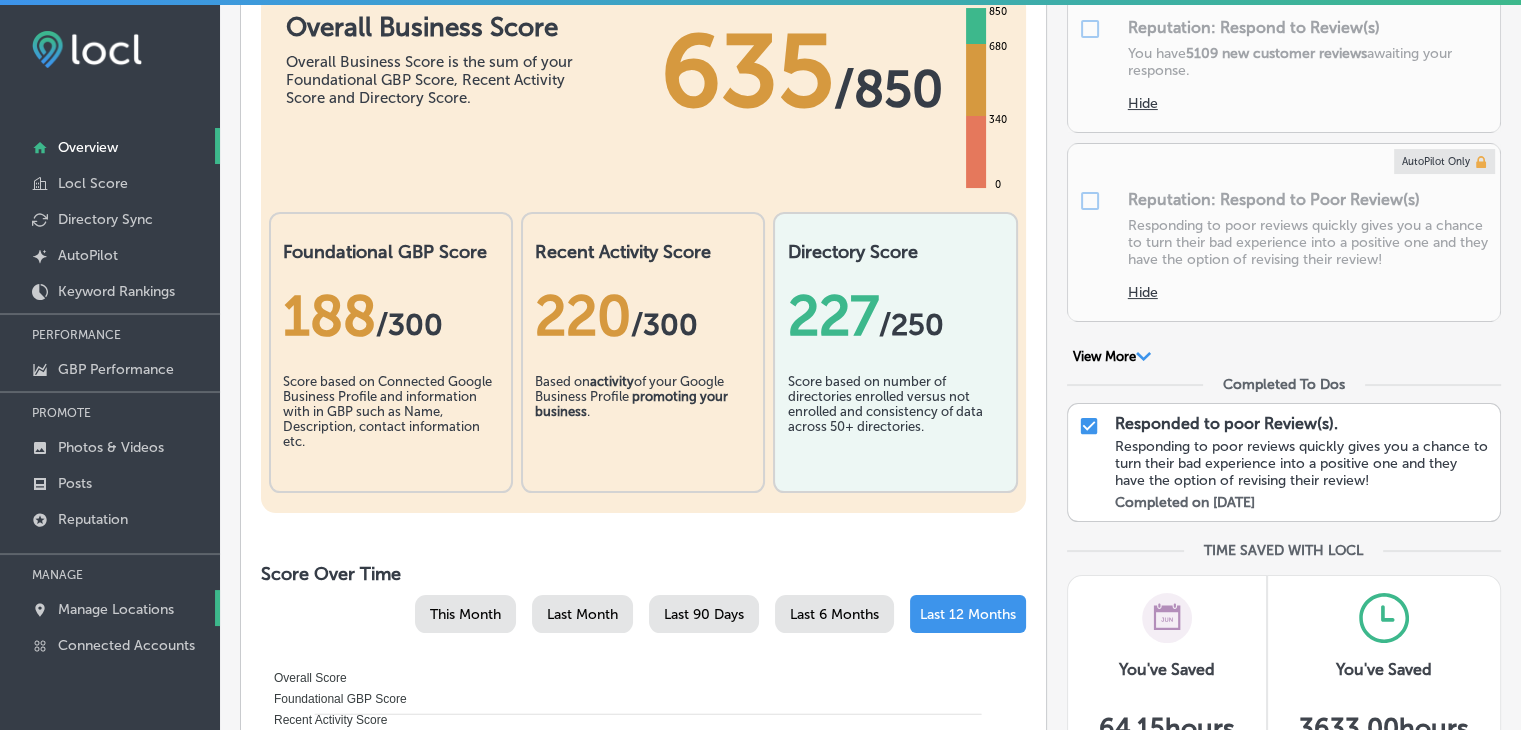 click on "Manage Locations" at bounding box center (116, 609) 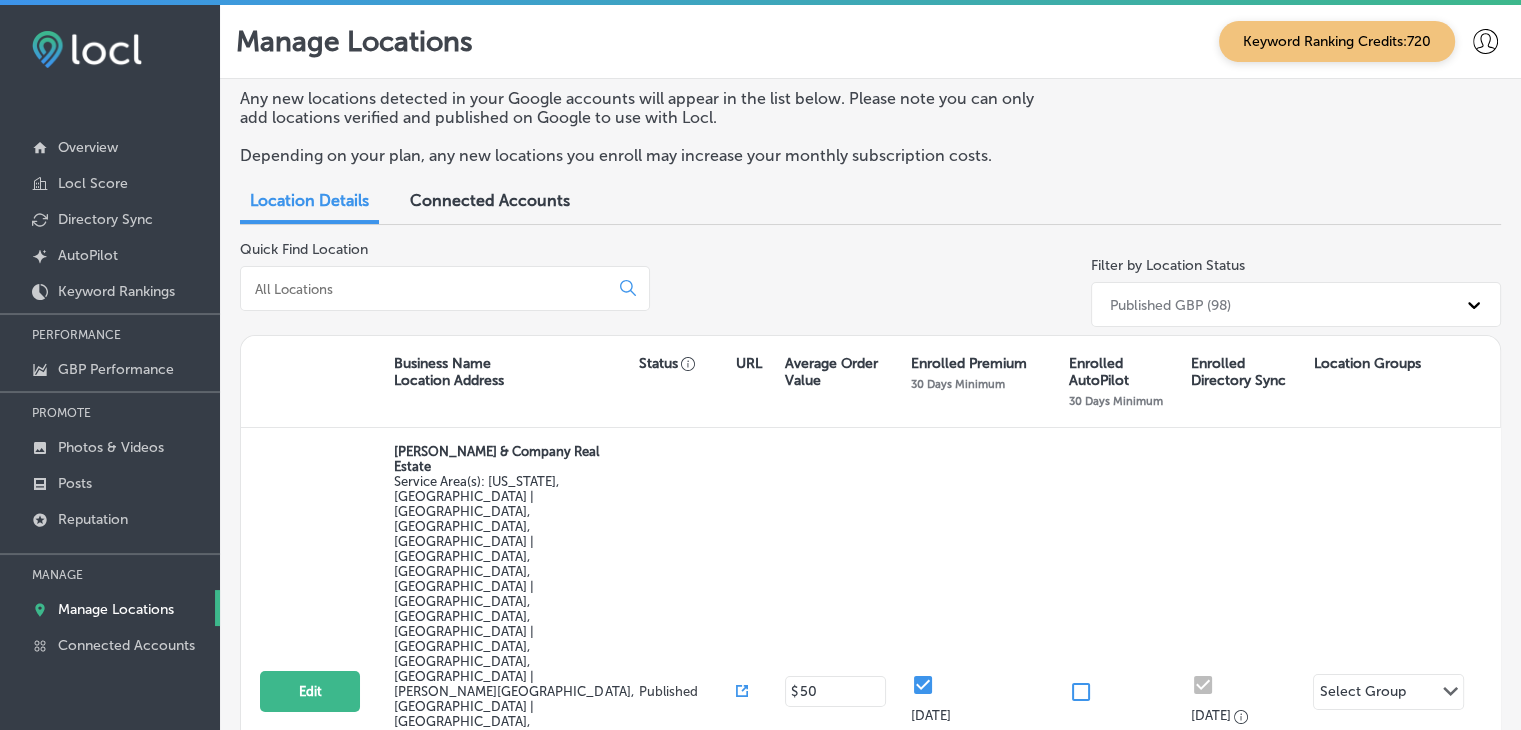 click at bounding box center (445, 288) 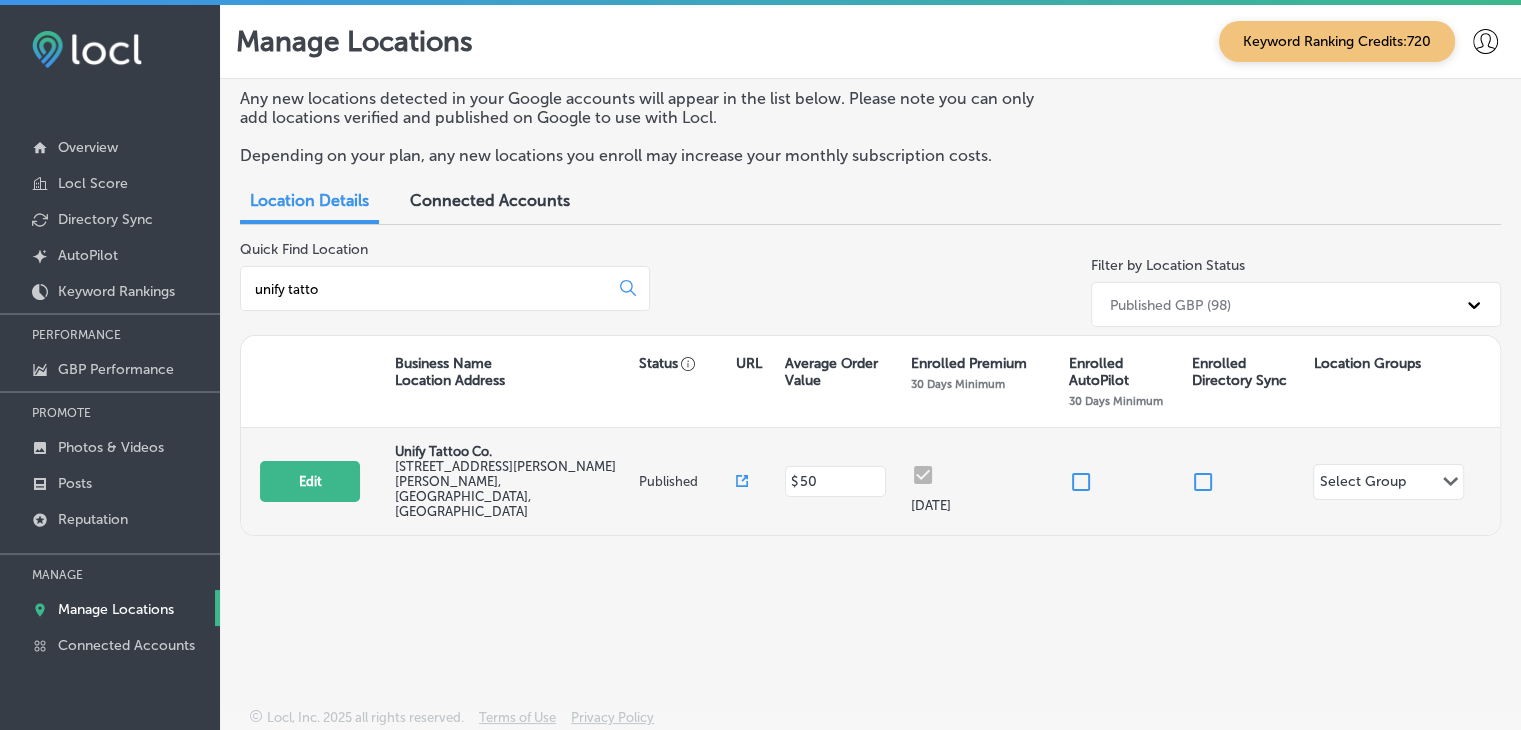 type on "unify tatto" 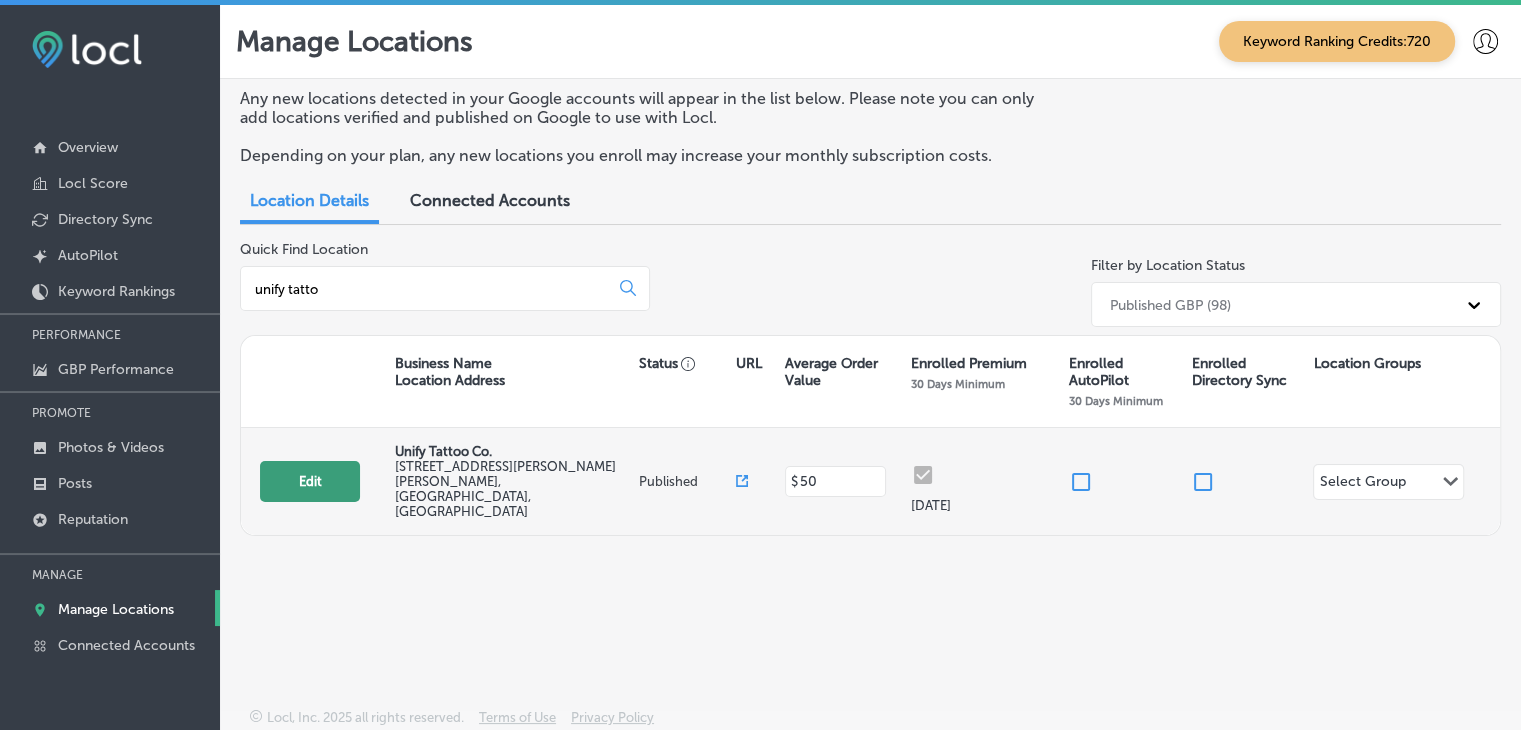 click on "Edit" at bounding box center [310, 481] 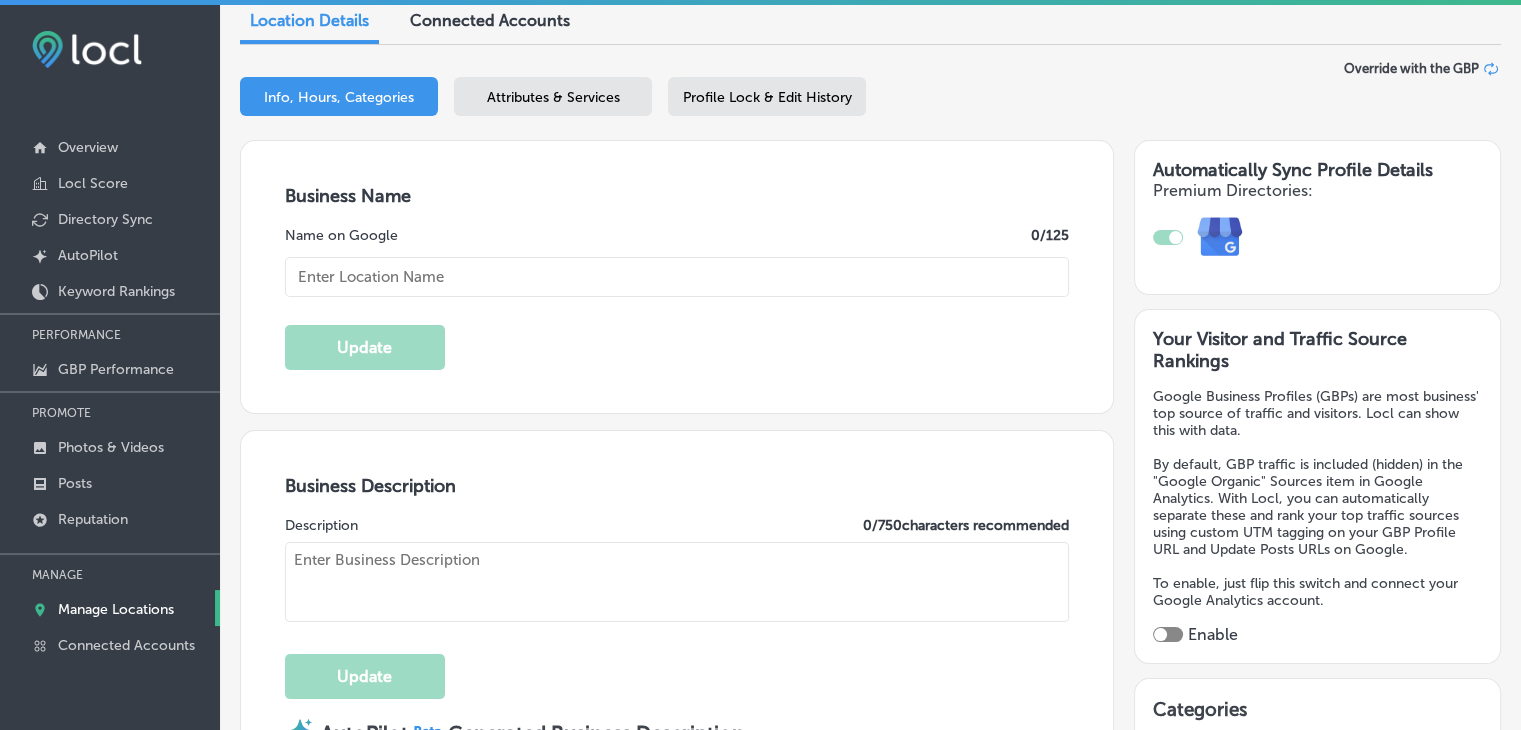 scroll, scrollTop: 300, scrollLeft: 0, axis: vertical 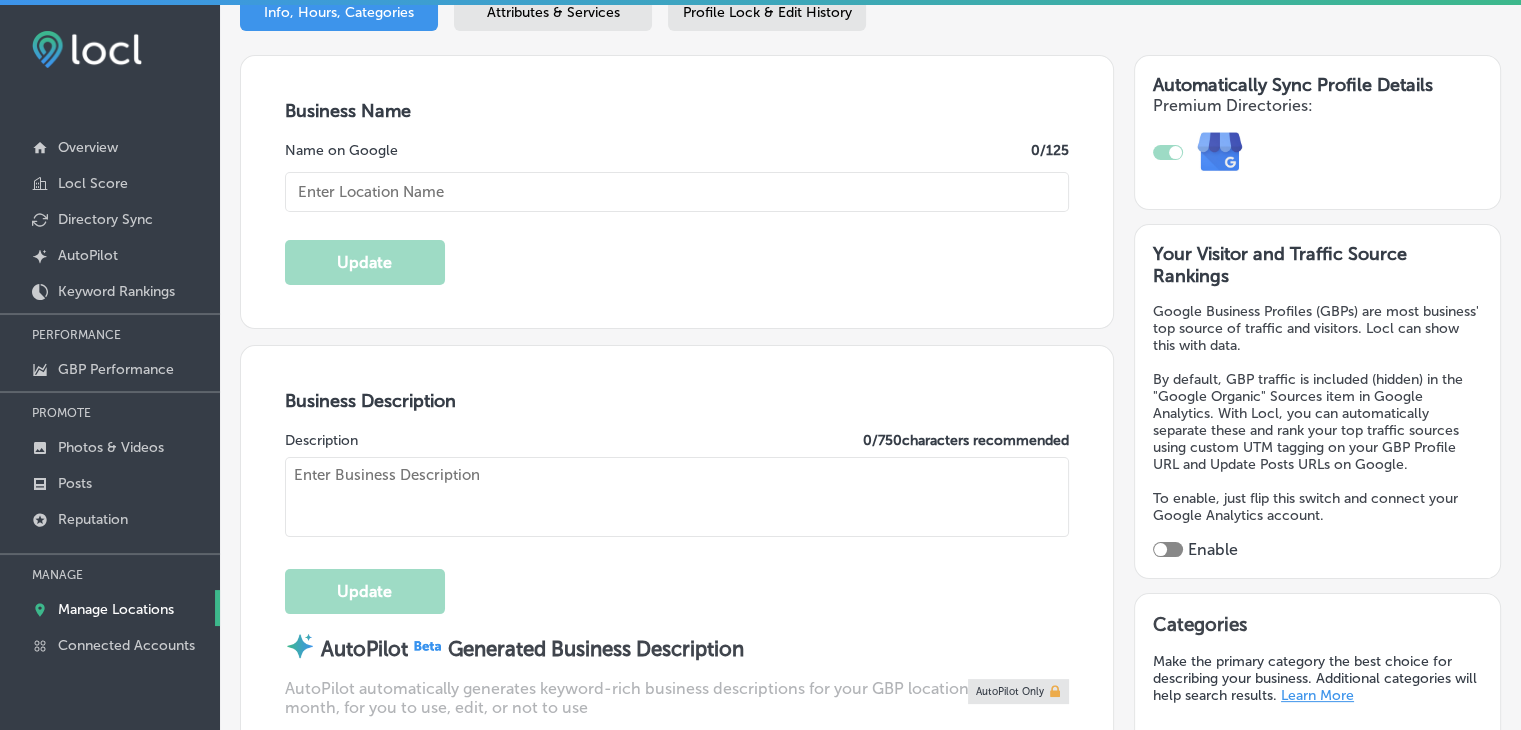 type on "Unify Tattoo Co." 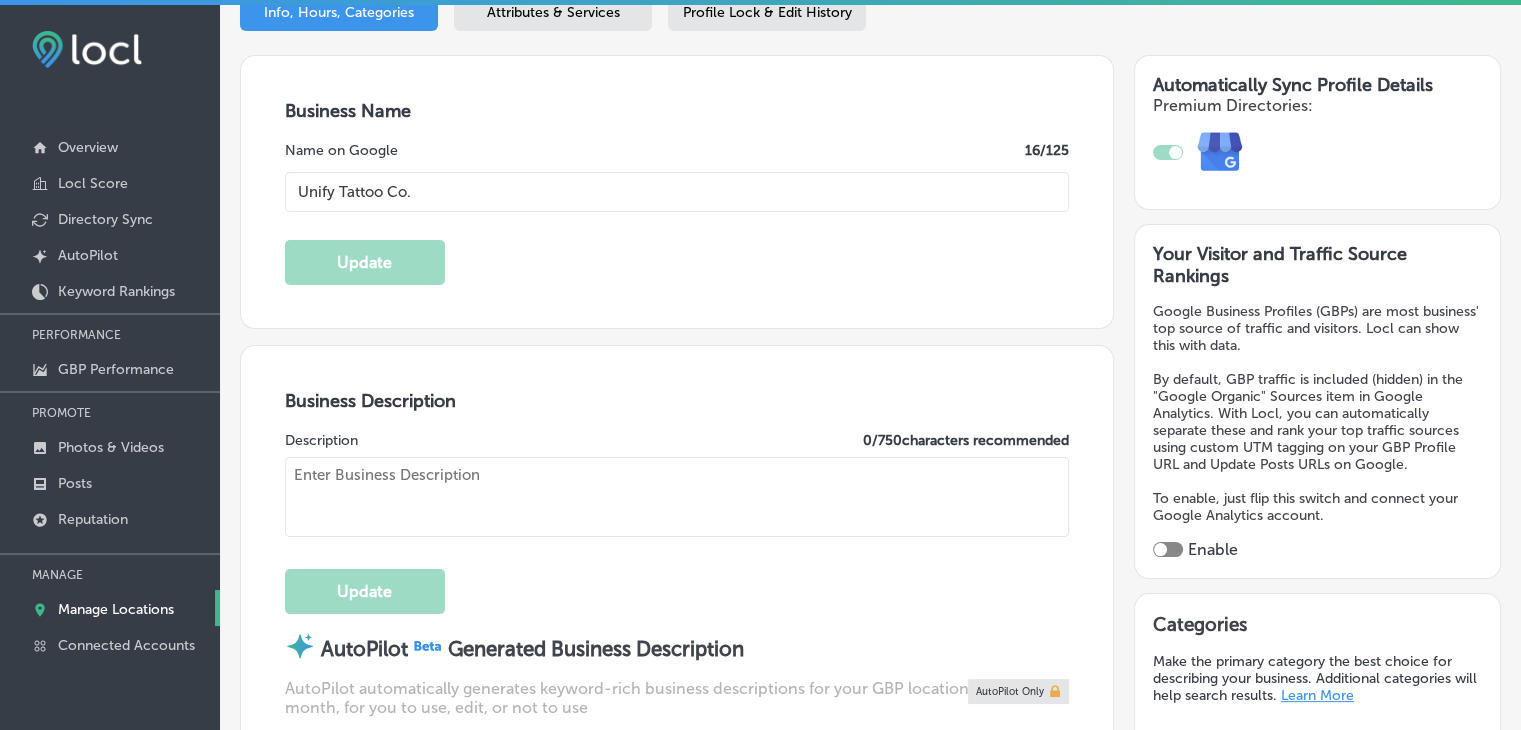 type on "[STREET_ADDRESS][PERSON_NAME][PERSON_NAME]" 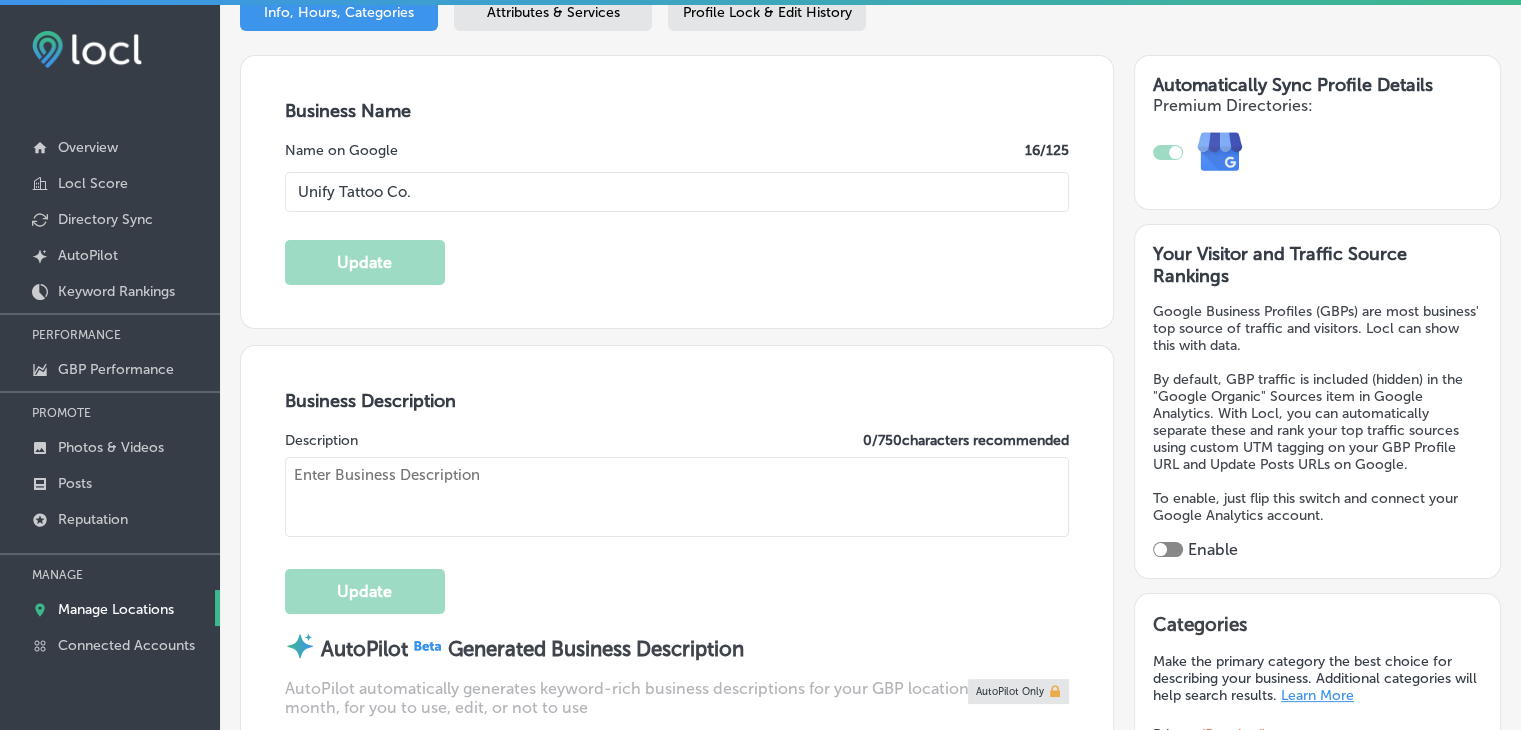 checkbox on "true" 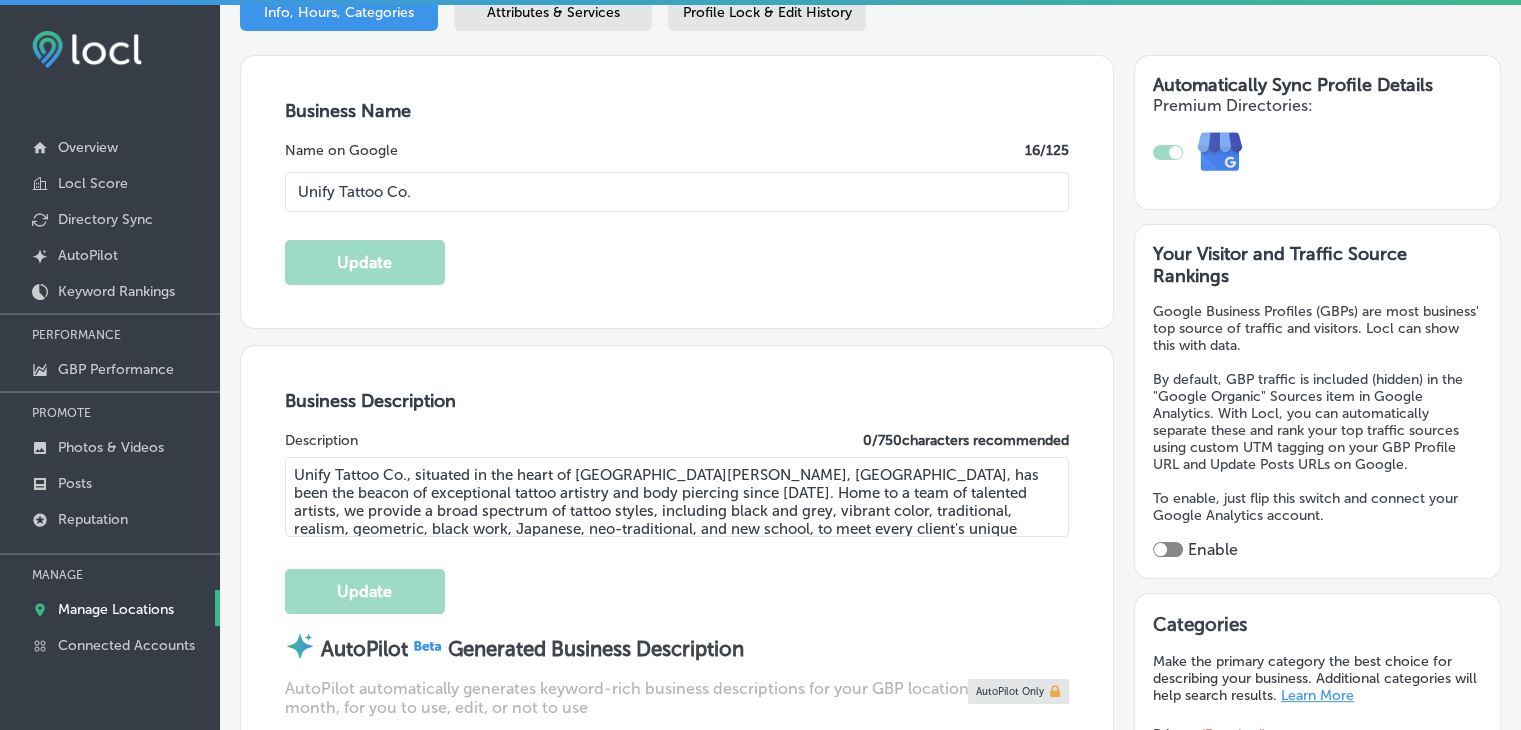 type on "[PHONE_NUMBER]" 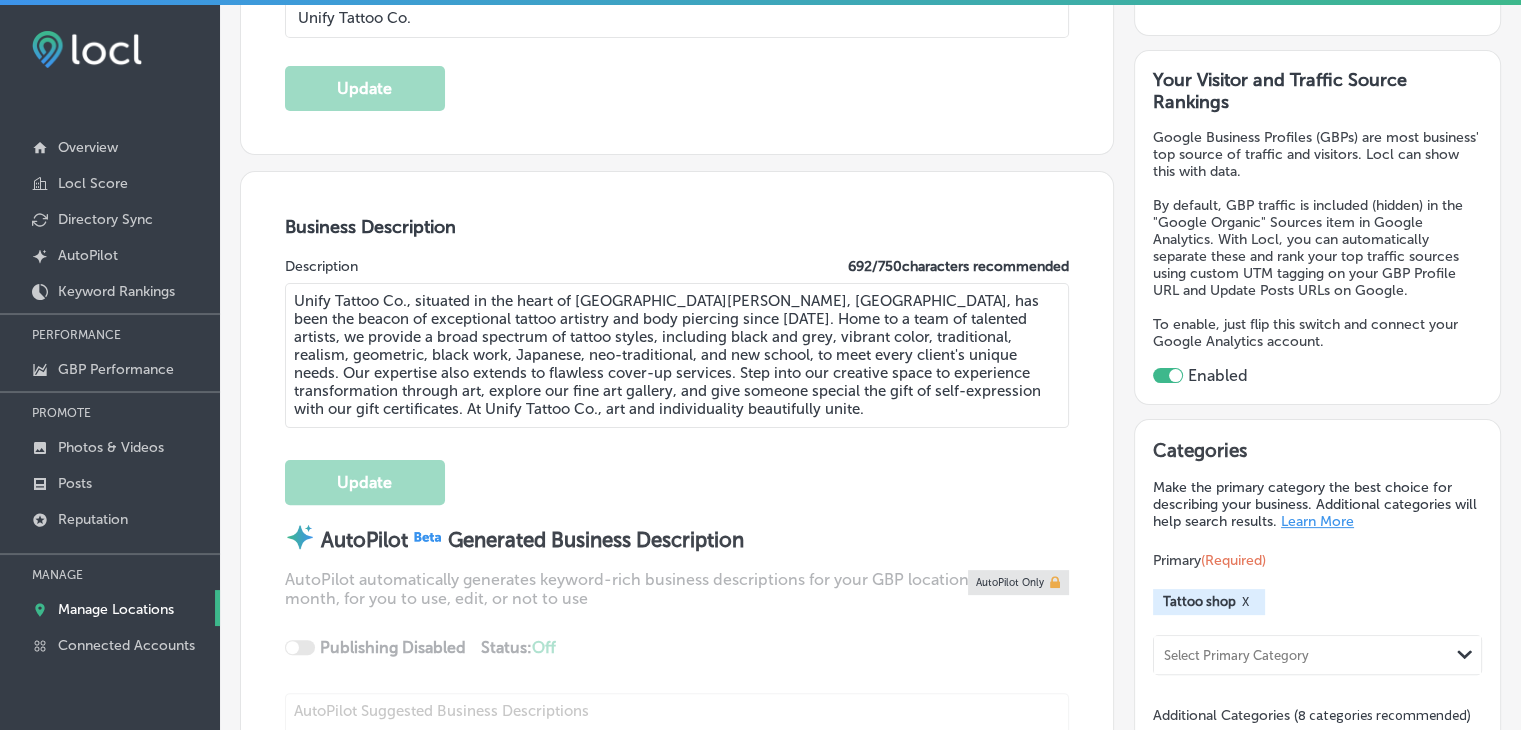 scroll, scrollTop: 500, scrollLeft: 0, axis: vertical 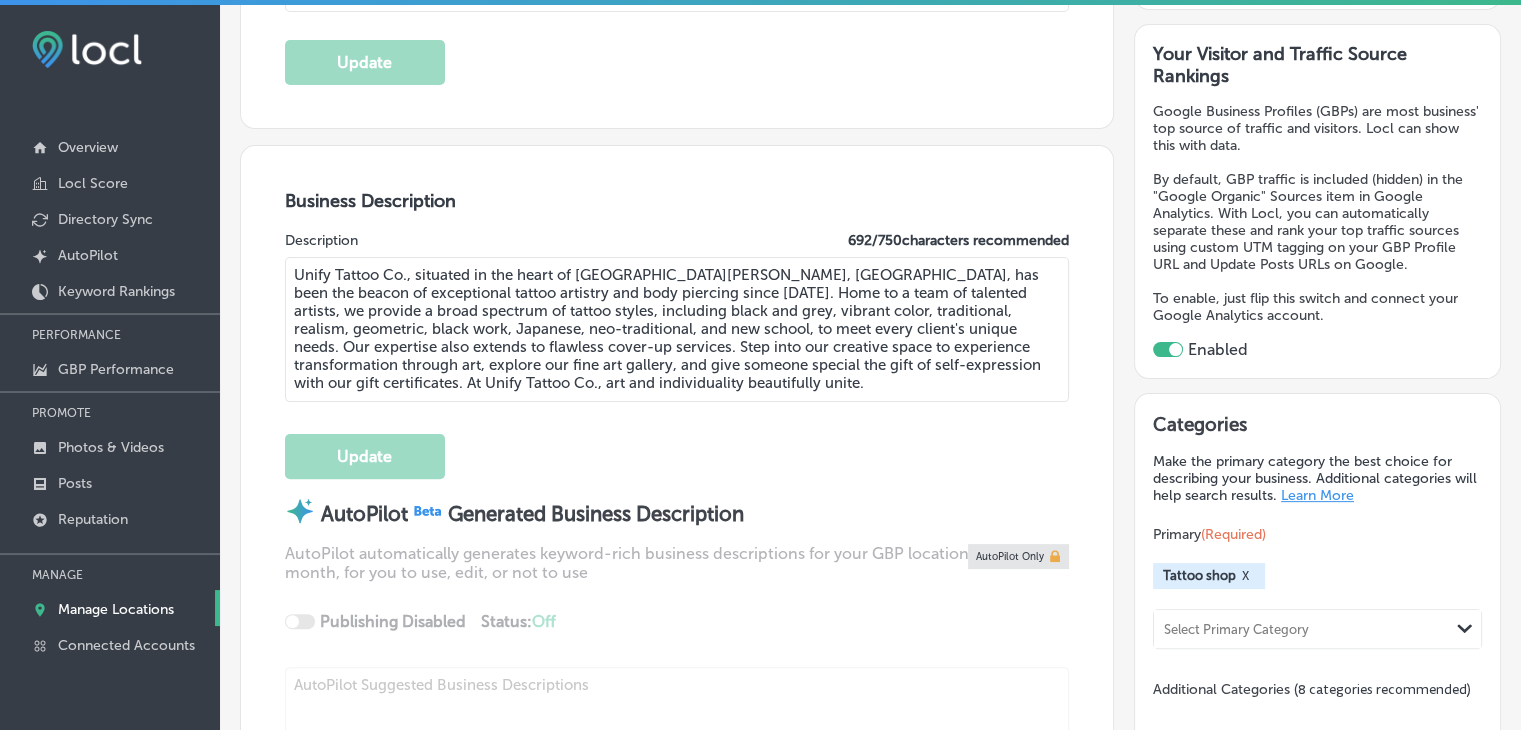 click on "Unify Tattoo Co., situated in the heart of [GEOGRAPHIC_DATA][PERSON_NAME], [GEOGRAPHIC_DATA], has been the beacon of exceptional tattoo artistry and body piercing since [DATE]. Home to a team of talented artists, we provide a broad spectrum of tattoo styles, including black and grey, vibrant color, traditional, realism, geometric, black work, Japanese, neo-traditional, and new school, to meet every client's unique needs. Our expertise also extends to flawless cover-up services. Step into our creative space to experience transformation through art, explore our fine art gallery, and give someone special the gift of self-expression with our gift certificates. At Unify Tattoo Co., art and individuality beautifully unite." at bounding box center [677, 329] 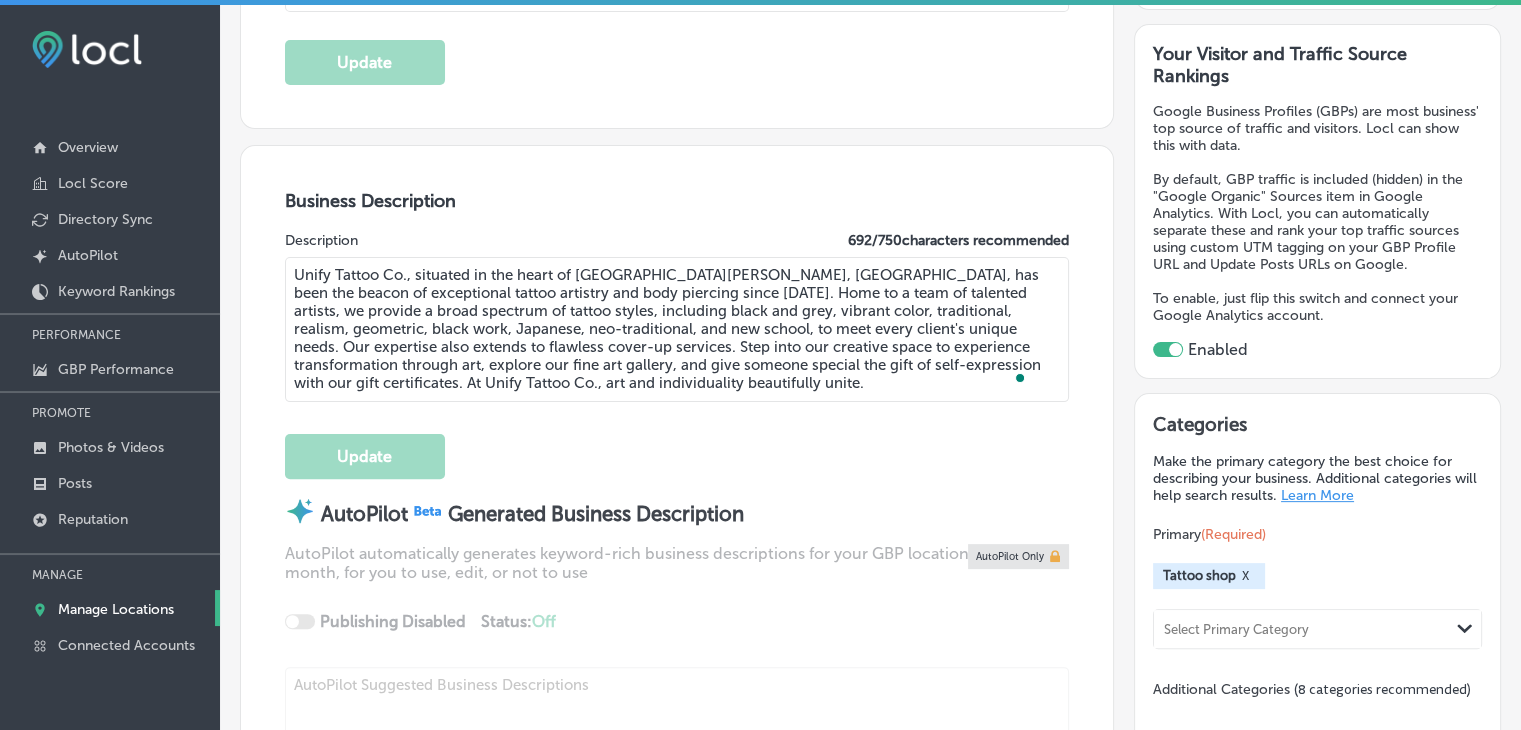 paste on "is a premier Tattoo Shop located in the heart of [GEOGRAPHIC_DATA], [GEOGRAPHIC_DATA]. We specialize in custom tattoos created by award-winning artists [PERSON_NAME] and [PERSON_NAME]. Our expertise spans traditional, neo-traditional, and color realism tattooing, along with fine line tattooing and black and gray tattoos. At Unify Tattoo Co., we provide a clean, professional, and safe environment for tattoo enthusiasts to receive unique, custom designs. Whether you're visiting us for your first tattoo or looking for a creative piece, we offer personalized consultations to ensure your tattoo experience is exceptional. Come visit us in [GEOGRAPHIC_DATA][PERSON_NAME] and let us help bring your tattoo ideas to life in a friendly, artistic space!" 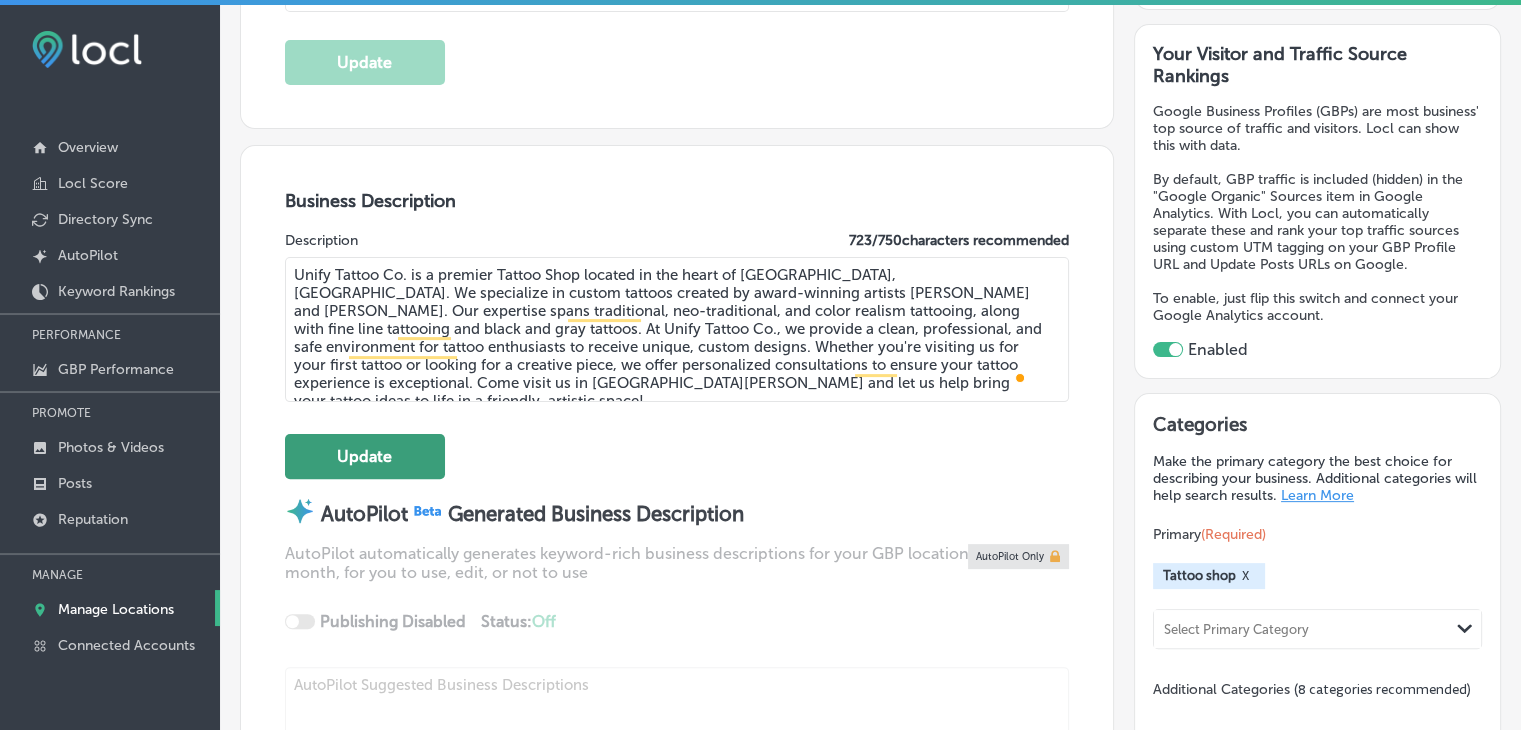 type on "Unify Tattoo Co. is a premier Tattoo Shop located in the heart of [GEOGRAPHIC_DATA], [GEOGRAPHIC_DATA]. We specialize in custom tattoos created by award-winning artists [PERSON_NAME] and [PERSON_NAME]. Our expertise spans traditional, neo-traditional, and color realism tattooing, along with fine line tattooing and black and gray tattoos. At Unify Tattoo Co., we provide a clean, professional, and safe environment for tattoo enthusiasts to receive unique, custom designs. Whether you're visiting us for your first tattoo or looking for a creative piece, we offer personalized consultations to ensure your tattoo experience is exceptional. Come visit us in [GEOGRAPHIC_DATA][PERSON_NAME] and let us help bring your tattoo ideas to life in a friendly, artistic space!" 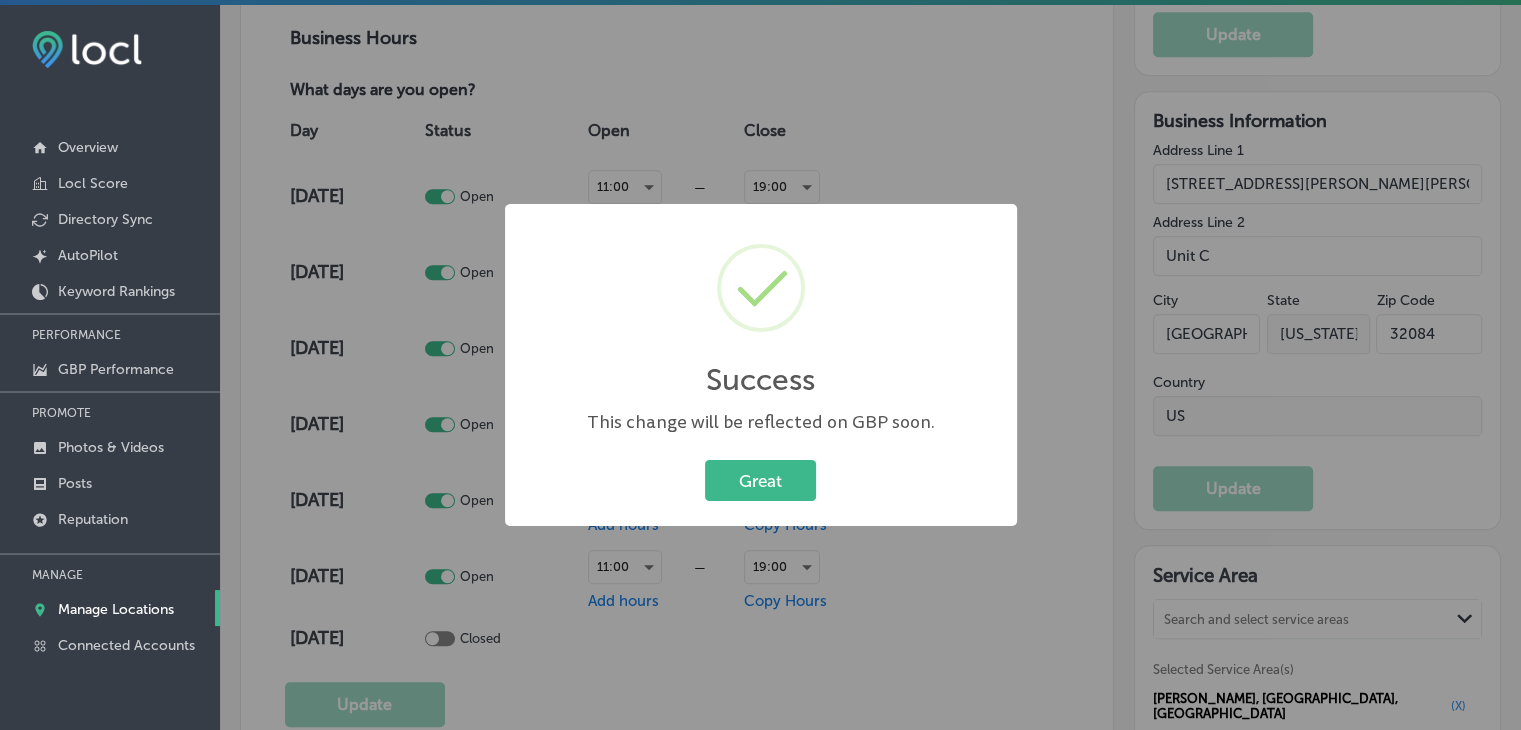 scroll, scrollTop: 1372, scrollLeft: 0, axis: vertical 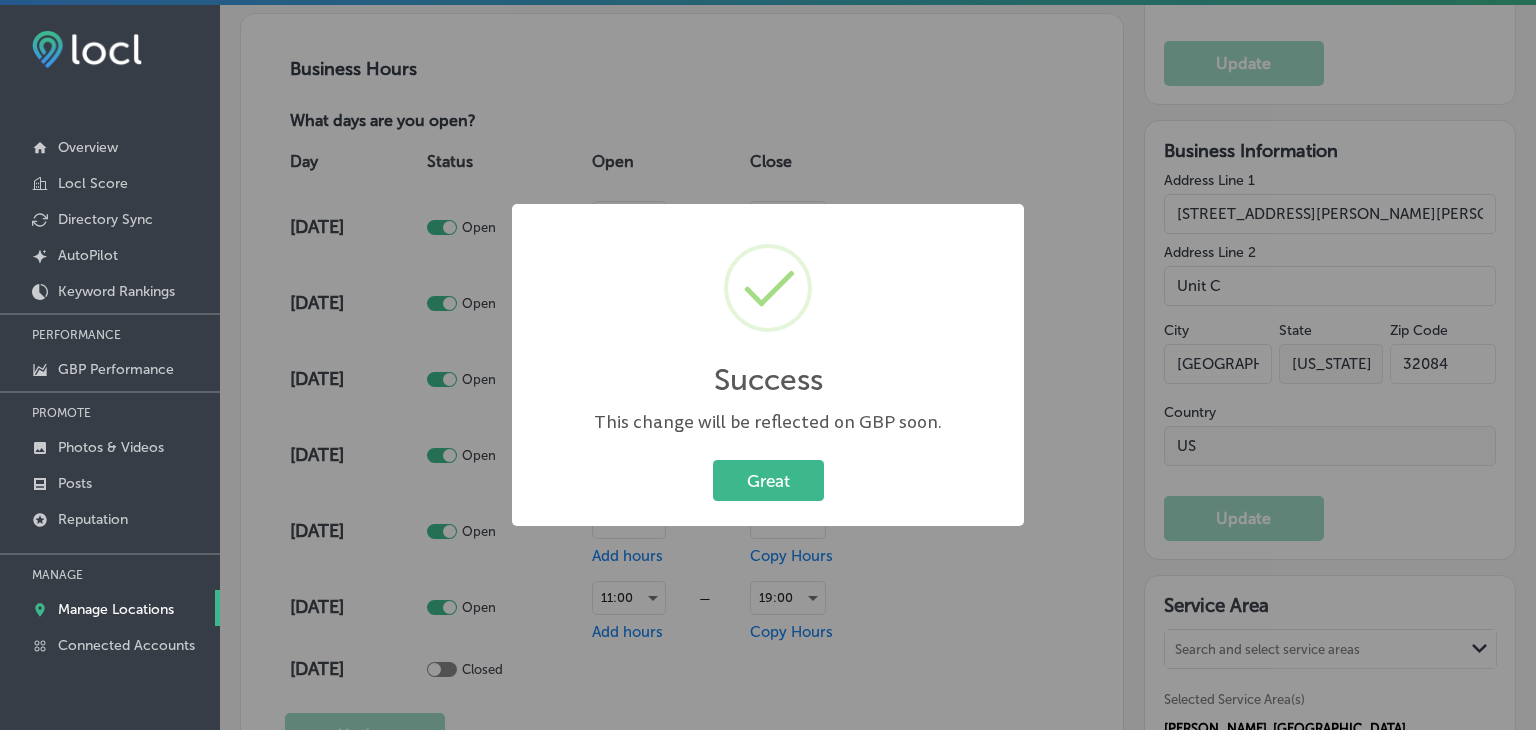 click on "Success × This change will be reflected on GBP soon. Great Cancel" at bounding box center (768, 365) 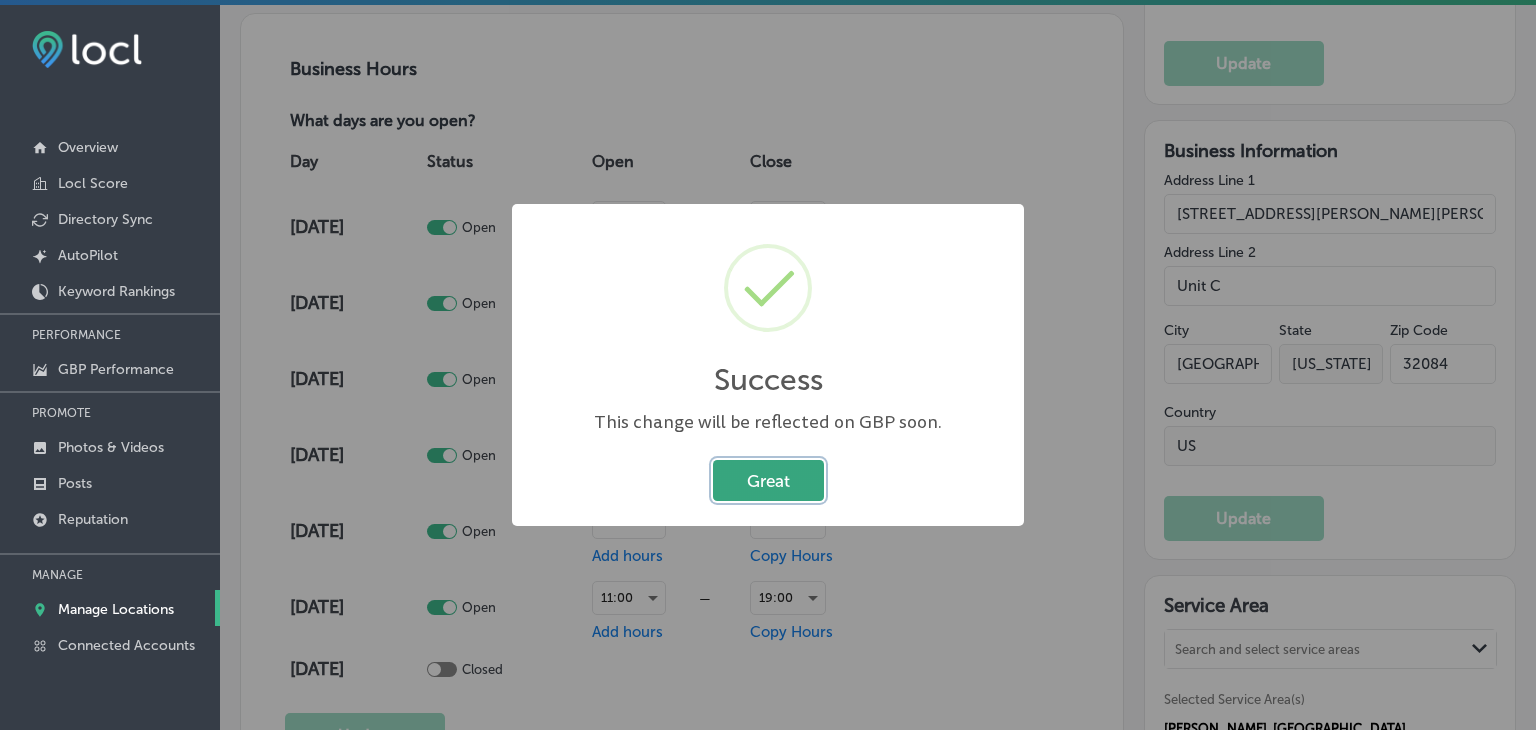 click on "Great" at bounding box center [768, 480] 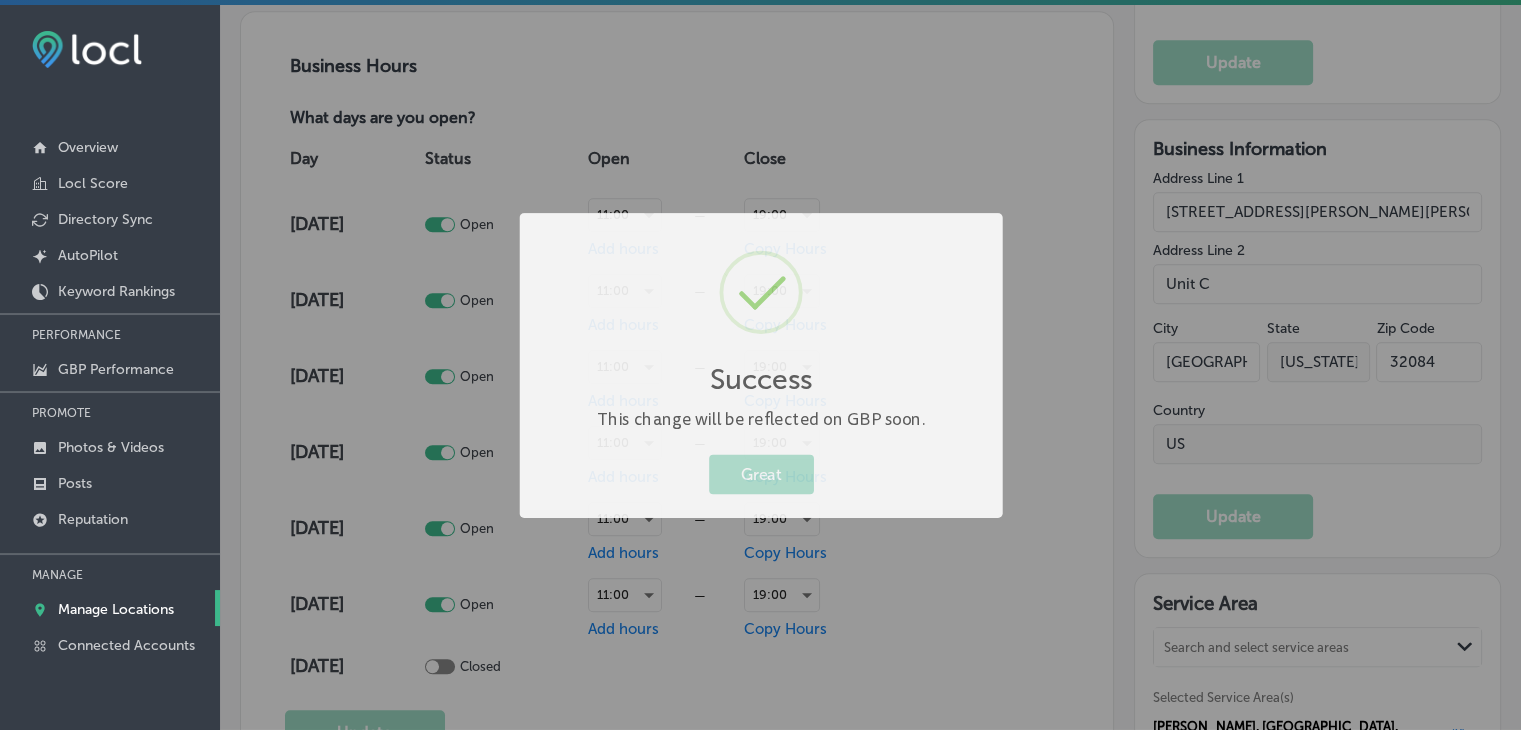 scroll, scrollTop: 1369, scrollLeft: 0, axis: vertical 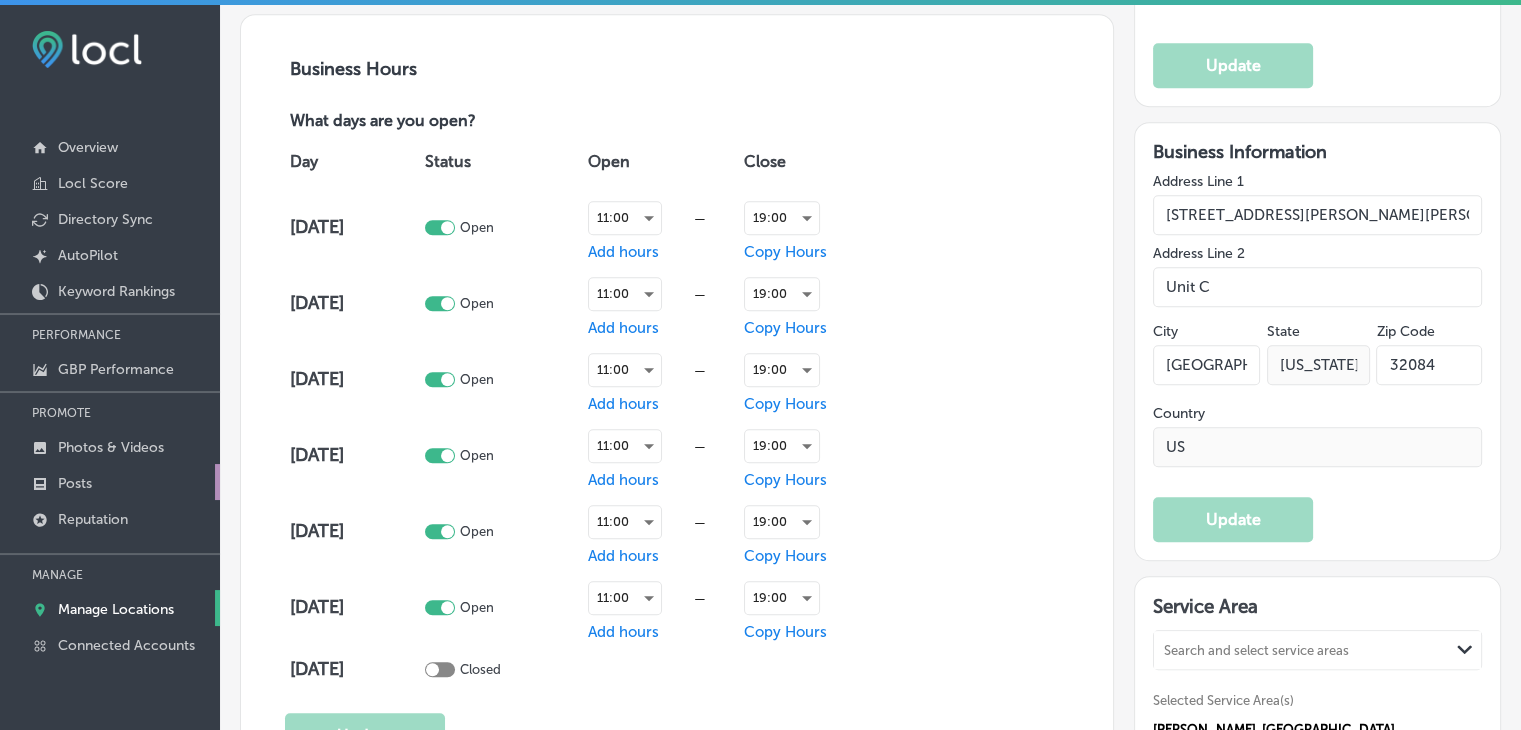 click on "Posts" at bounding box center (110, 482) 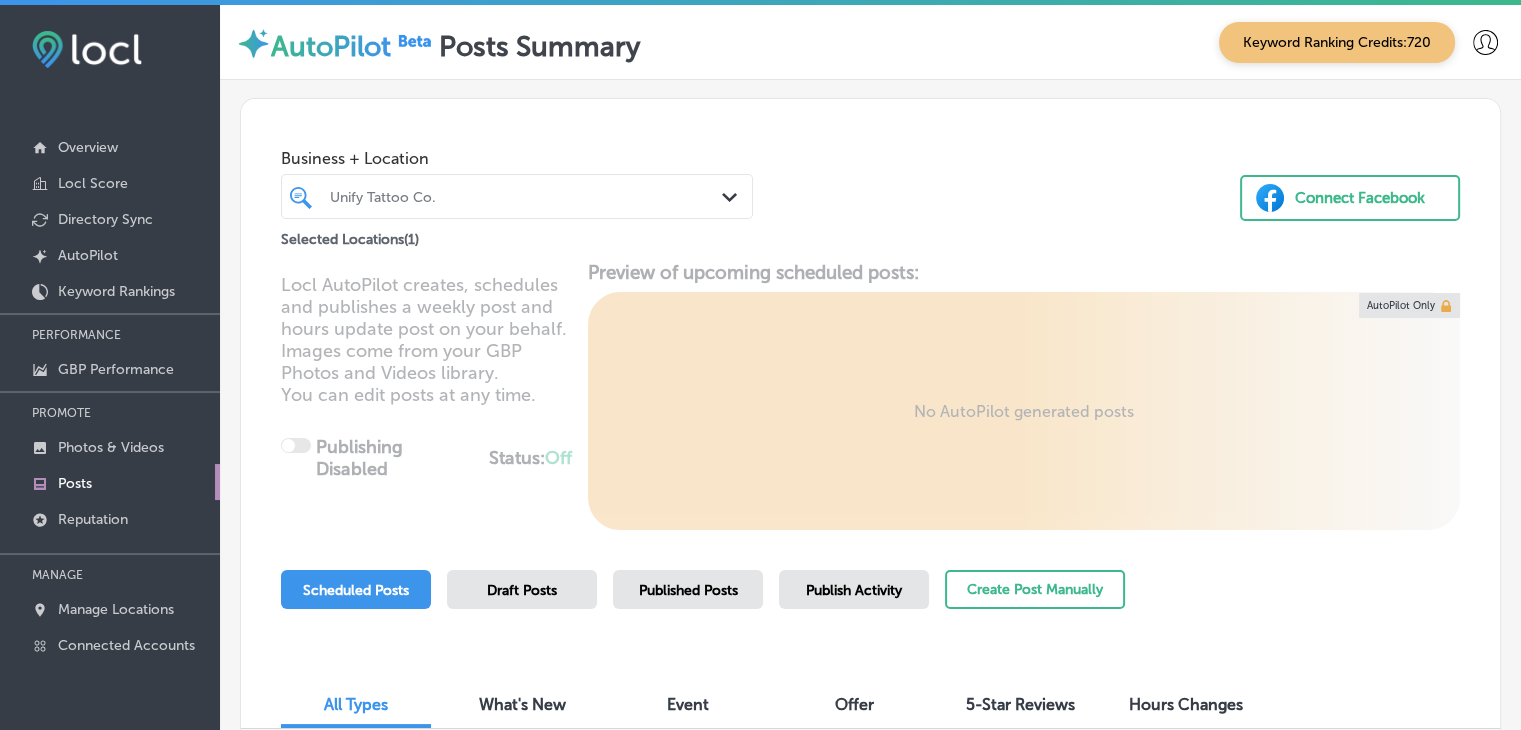 scroll, scrollTop: 188, scrollLeft: 0, axis: vertical 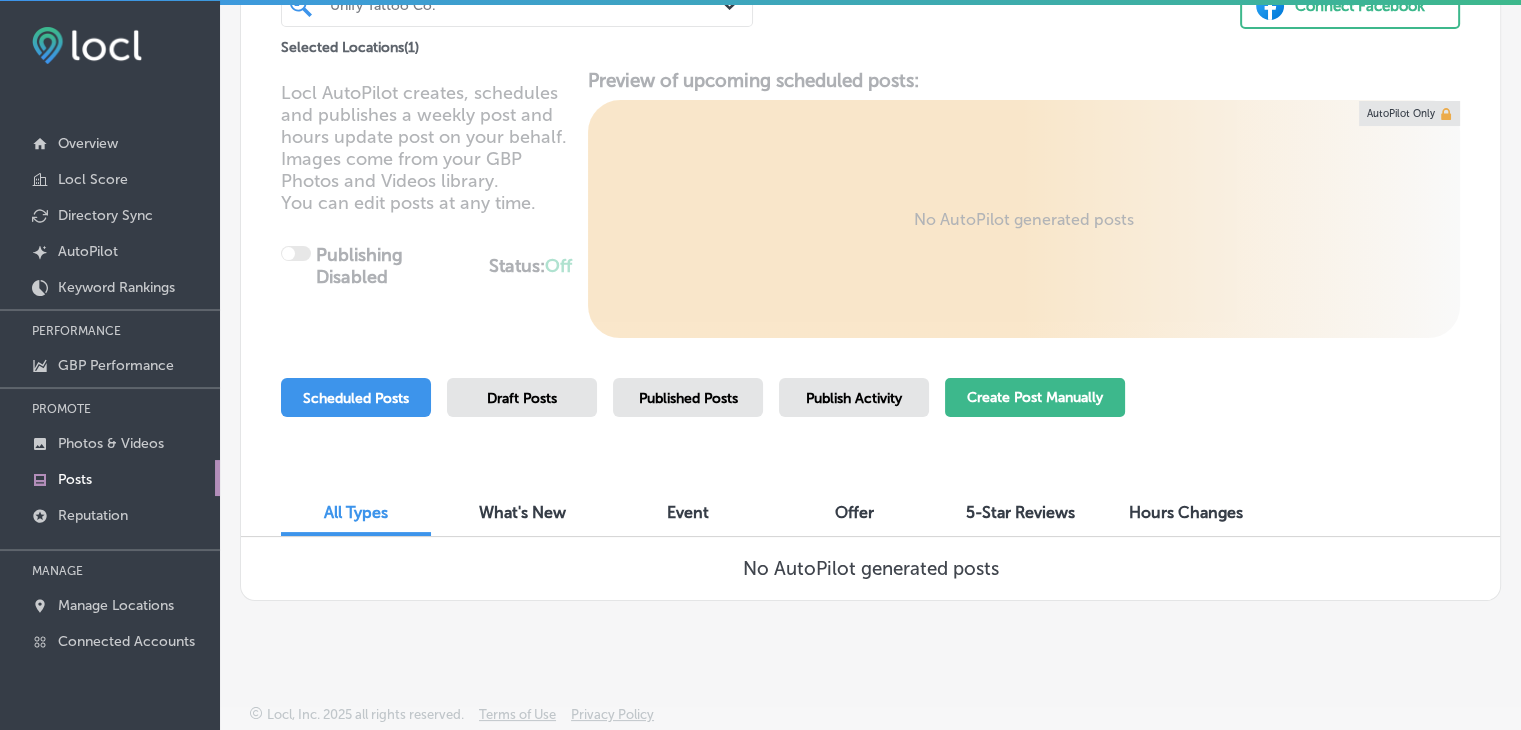 click on "Create Post Manually" at bounding box center (1035, 397) 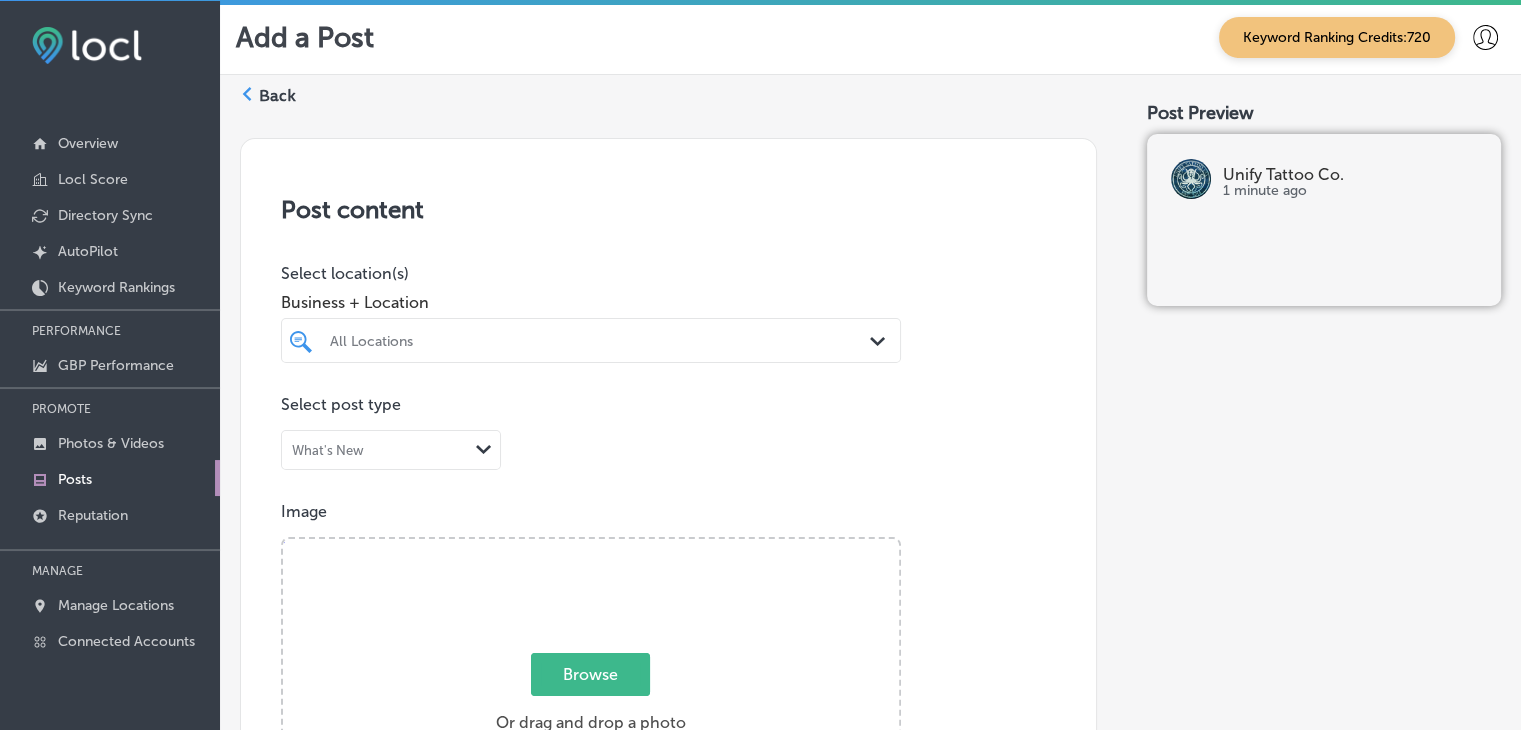 click on "All Locations" at bounding box center (591, 340) 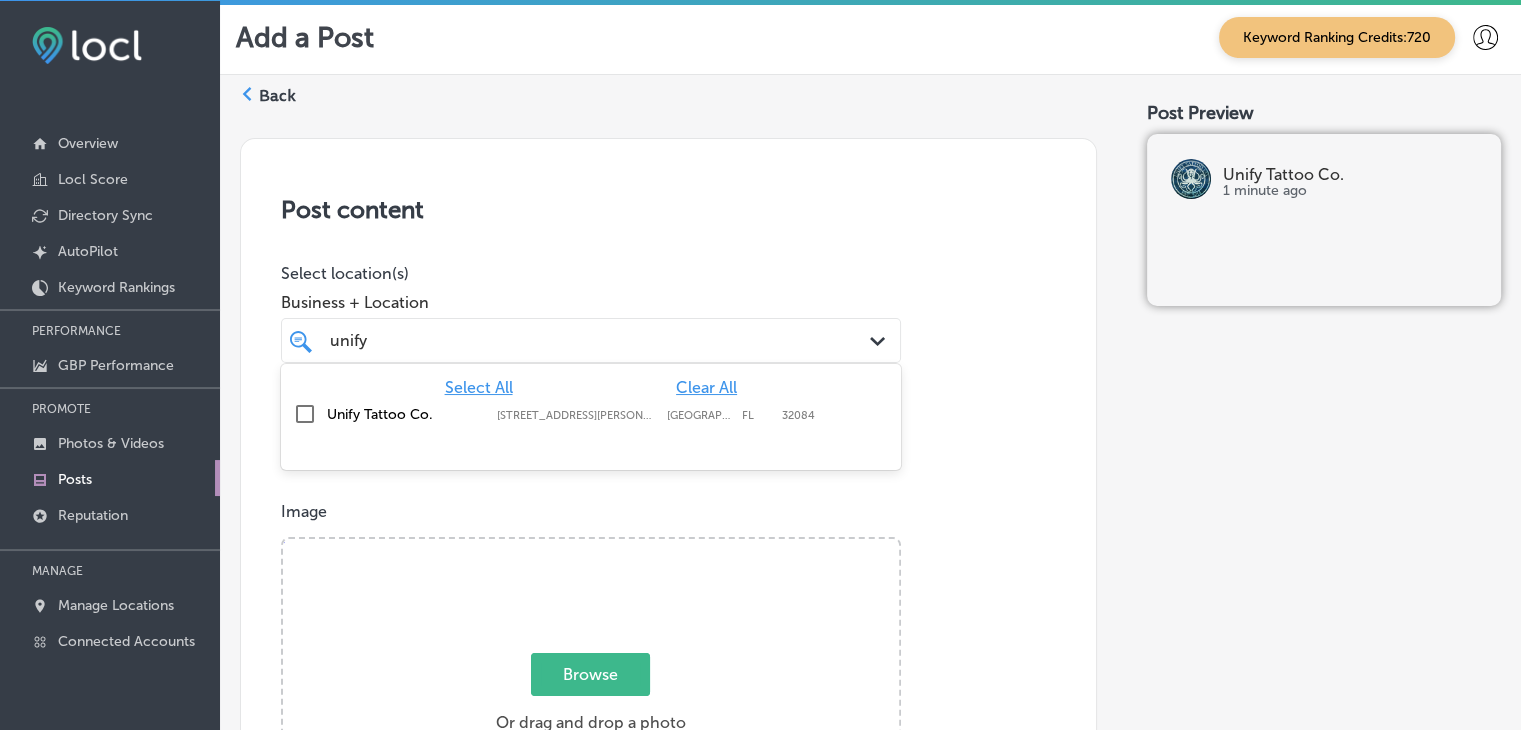 click on "Select All Clear All" at bounding box center [591, 387] 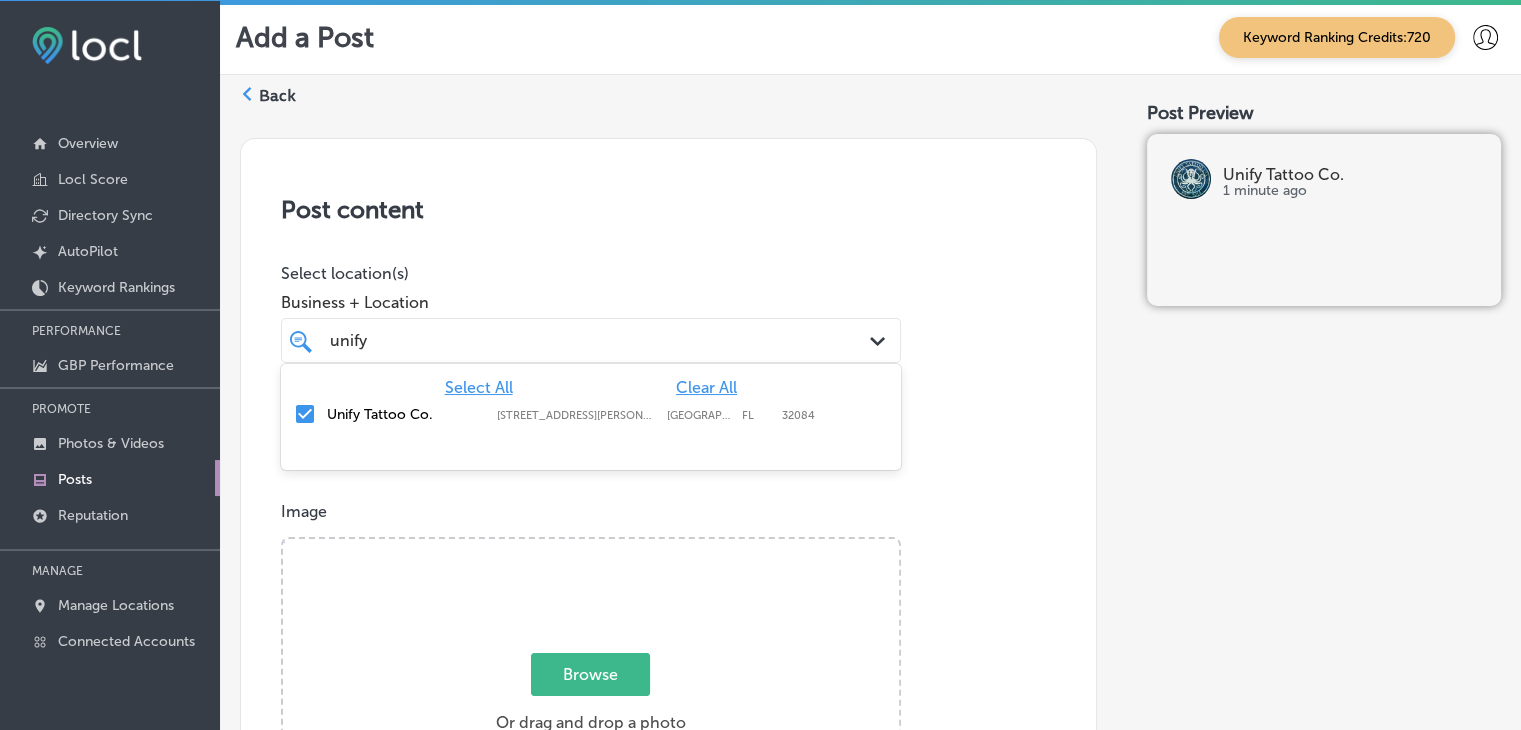type on "unify" 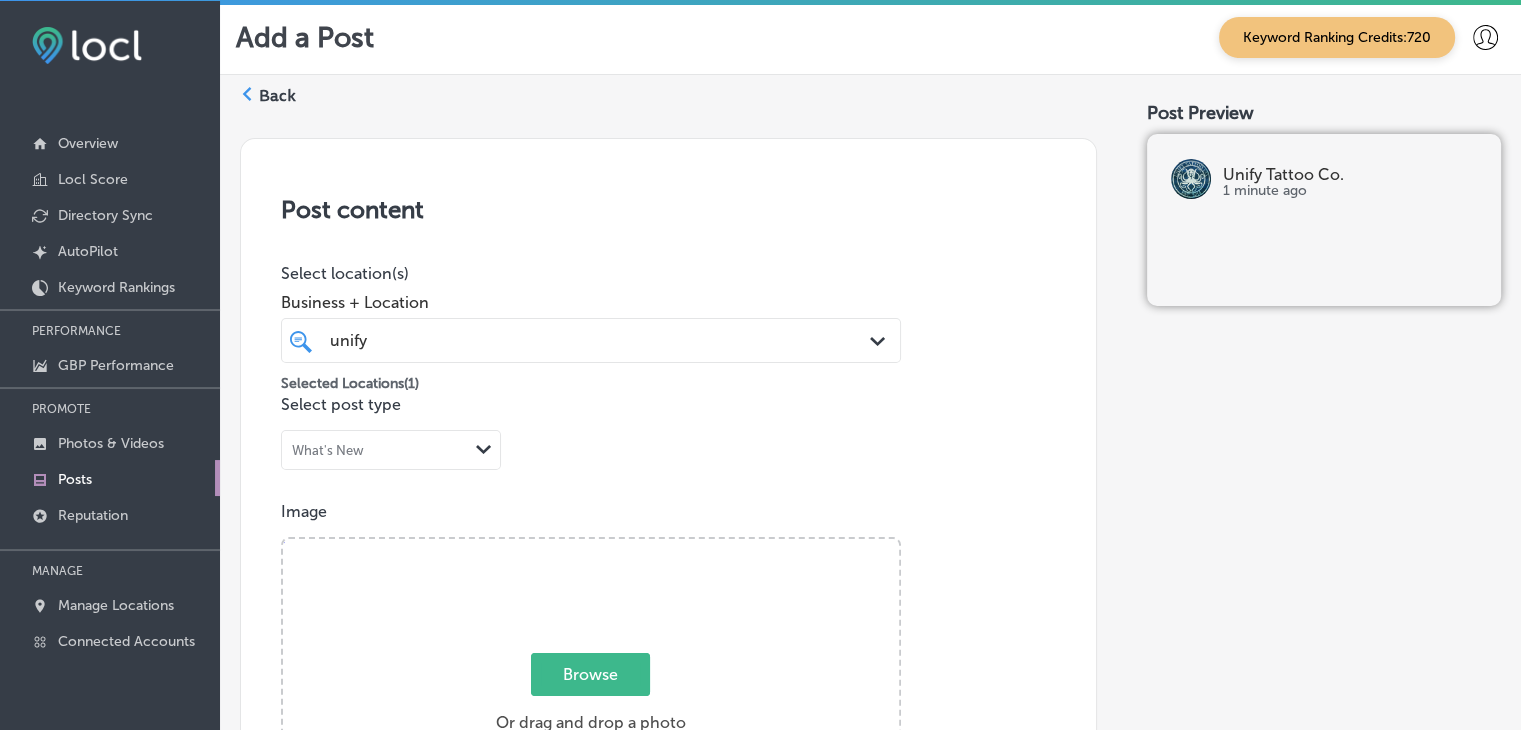 scroll, scrollTop: 600, scrollLeft: 0, axis: vertical 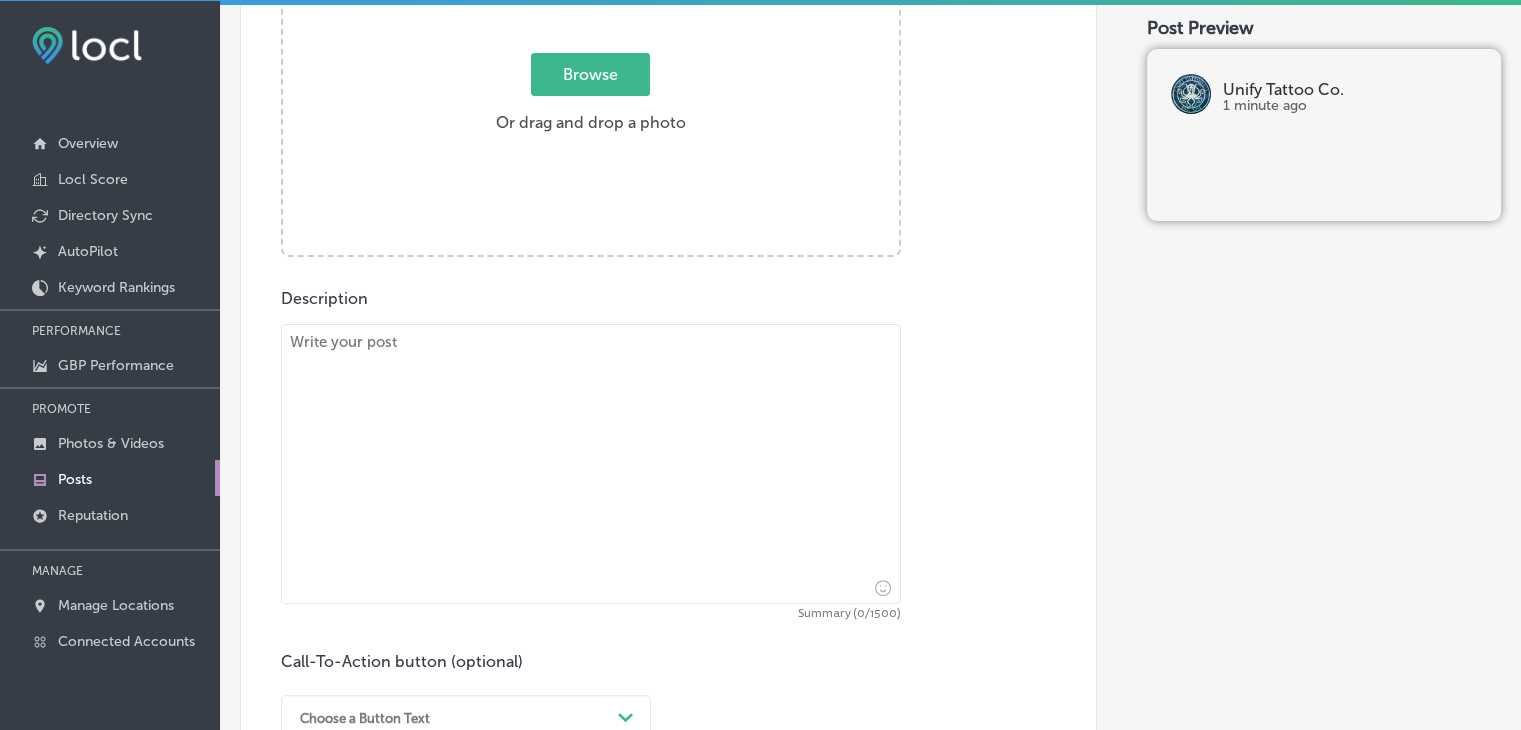click at bounding box center (591, 464) 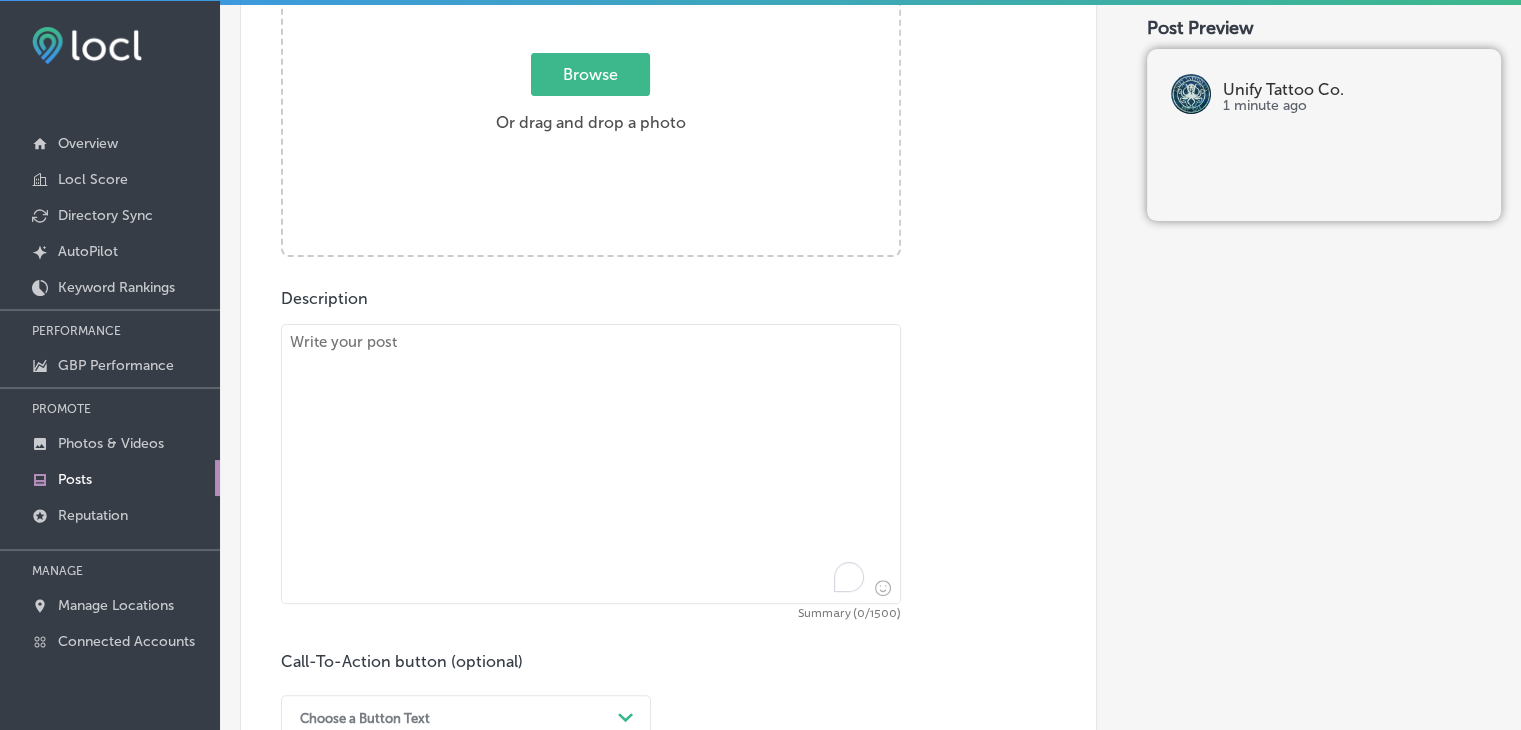 paste on "Looking for a tattoo experience that stands out? At Unify Tattoo Co. in [GEOGRAPHIC_DATA][PERSON_NAME], [GEOGRAPHIC_DATA], our award-winning artists, [PERSON_NAME] and [PERSON_NAME], specialize in custom tattoos that truly reflect your personality. Whether you’re interested in traditional tattoos, neo-traditional tattoos, or the artistry of color realism tattoos, we have the skills to make your ideas a reality.
We proudly serve [GEOGRAPHIC_DATA], [GEOGRAPHIC_DATA], and [GEOGRAPHIC_DATA], offering a variety of tattoo styles, including fine line tattoos and black and gray tattoos. Our artists work closely with you to create the perfect design that matches your style. Every tattoo is crafted with care, precision, and creativity.
Want a tattoo that’s a true work of art? We’ll help you bring your tattoo vision to life with expert guidance from our talented artists. Contact us [DATE] to start your tattoo journey!" 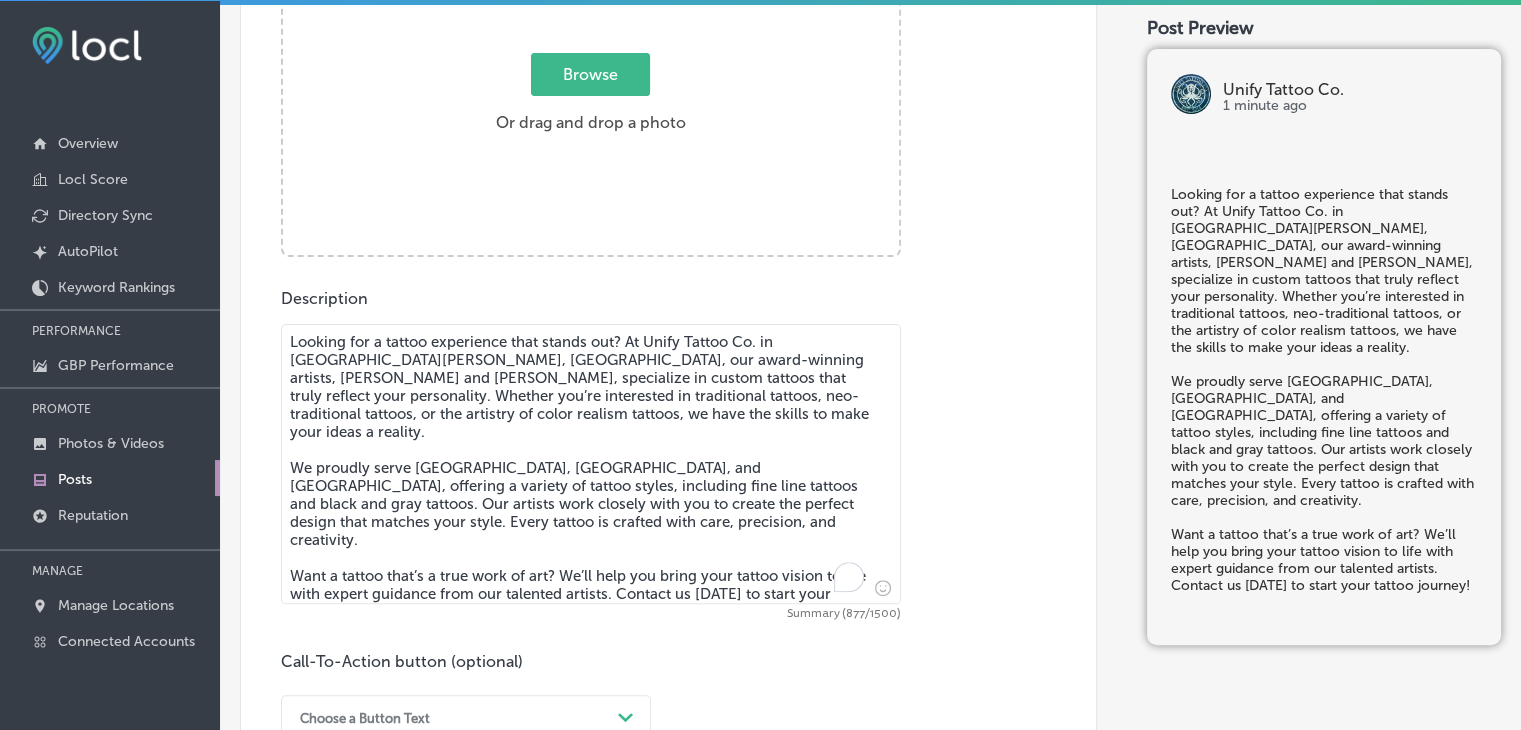 scroll, scrollTop: 500, scrollLeft: 0, axis: vertical 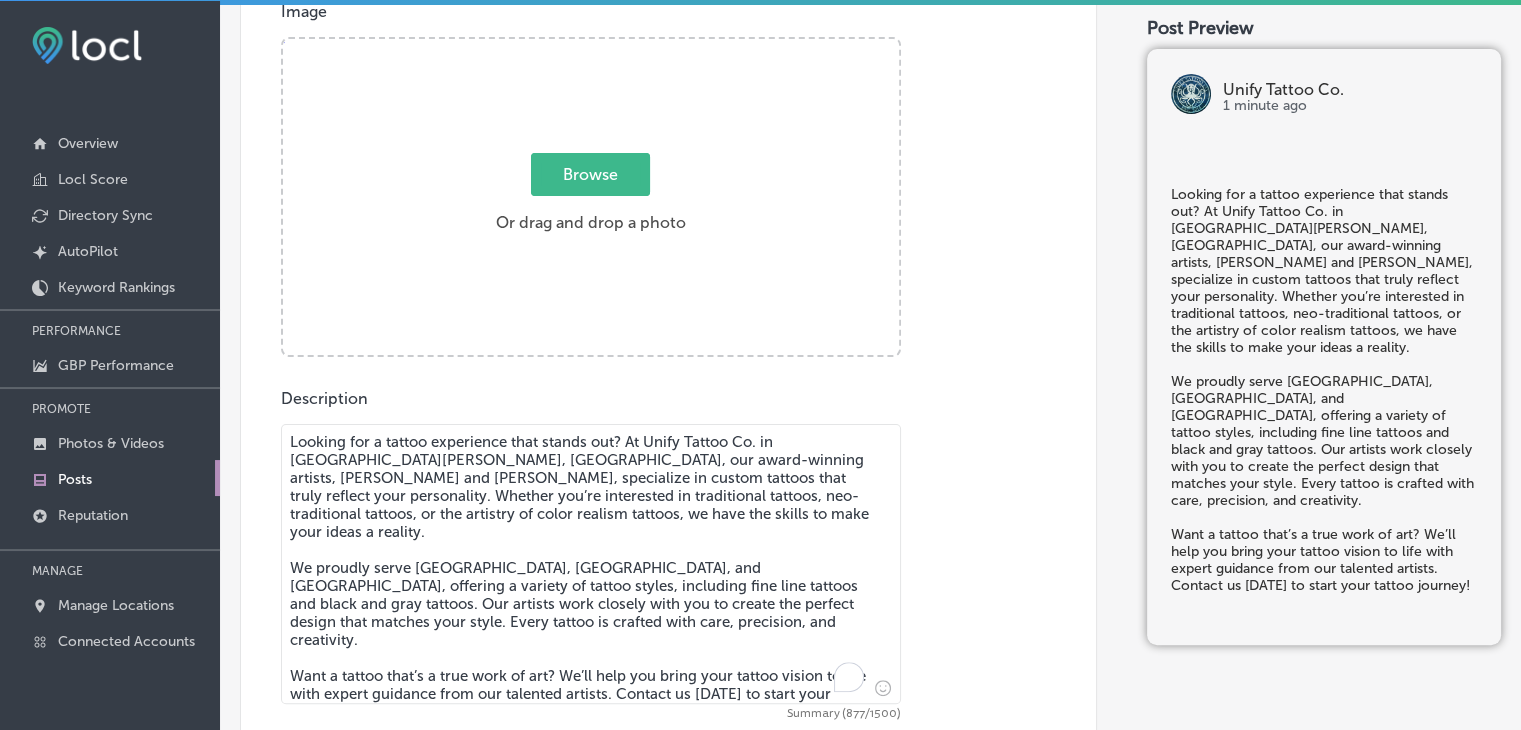 type on "Looking for a tattoo experience that stands out? At Unify Tattoo Co. in [GEOGRAPHIC_DATA][PERSON_NAME], [GEOGRAPHIC_DATA], our award-winning artists, [PERSON_NAME] and [PERSON_NAME], specialize in custom tattoos that truly reflect your personality. Whether you’re interested in traditional tattoos, neo-traditional tattoos, or the artistry of color realism tattoos, we have the skills to make your ideas a reality.
We proudly serve [GEOGRAPHIC_DATA], [GEOGRAPHIC_DATA], and [GEOGRAPHIC_DATA], offering a variety of tattoo styles, including fine line tattoos and black and gray tattoos. Our artists work closely with you to create the perfect design that matches your style. Every tattoo is crafted with care, precision, and creativity.
Want a tattoo that’s a true work of art? We’ll help you bring your tattoo vision to life with expert guidance from our talented artists. Contact us [DATE] to start your tattoo journey!" 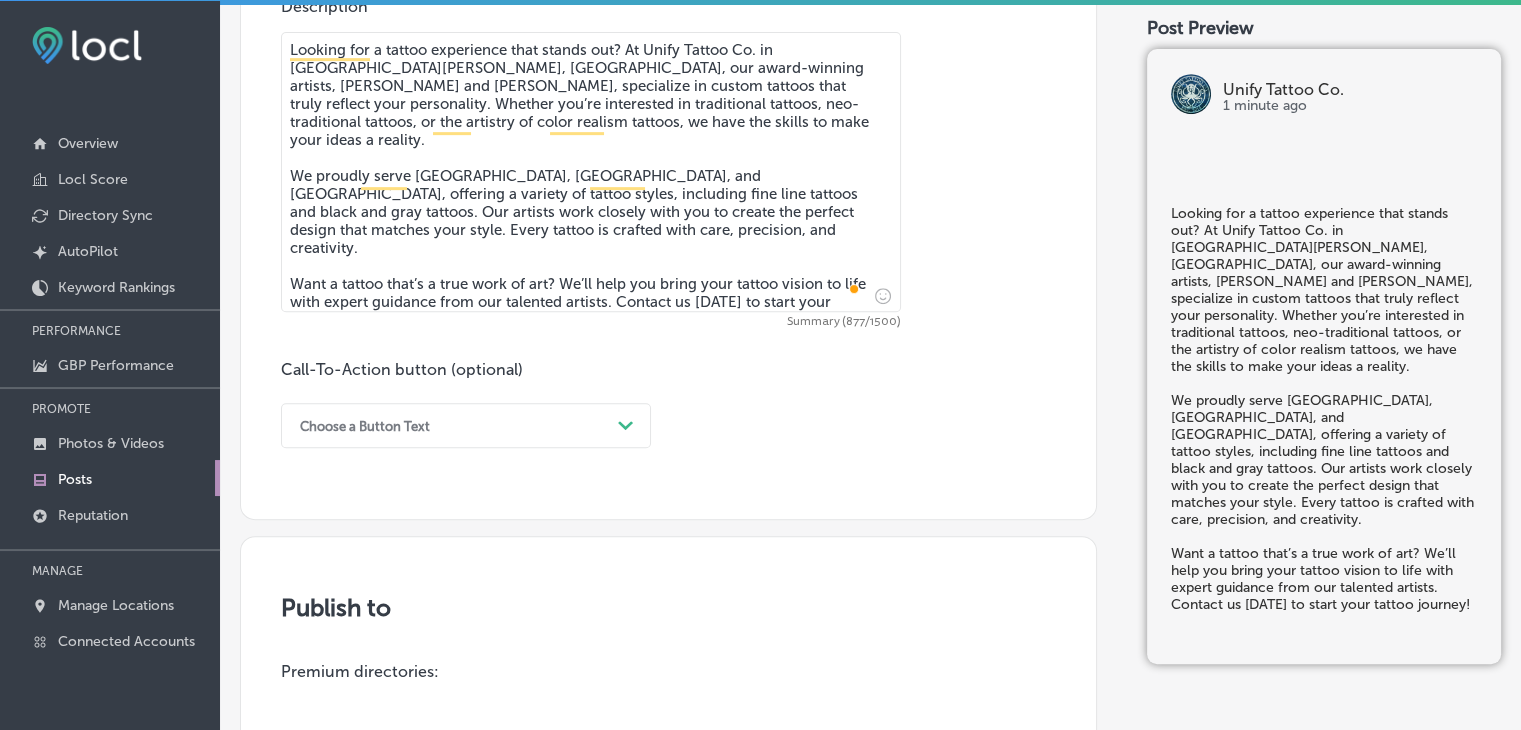 scroll, scrollTop: 1000, scrollLeft: 0, axis: vertical 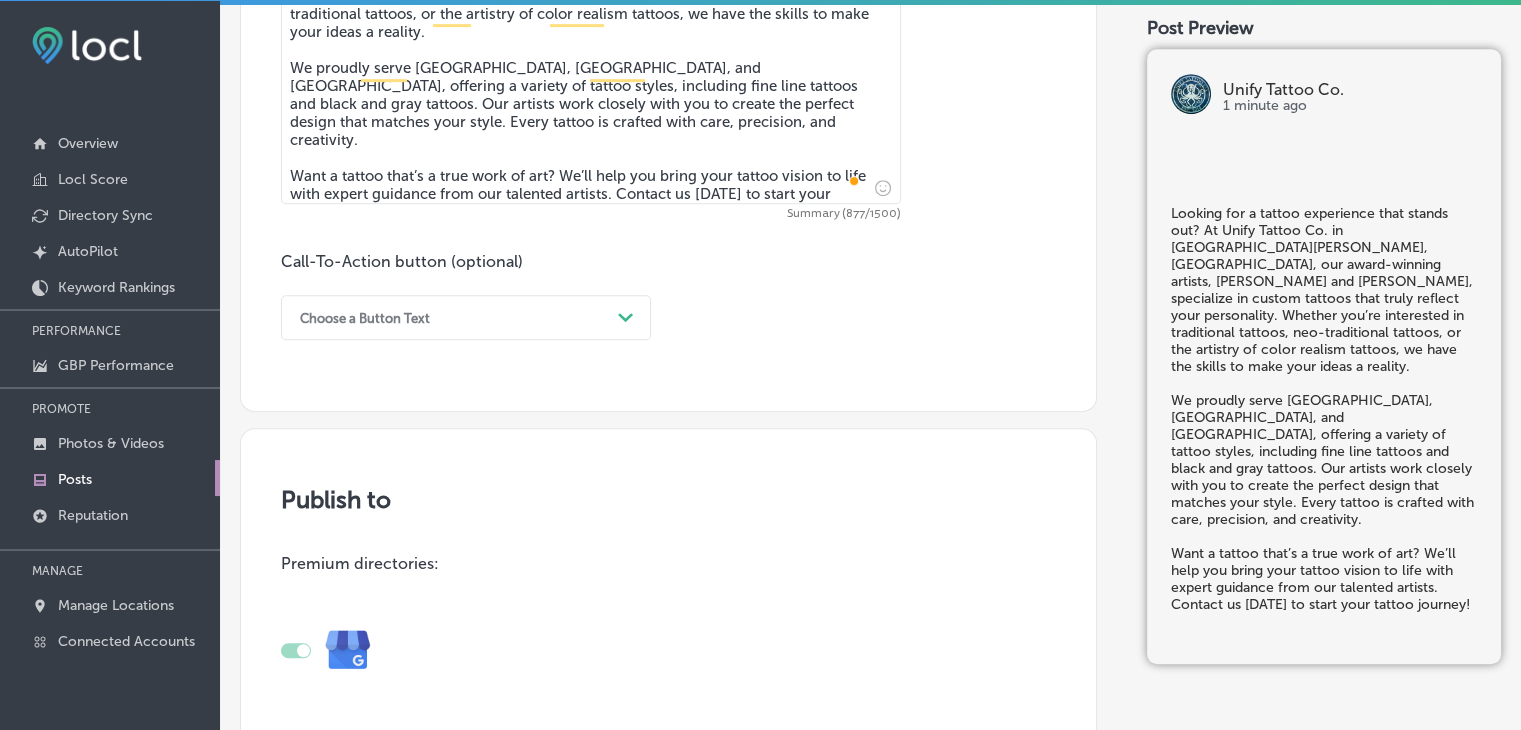 click on "Choose a Button Text" at bounding box center [365, 317] 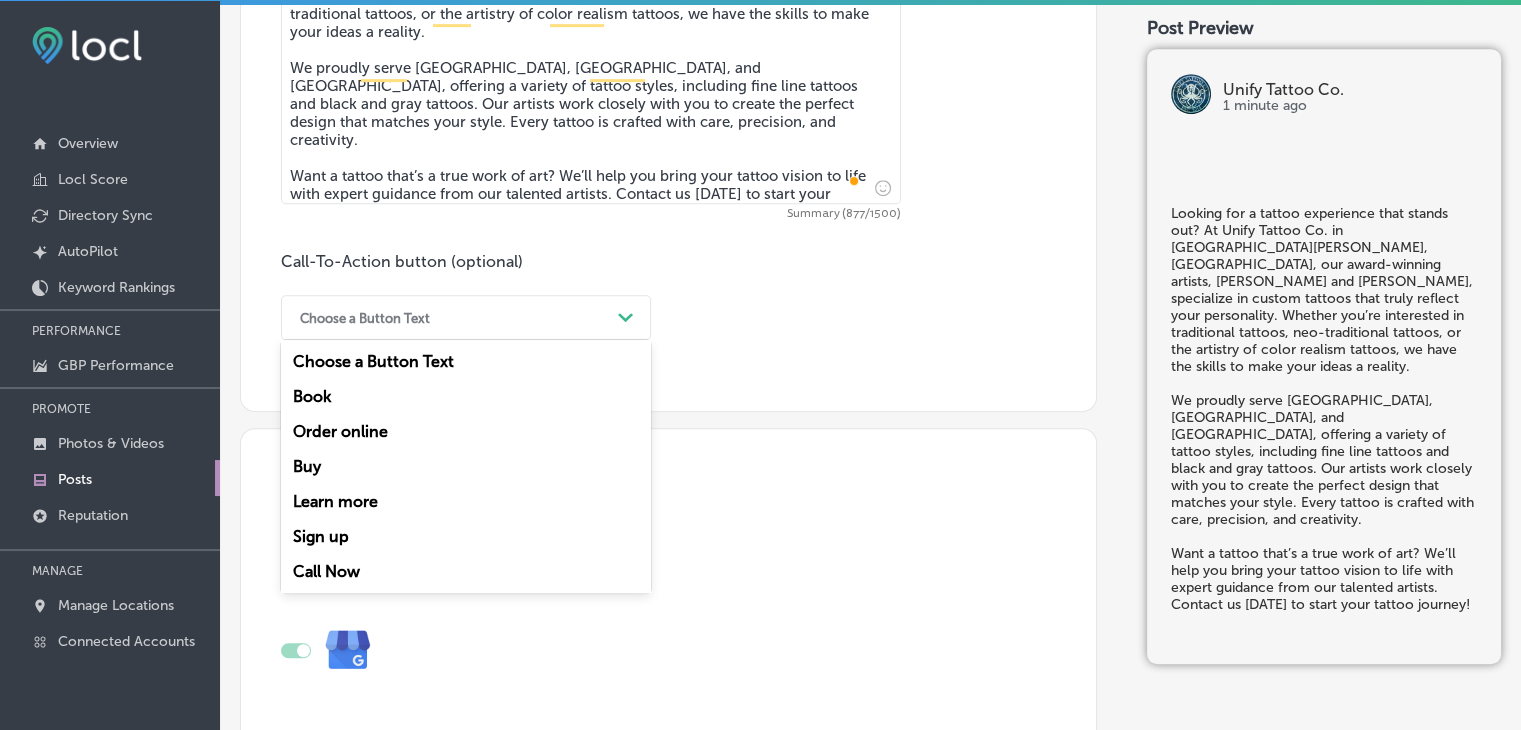 drag, startPoint x: 333, startPoint y: 568, endPoint x: 392, endPoint y: 514, distance: 79.98125 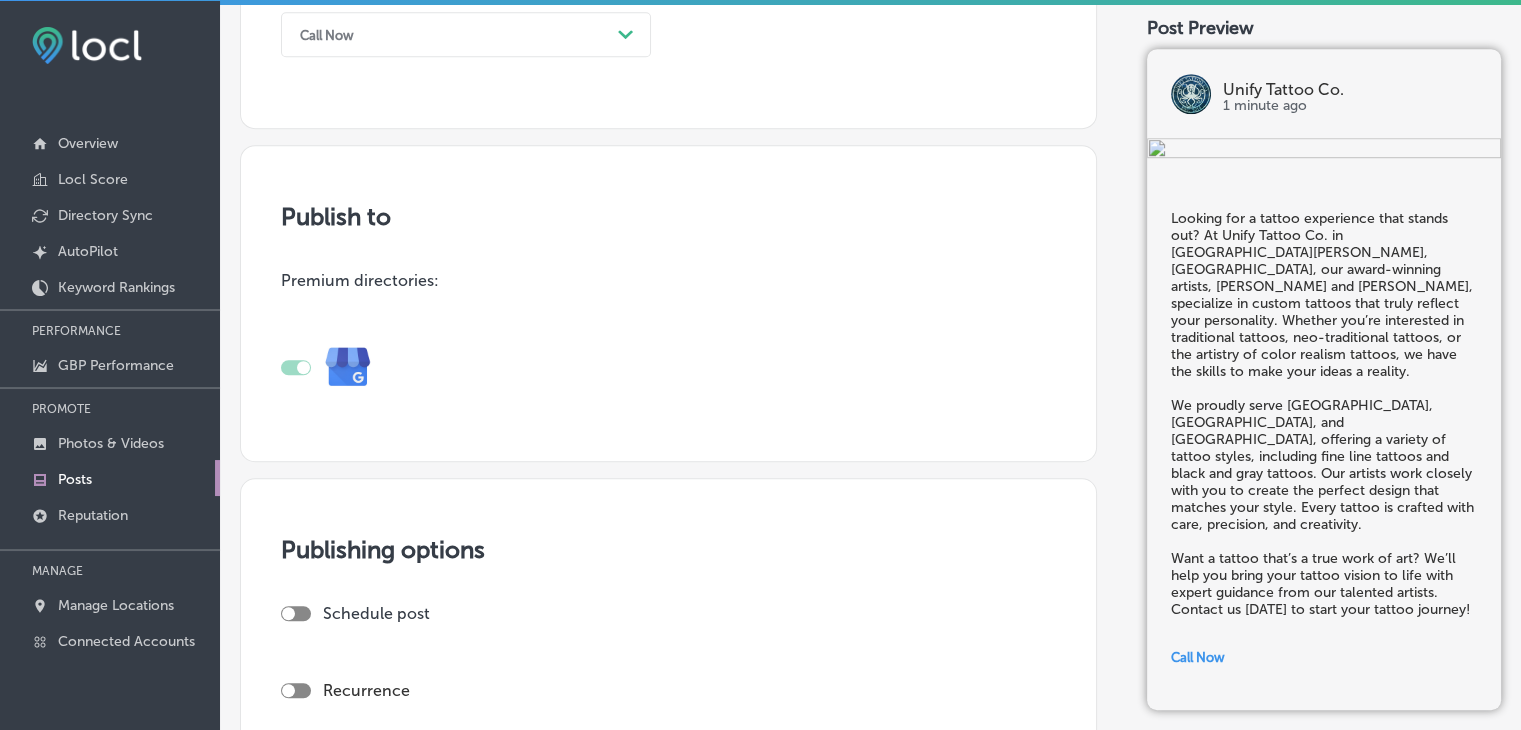 scroll, scrollTop: 1500, scrollLeft: 0, axis: vertical 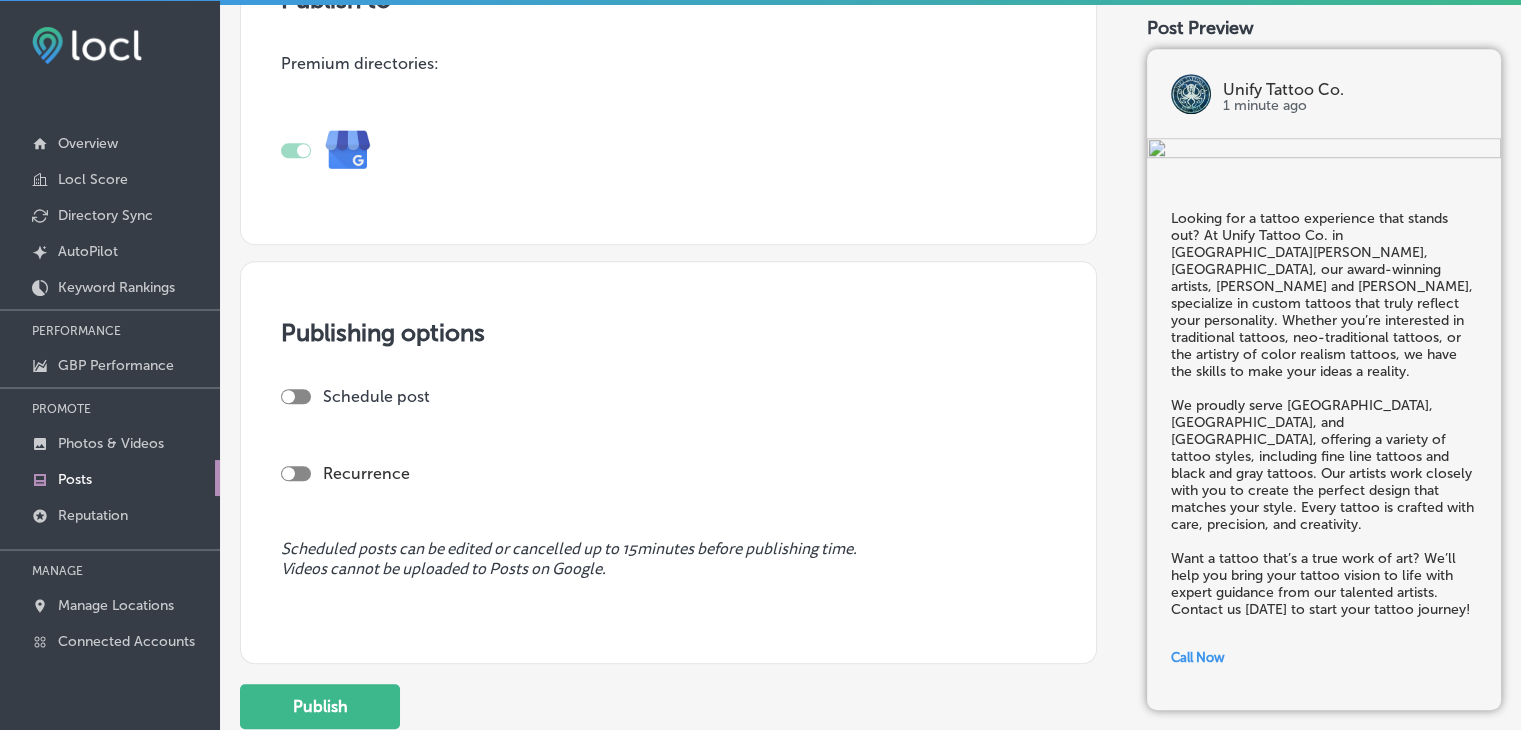 drag, startPoint x: 265, startPoint y: 400, endPoint x: 297, endPoint y: 398, distance: 32.06244 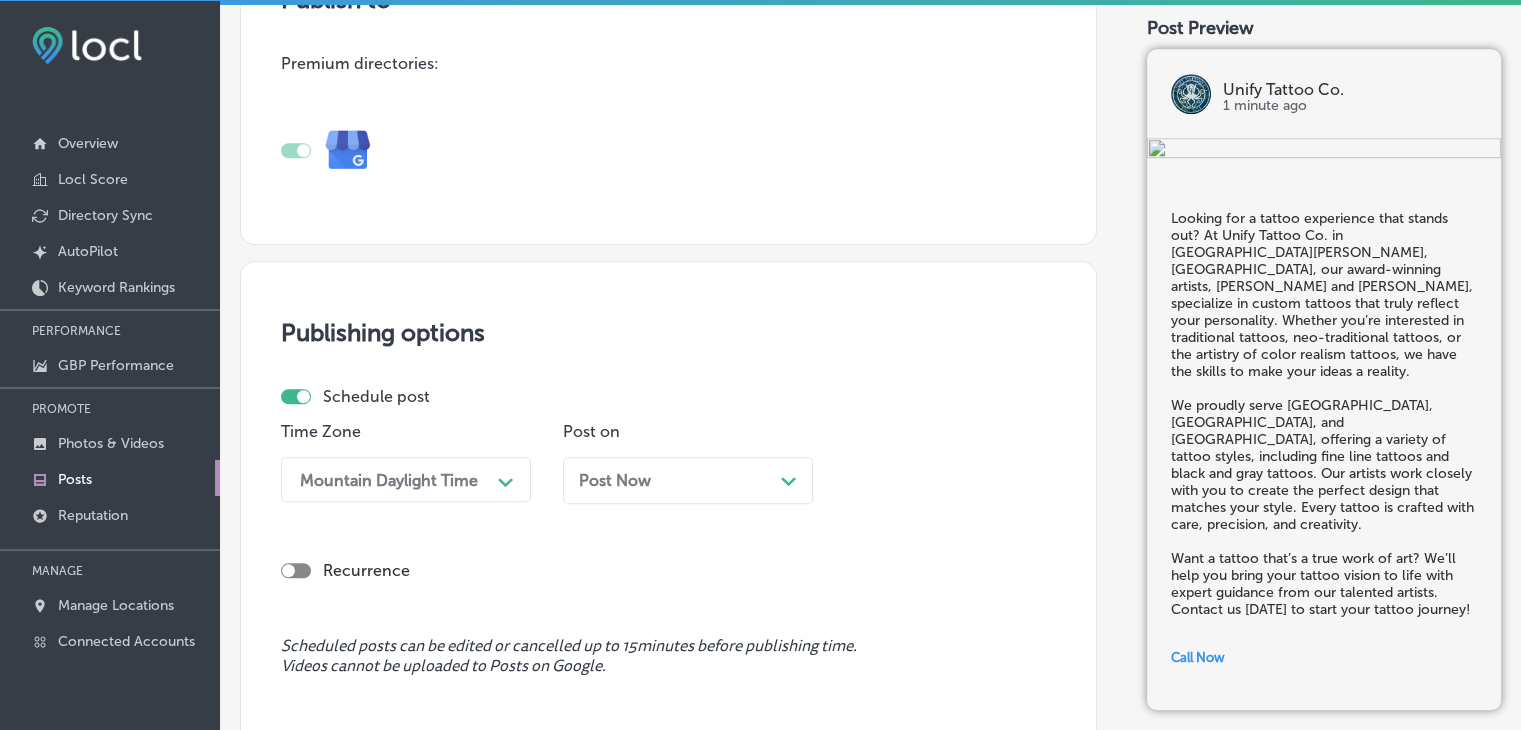 click on "Post Now" at bounding box center [615, 480] 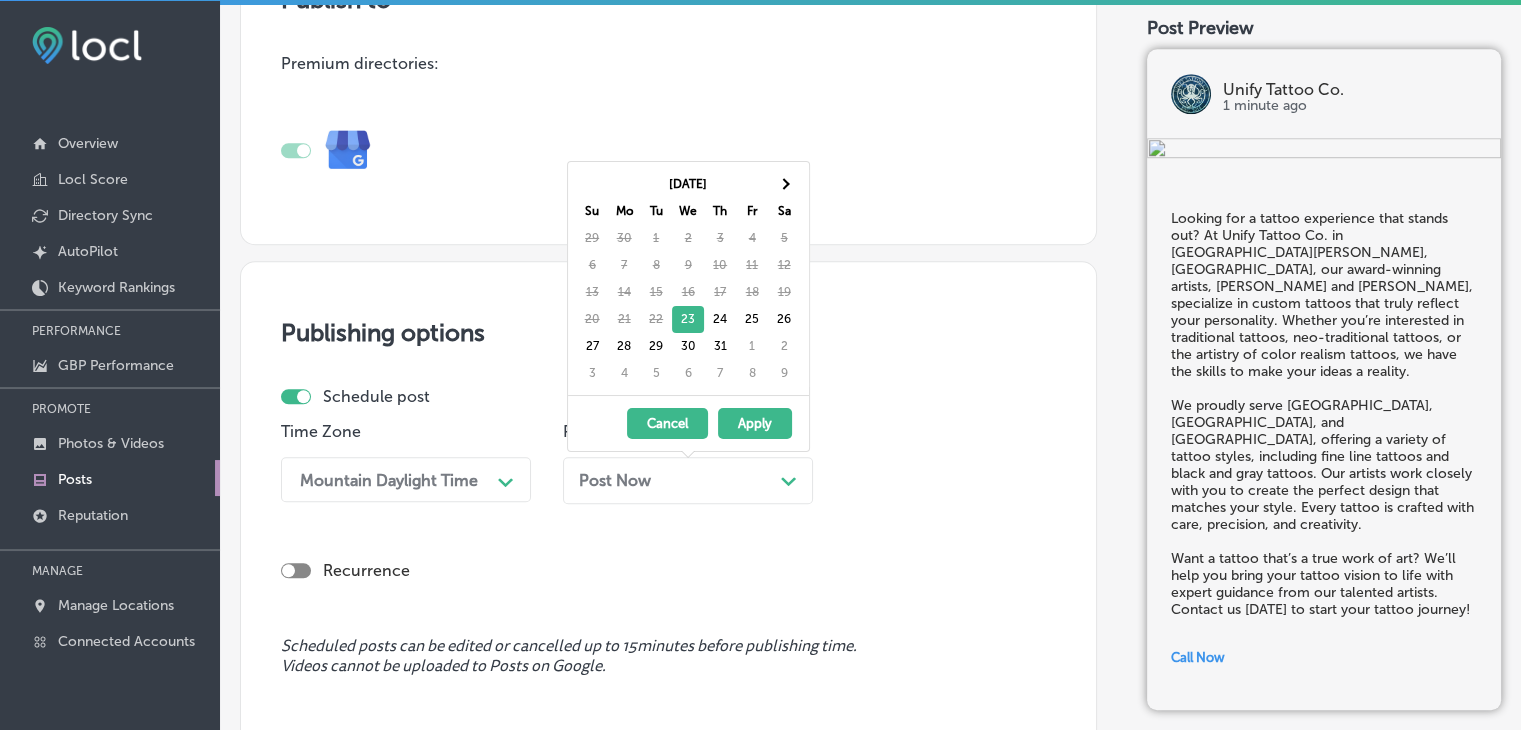 click on "Cancel" at bounding box center (667, 423) 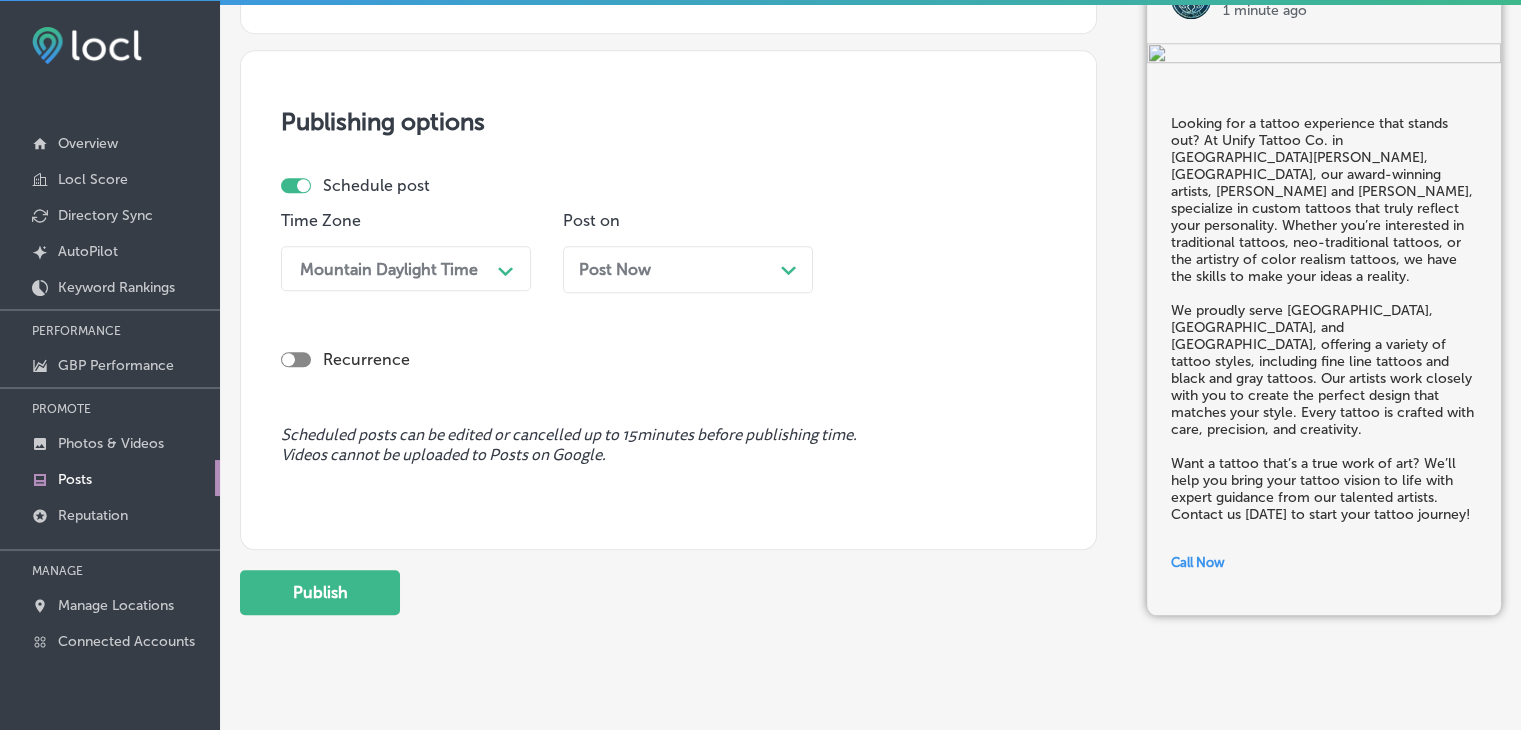 scroll, scrollTop: 1745, scrollLeft: 0, axis: vertical 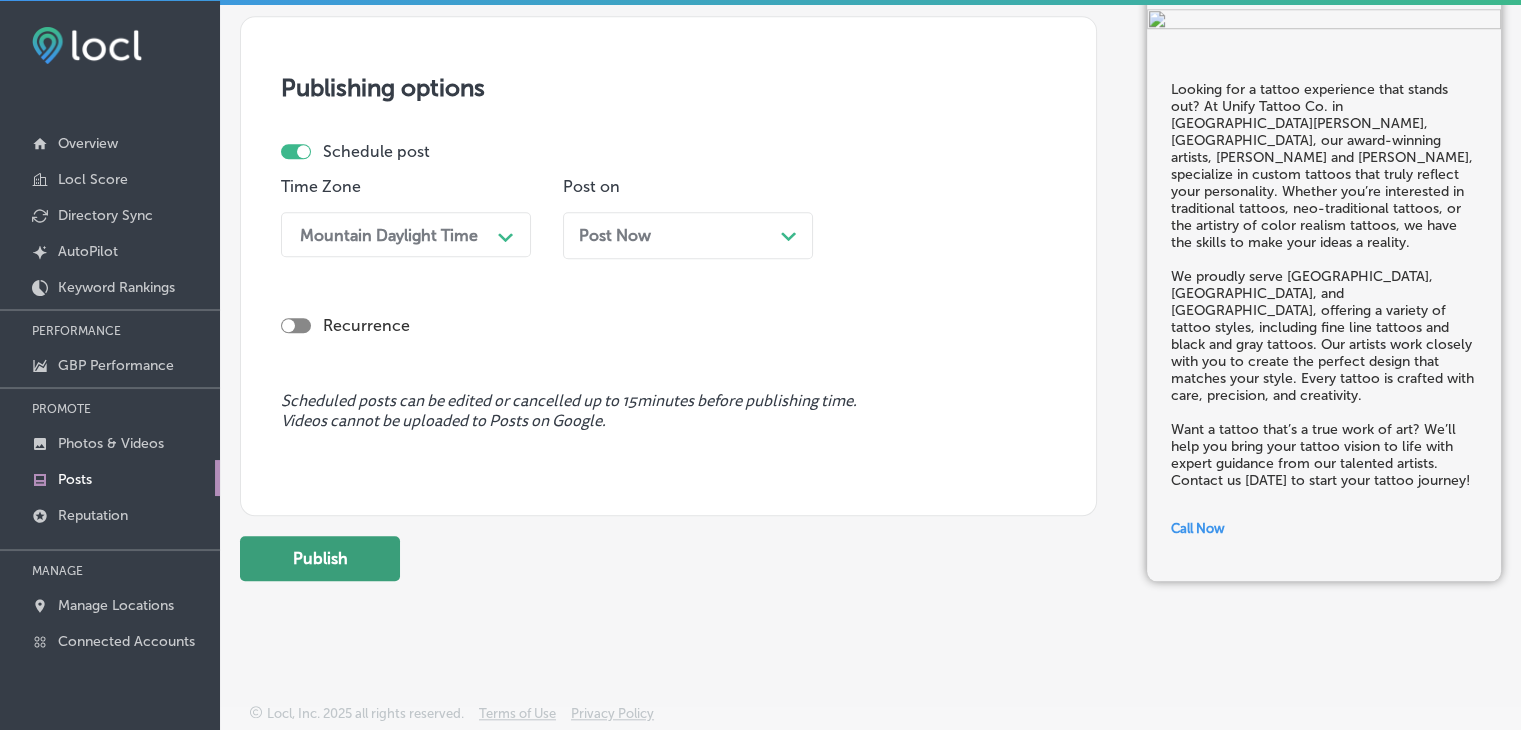 click on "Publish" at bounding box center (320, 558) 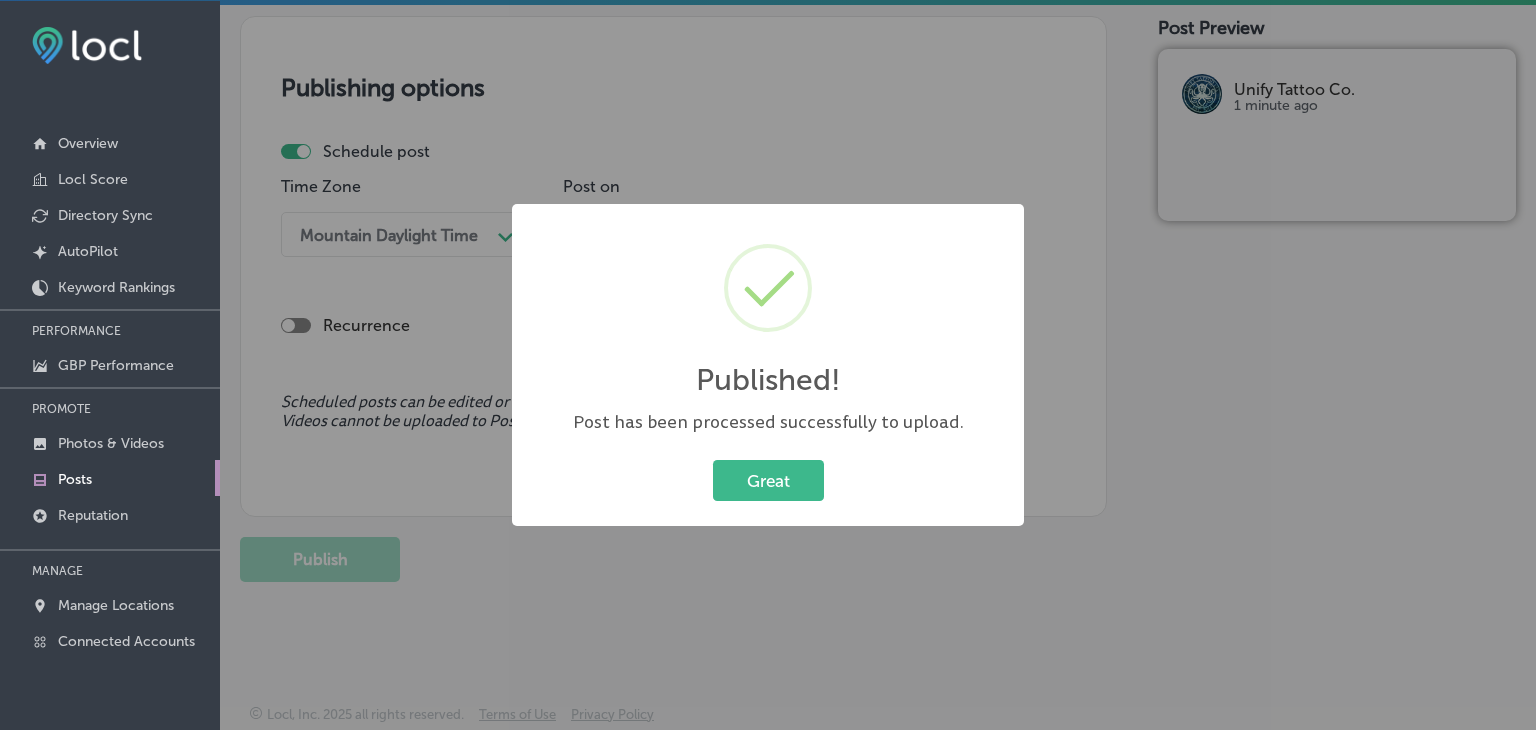 click on "Published! × Post has been processed successfully to upload. Great Cancel" at bounding box center [768, 365] 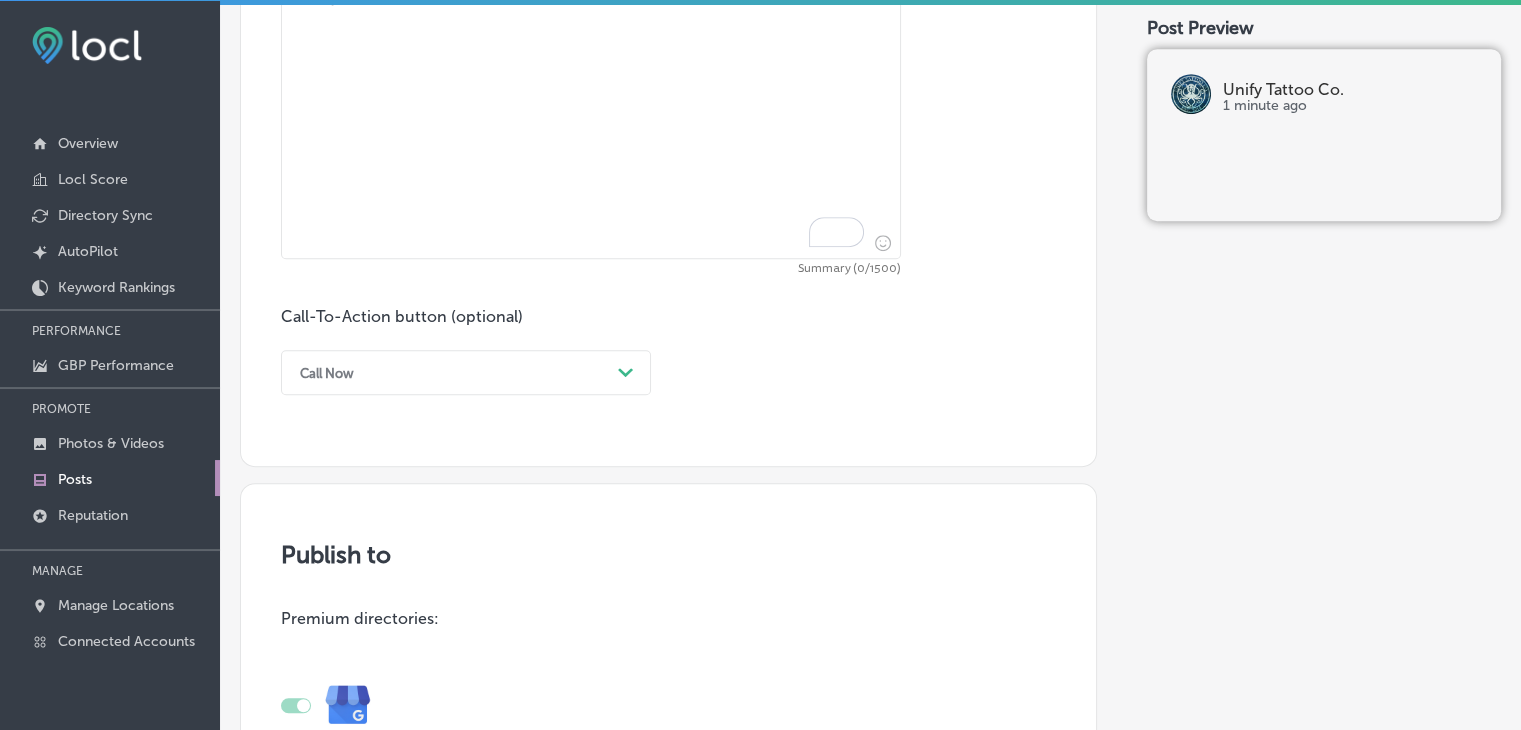 click on "Summary (0/1500)" at bounding box center [591, 269] 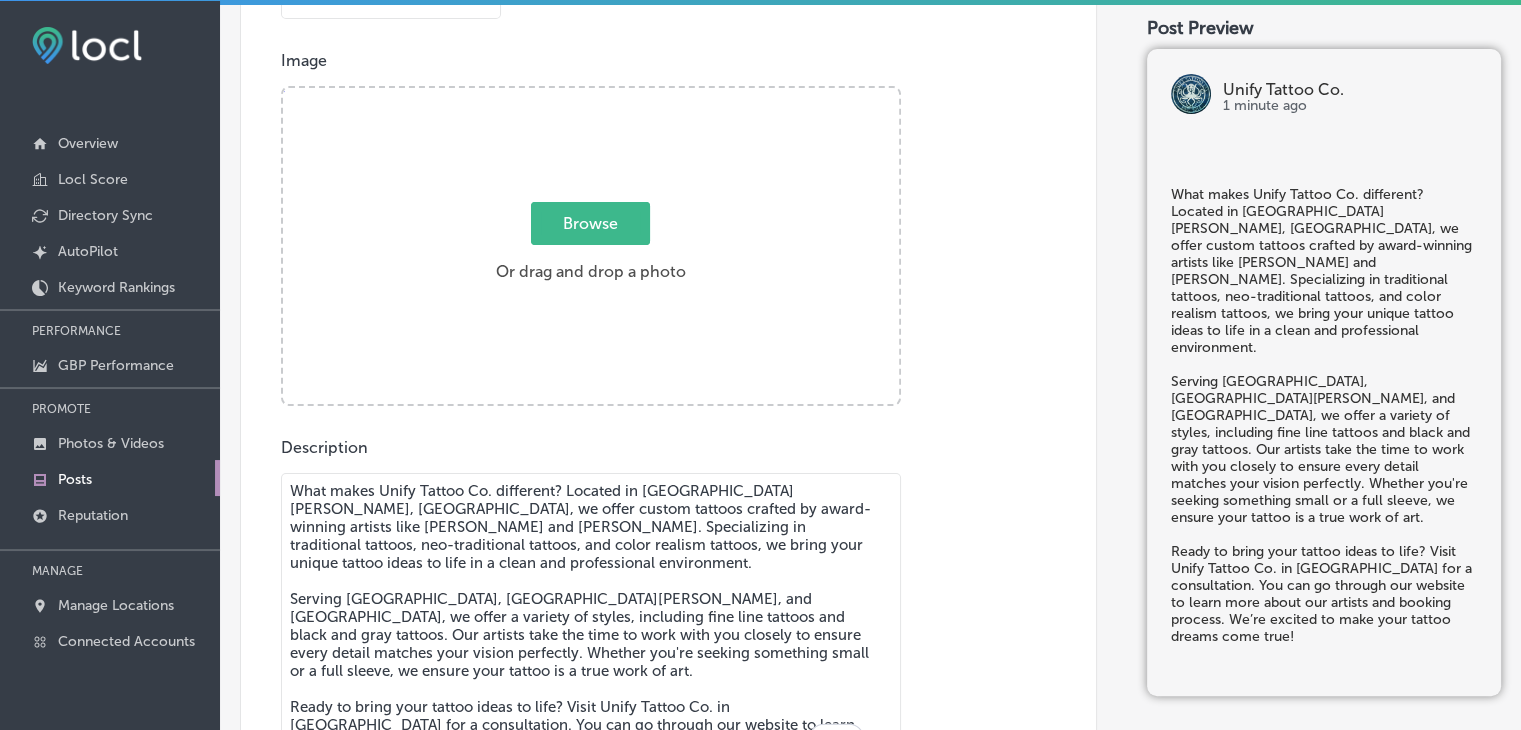 scroll, scrollTop: 445, scrollLeft: 0, axis: vertical 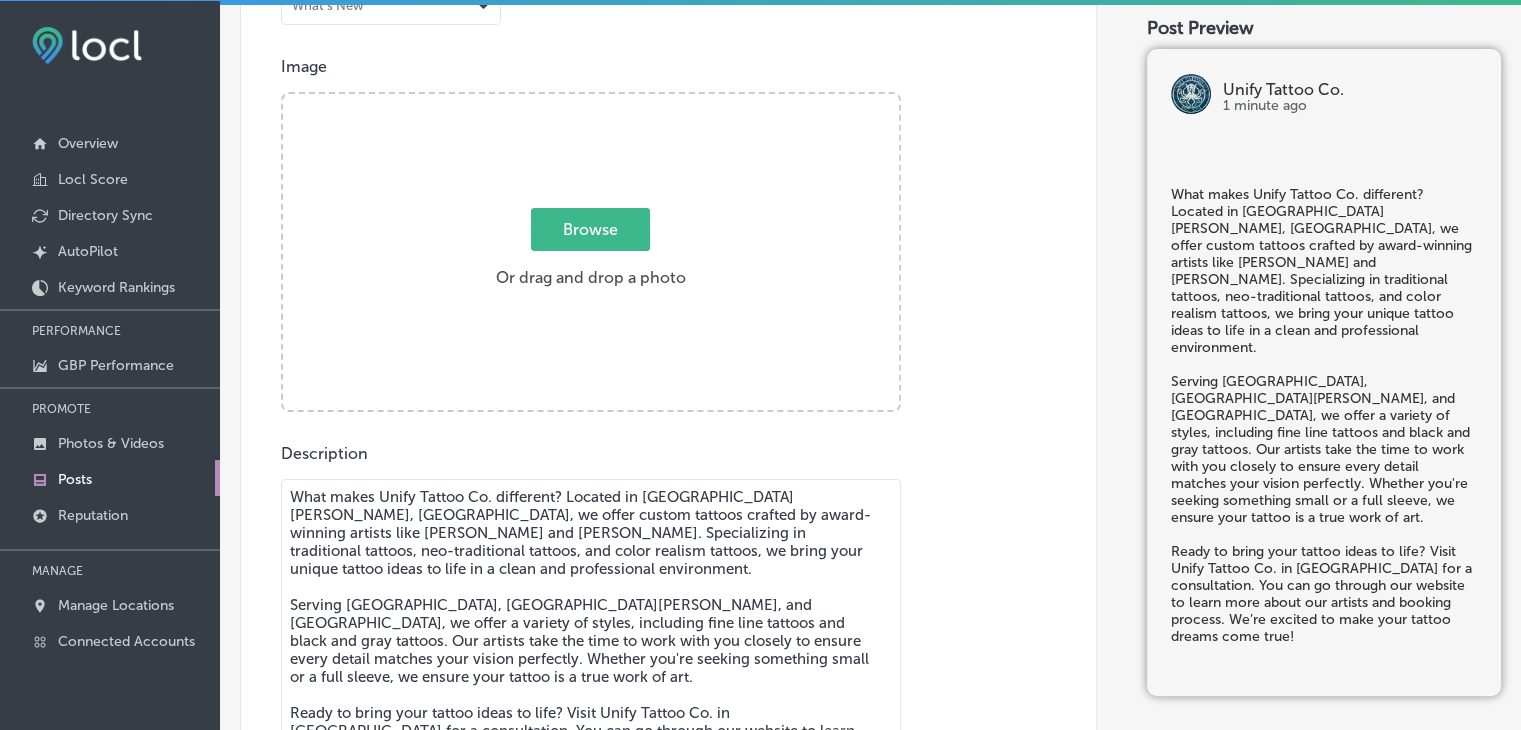 type on "What makes Unify Tattoo Co. different? Located in [GEOGRAPHIC_DATA][PERSON_NAME], [GEOGRAPHIC_DATA], we offer custom tattoos crafted by award-winning artists like [PERSON_NAME] and [PERSON_NAME]. Specializing in traditional tattoos, neo-traditional tattoos, and color realism tattoos, we bring your unique tattoo ideas to life in a clean and professional environment.
Serving [GEOGRAPHIC_DATA], [GEOGRAPHIC_DATA][PERSON_NAME], and [GEOGRAPHIC_DATA], we offer a variety of styles, including fine line tattoos and black and gray tattoos. Our artists take the time to work with you closely to ensure every detail matches your vision perfectly. Whether you're seeking something small or a full sleeve, we ensure your tattoo is a true work of art.
Ready to bring your tattoo ideas to life? Visit Unify Tattoo Co. in [GEOGRAPHIC_DATA] for a consultation. You can go through our website to learn more about our artists and booking process. We’re excited to make your tattoo dreams come true!" 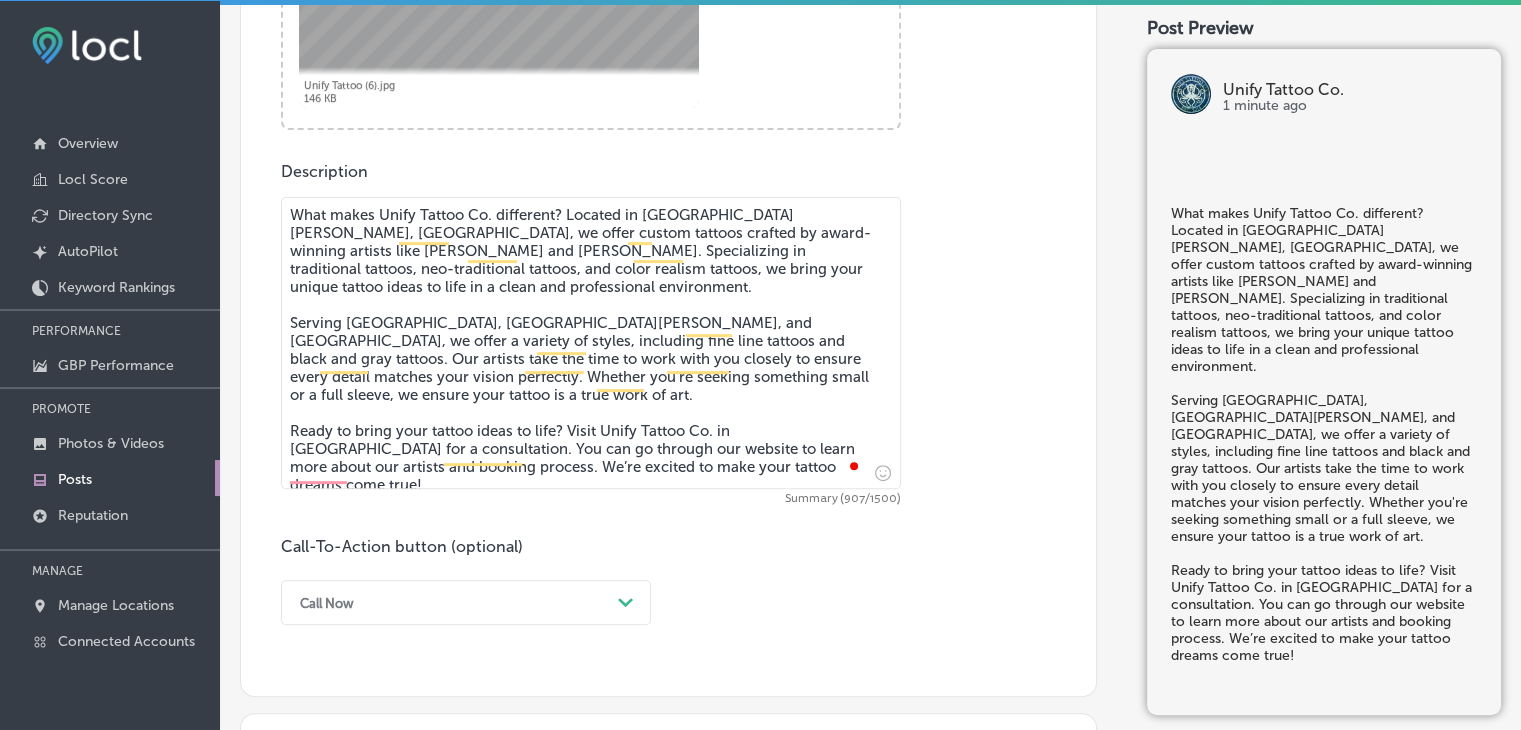 scroll, scrollTop: 745, scrollLeft: 0, axis: vertical 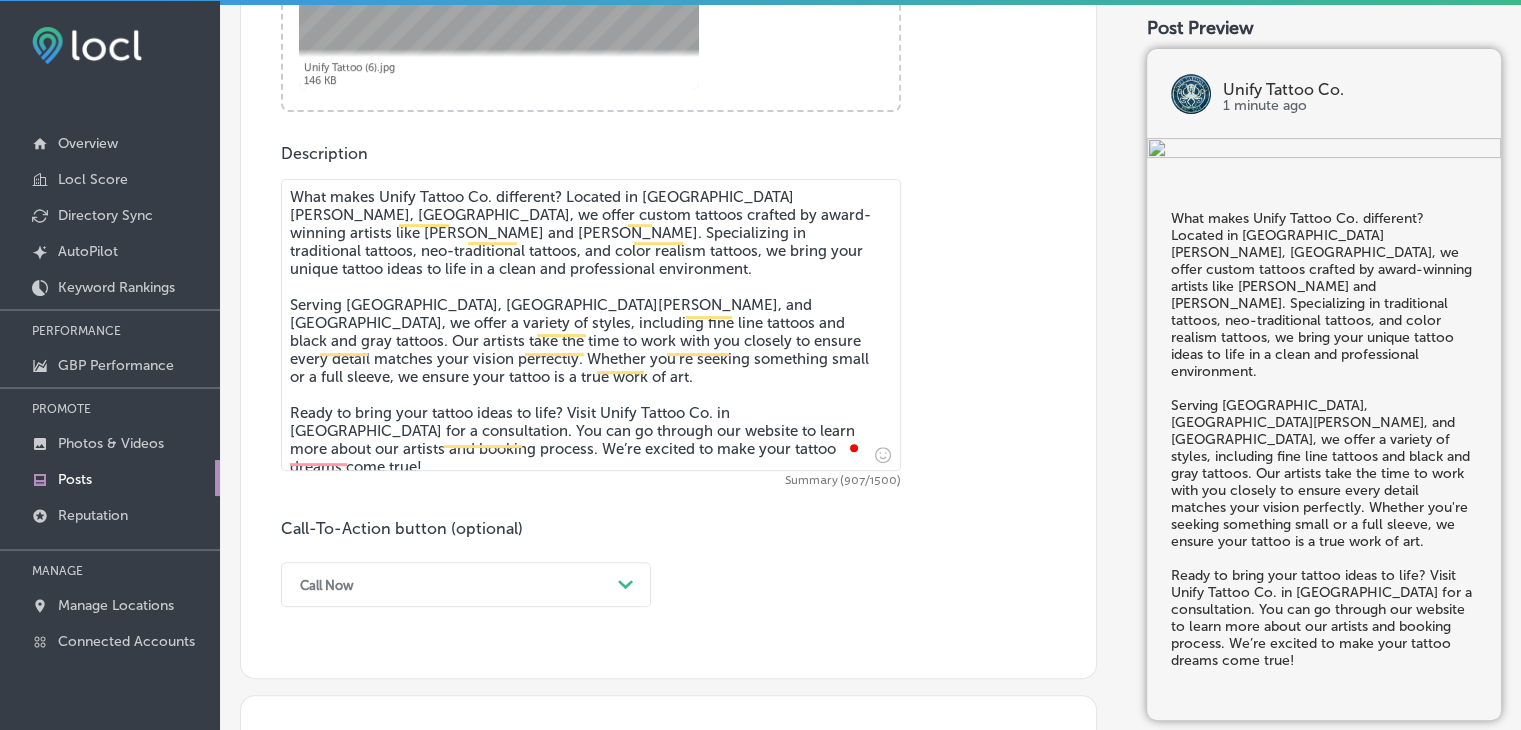 click on "Call Now
Path
Created with Sketch." at bounding box center [466, 584] 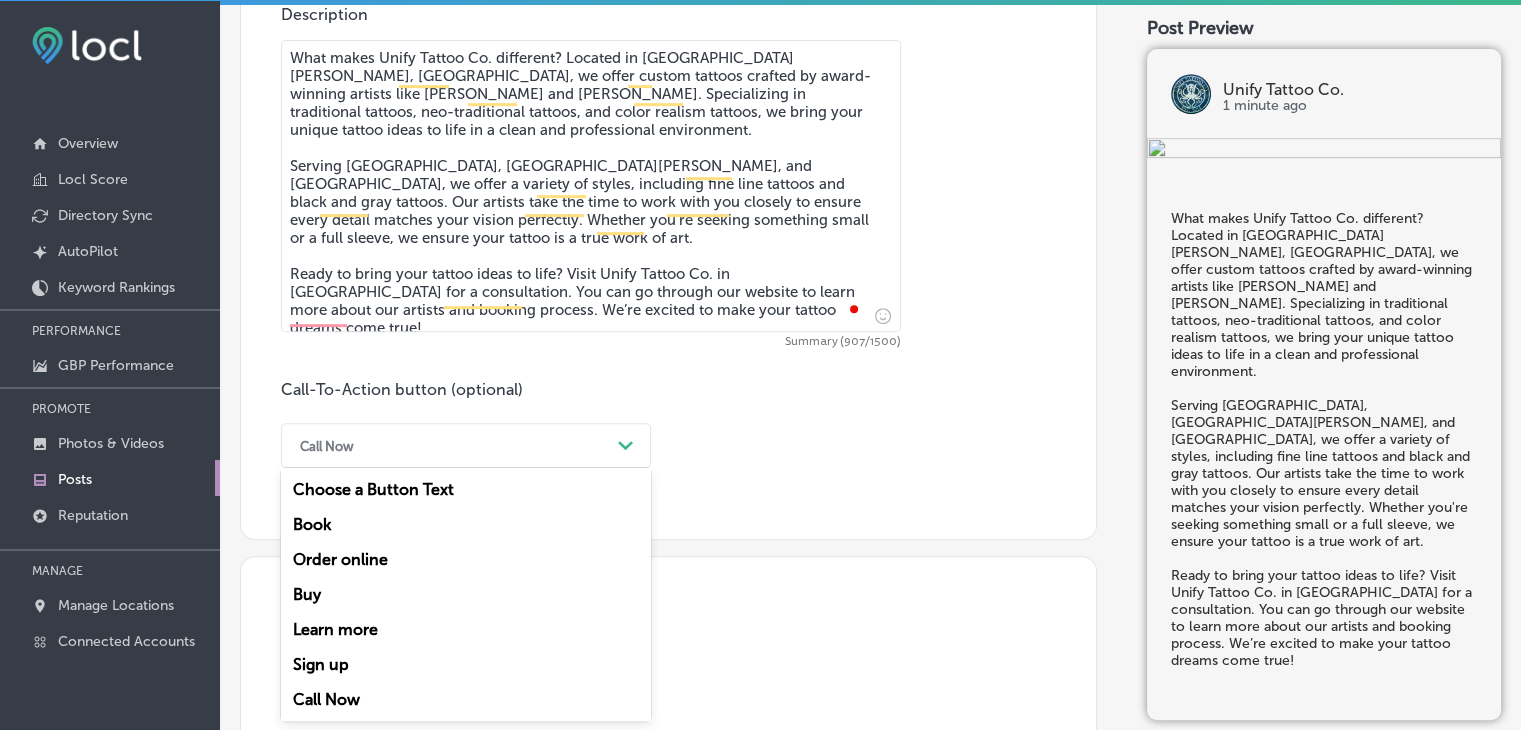 click on "Learn more" at bounding box center (466, 629) 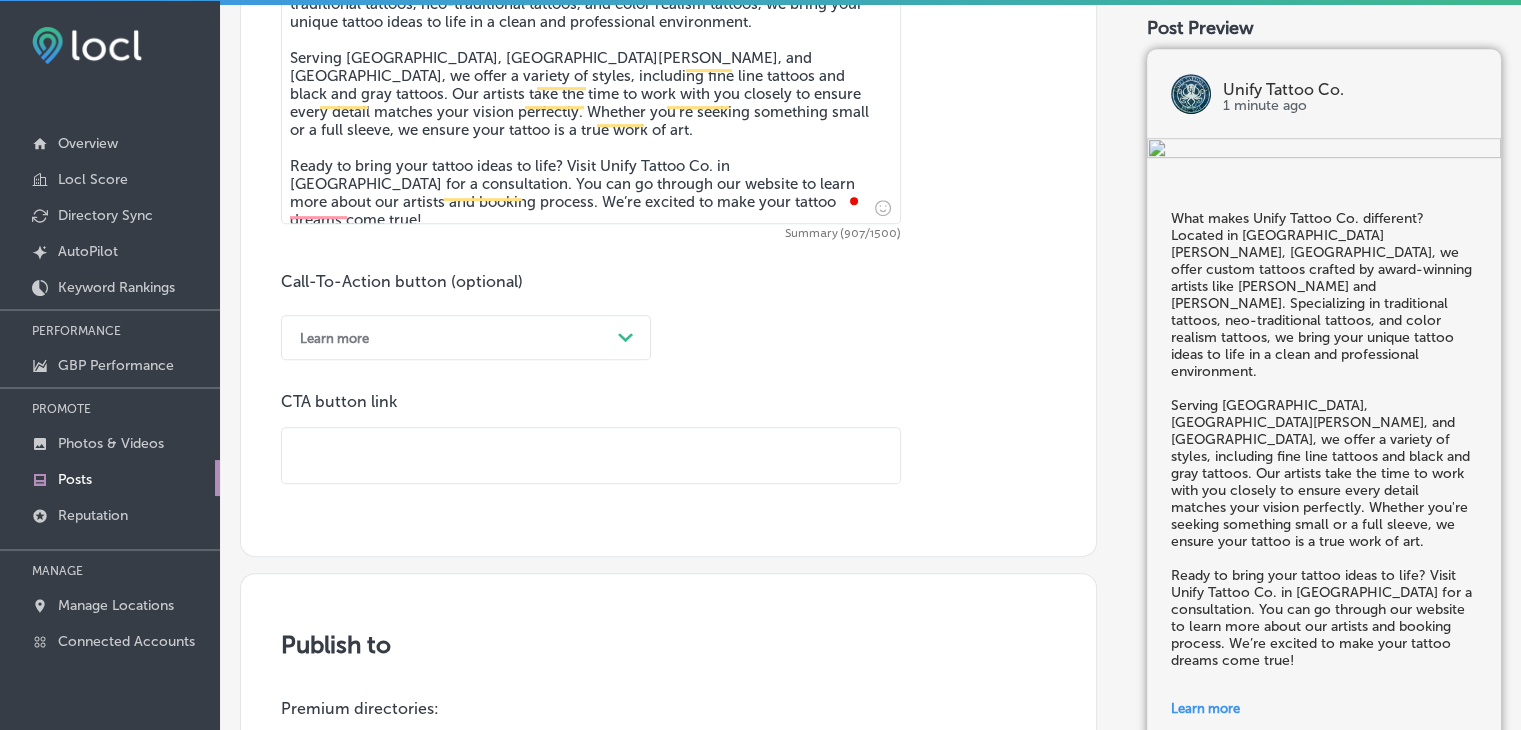 scroll, scrollTop: 1084, scrollLeft: 0, axis: vertical 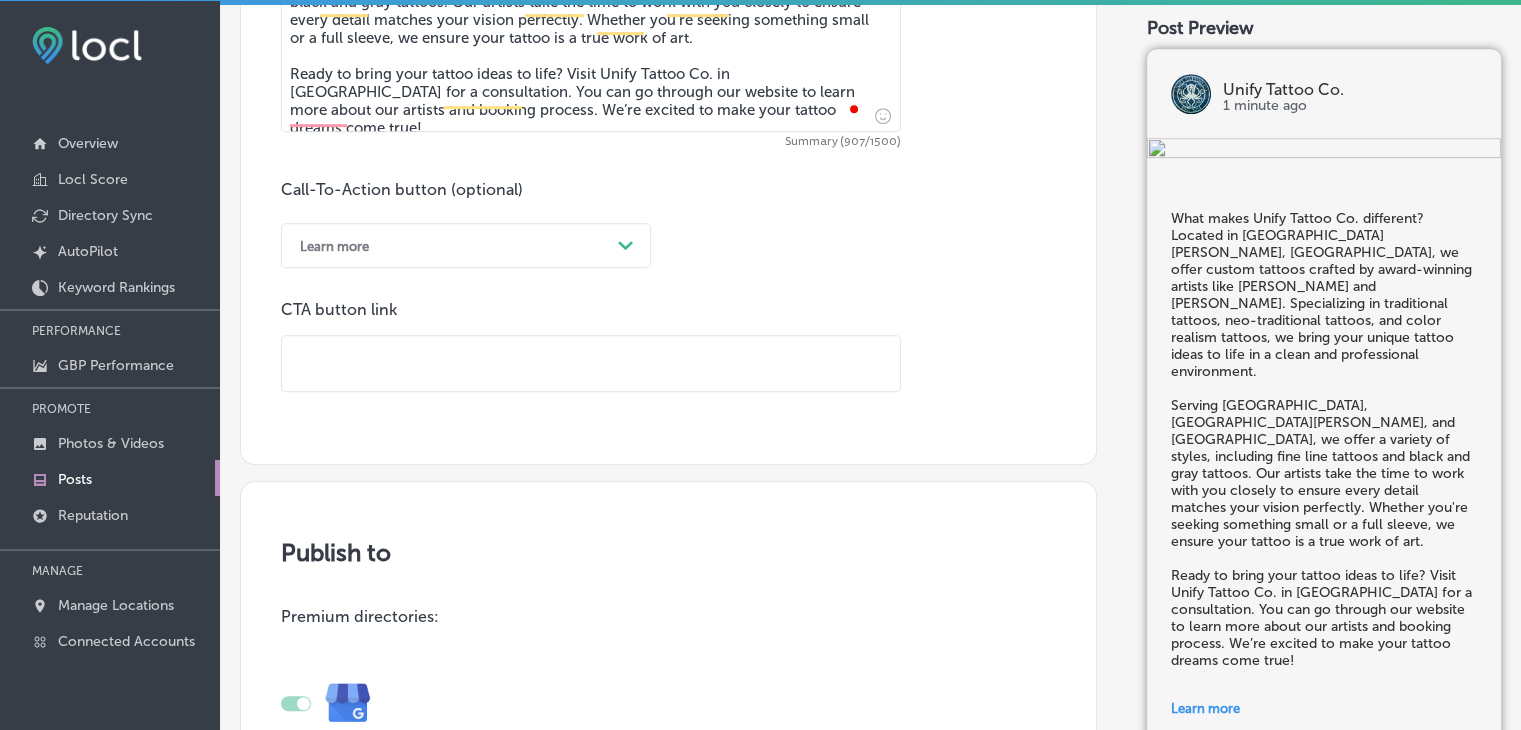 click at bounding box center [591, 363] 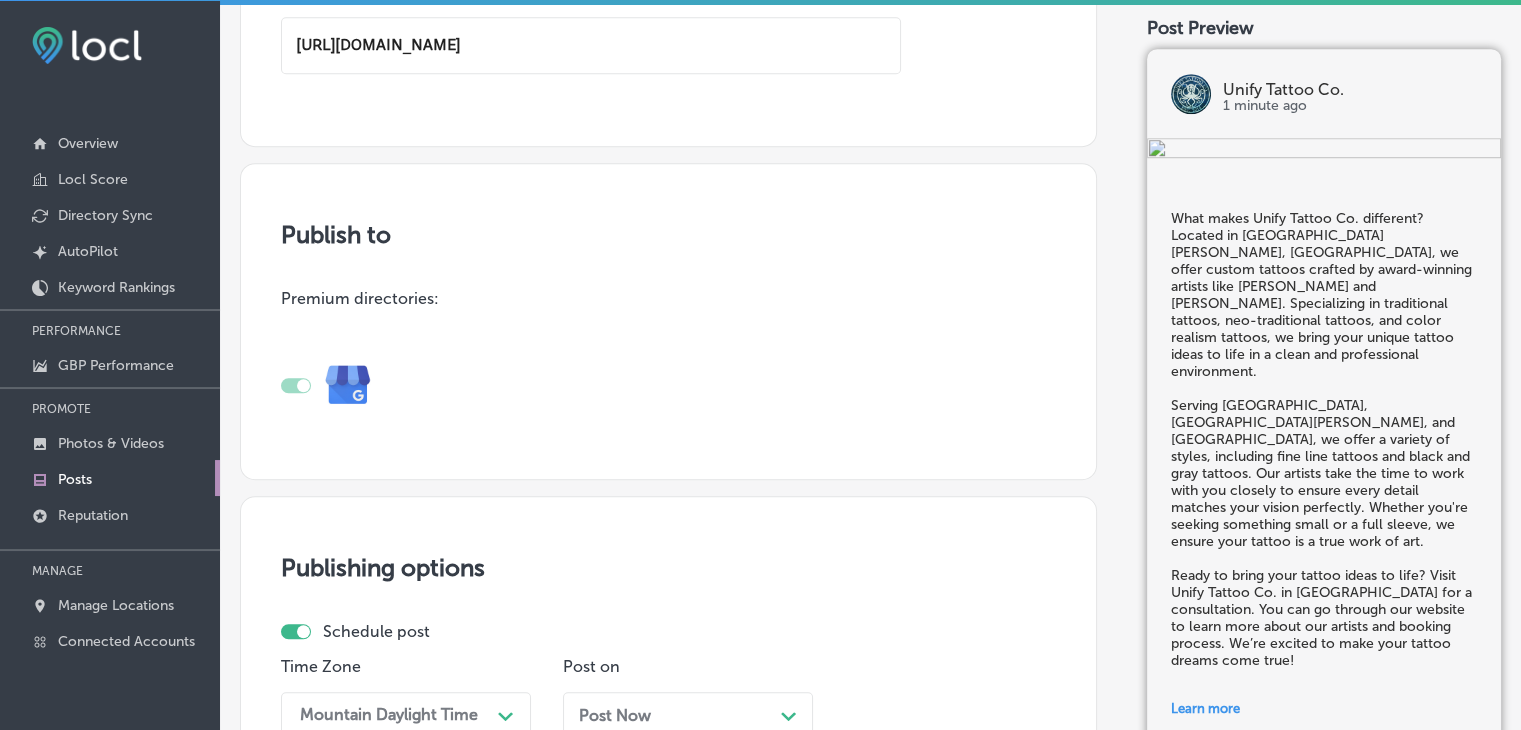 scroll, scrollTop: 1584, scrollLeft: 0, axis: vertical 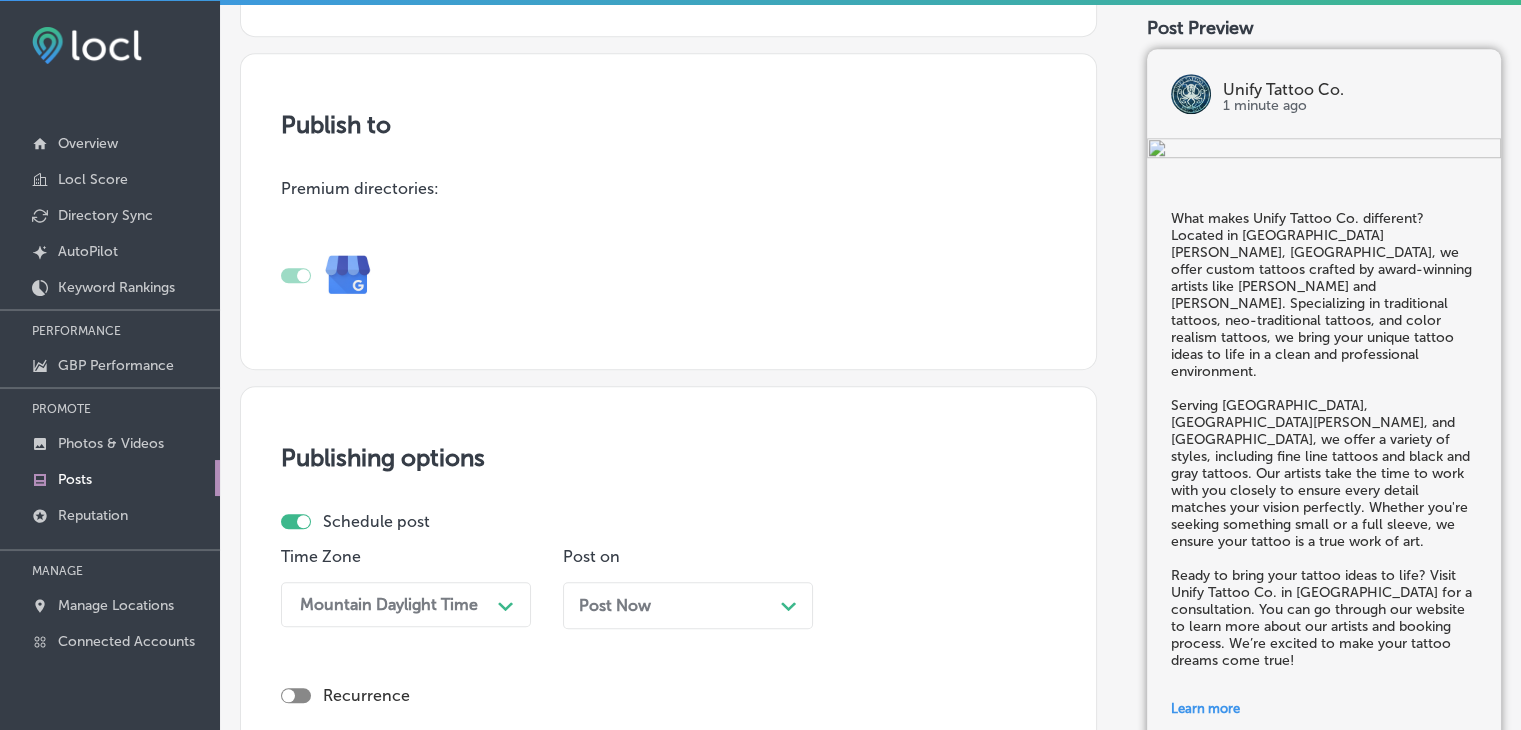 type on "[URL][DOMAIN_NAME]" 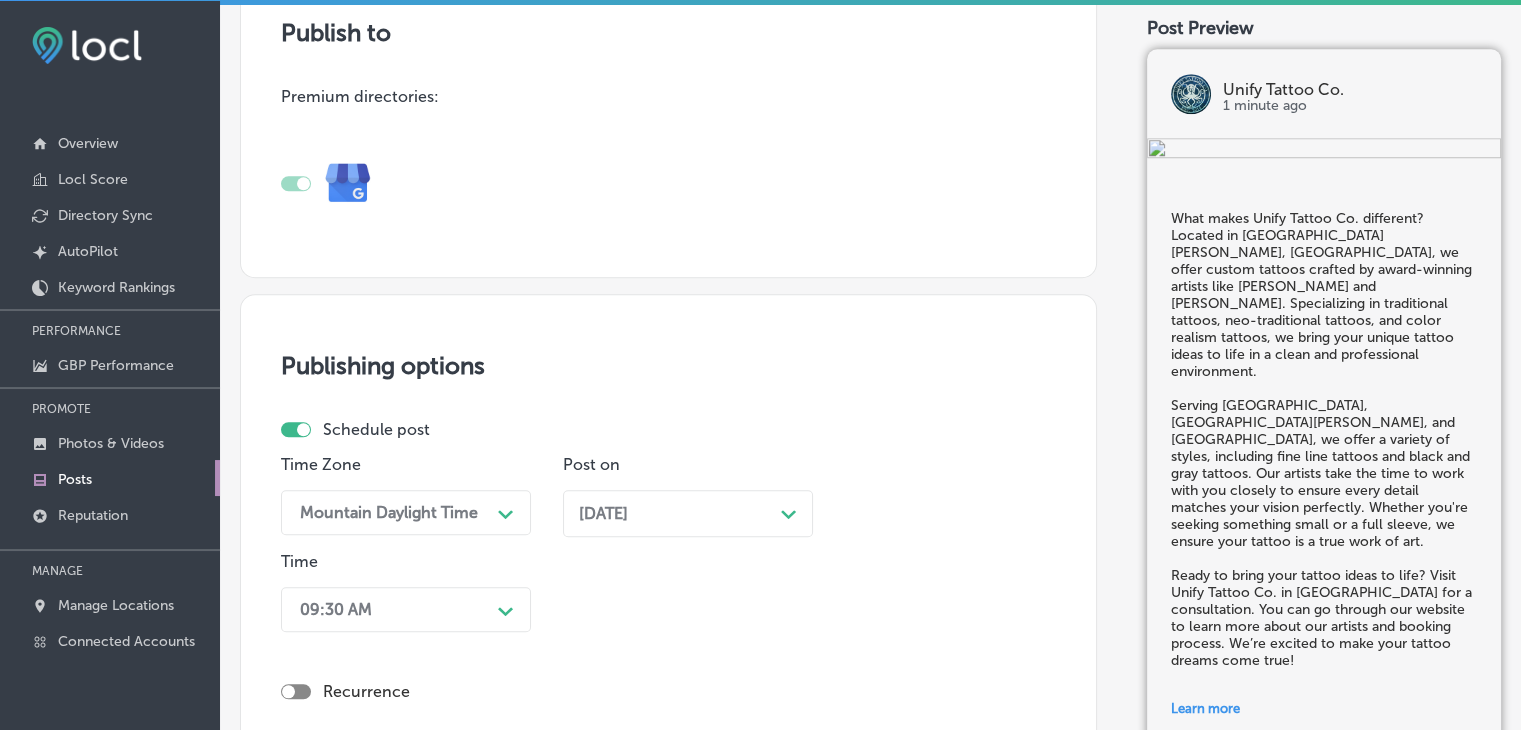 scroll, scrollTop: 1784, scrollLeft: 0, axis: vertical 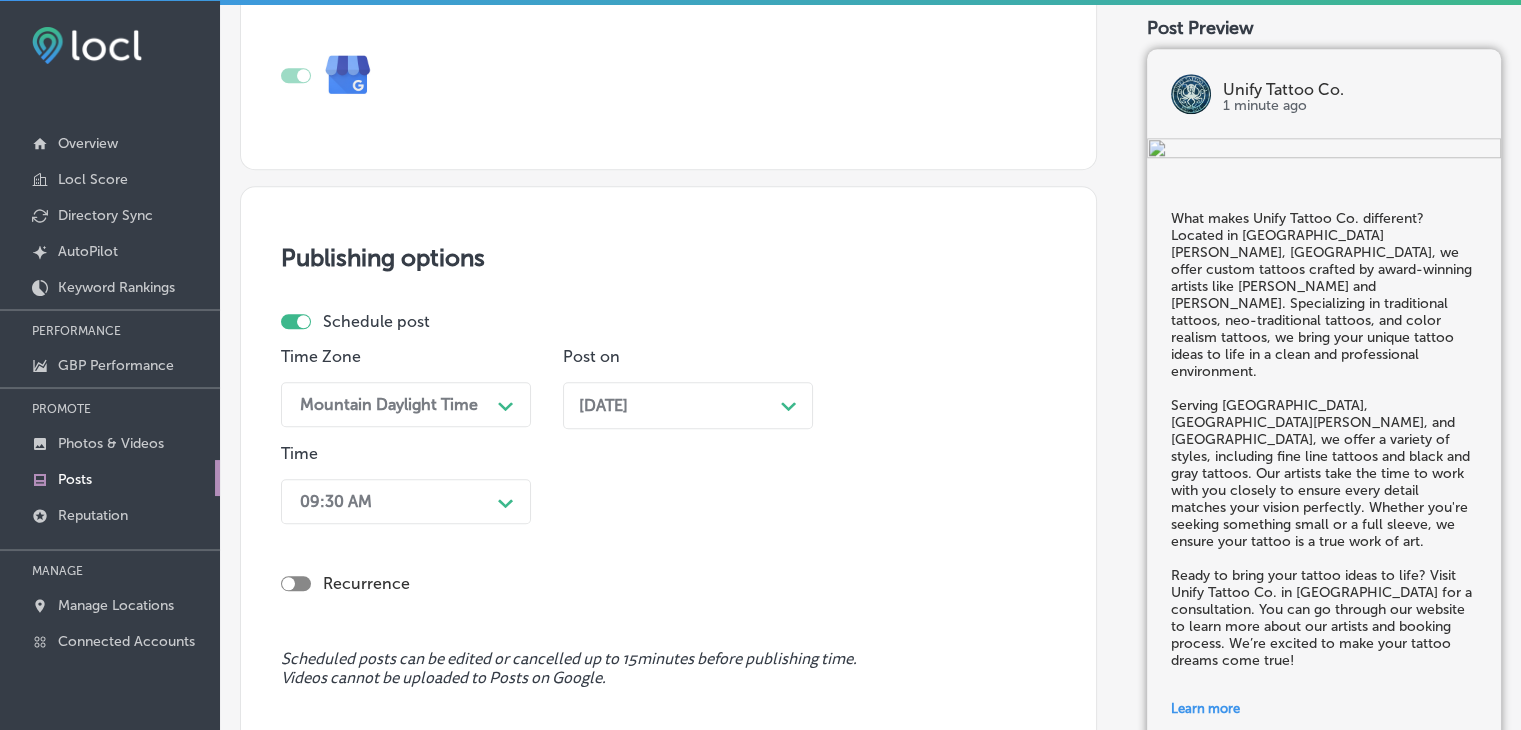 click on "09:30 AM
Path
Created with Sketch." at bounding box center (406, 501) 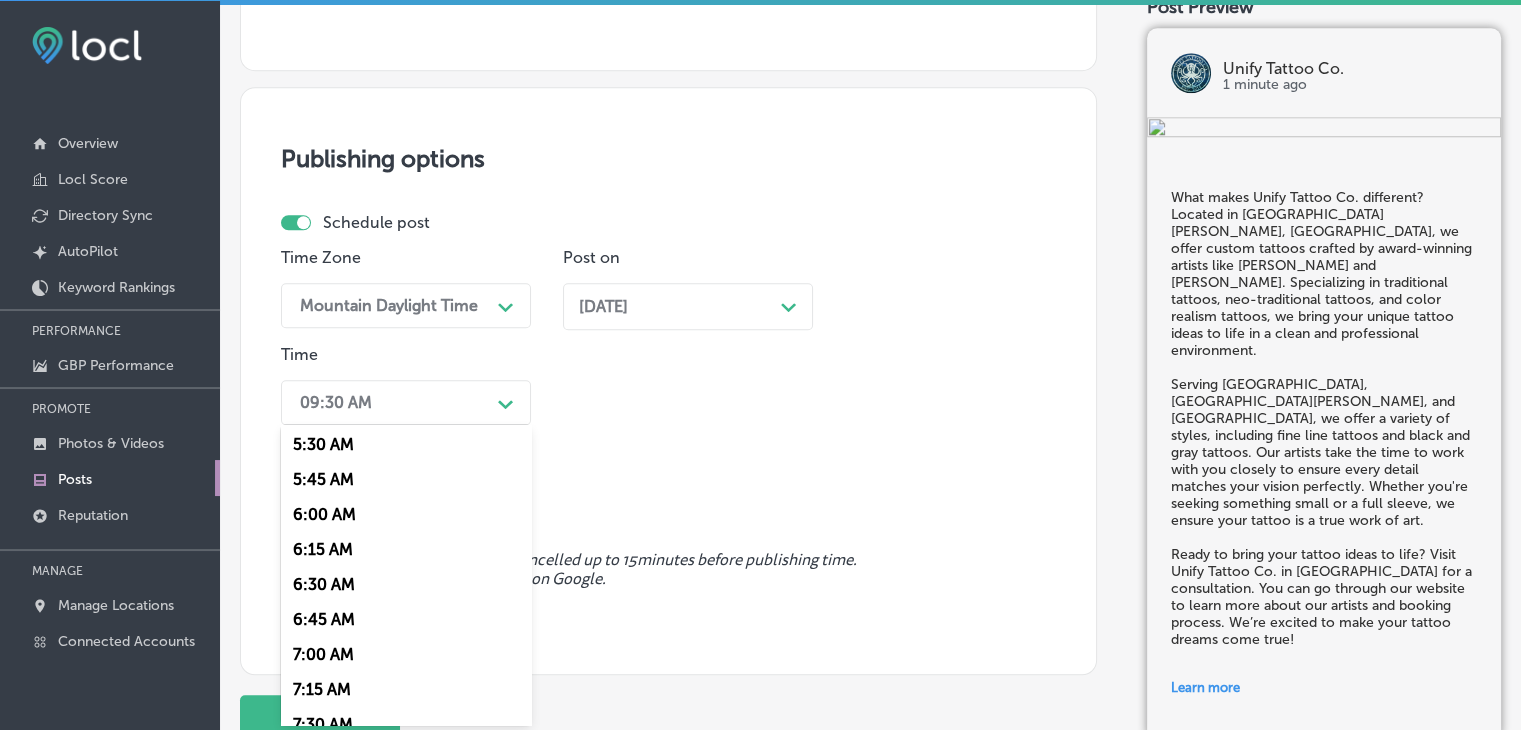 scroll, scrollTop: 800, scrollLeft: 0, axis: vertical 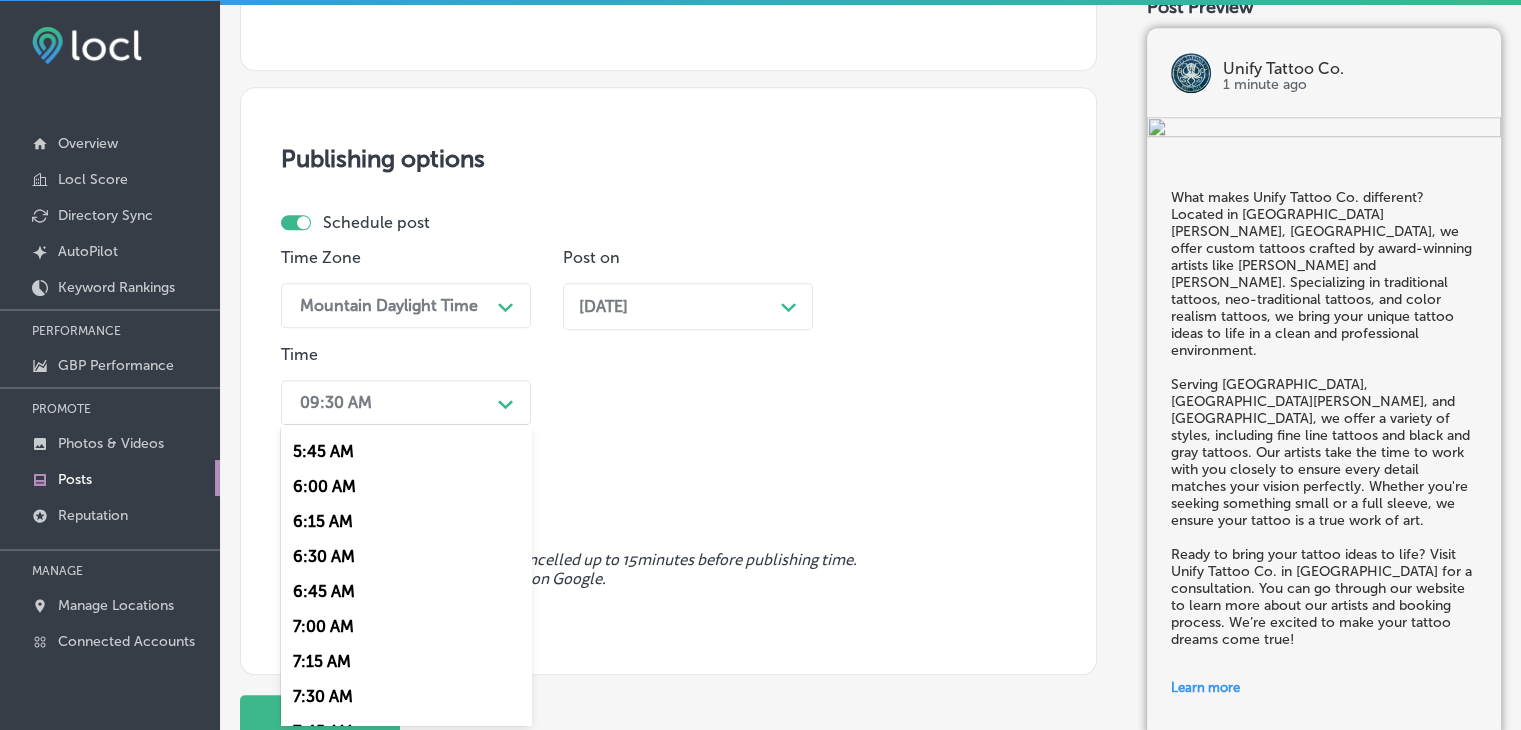 click on "7:00 AM" at bounding box center [406, 626] 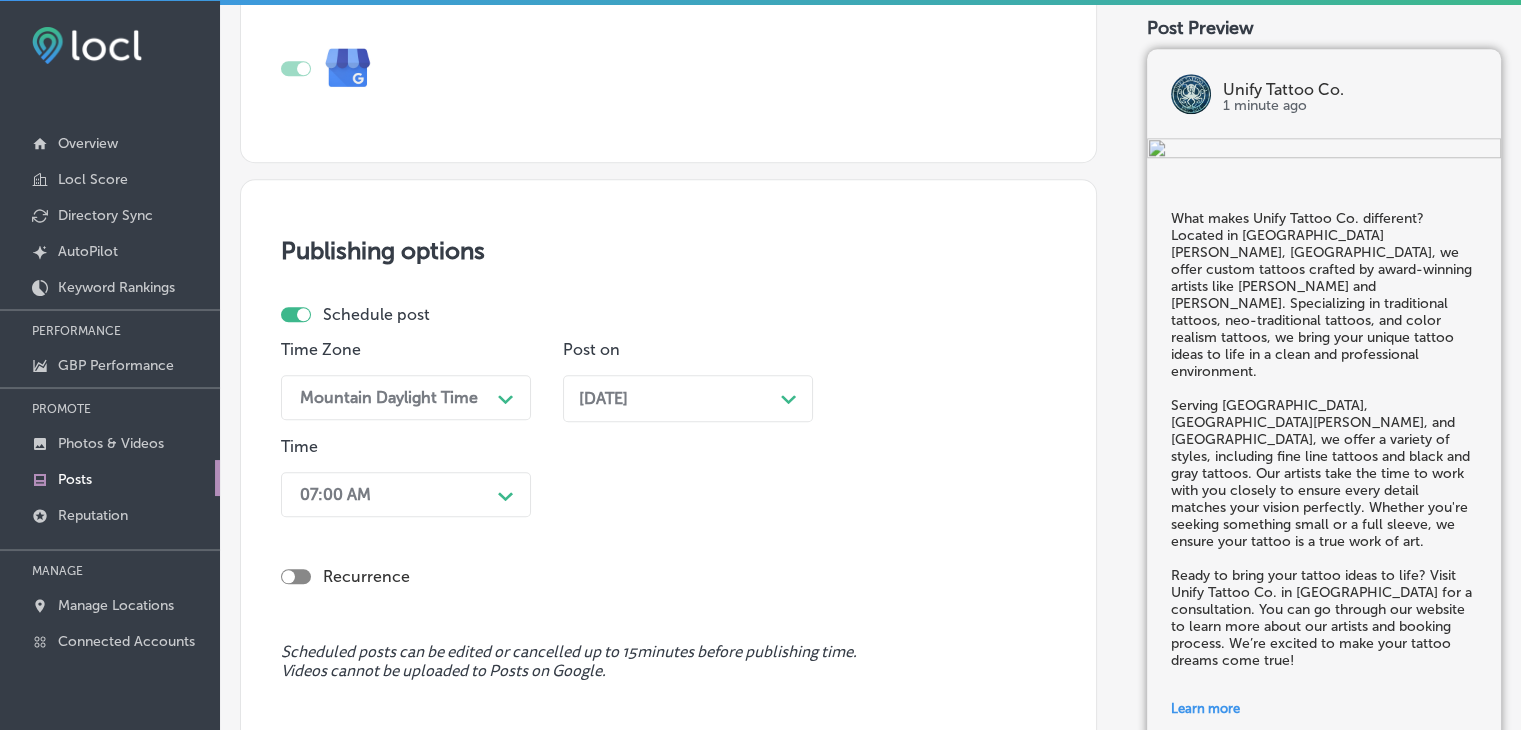 scroll, scrollTop: 1983, scrollLeft: 0, axis: vertical 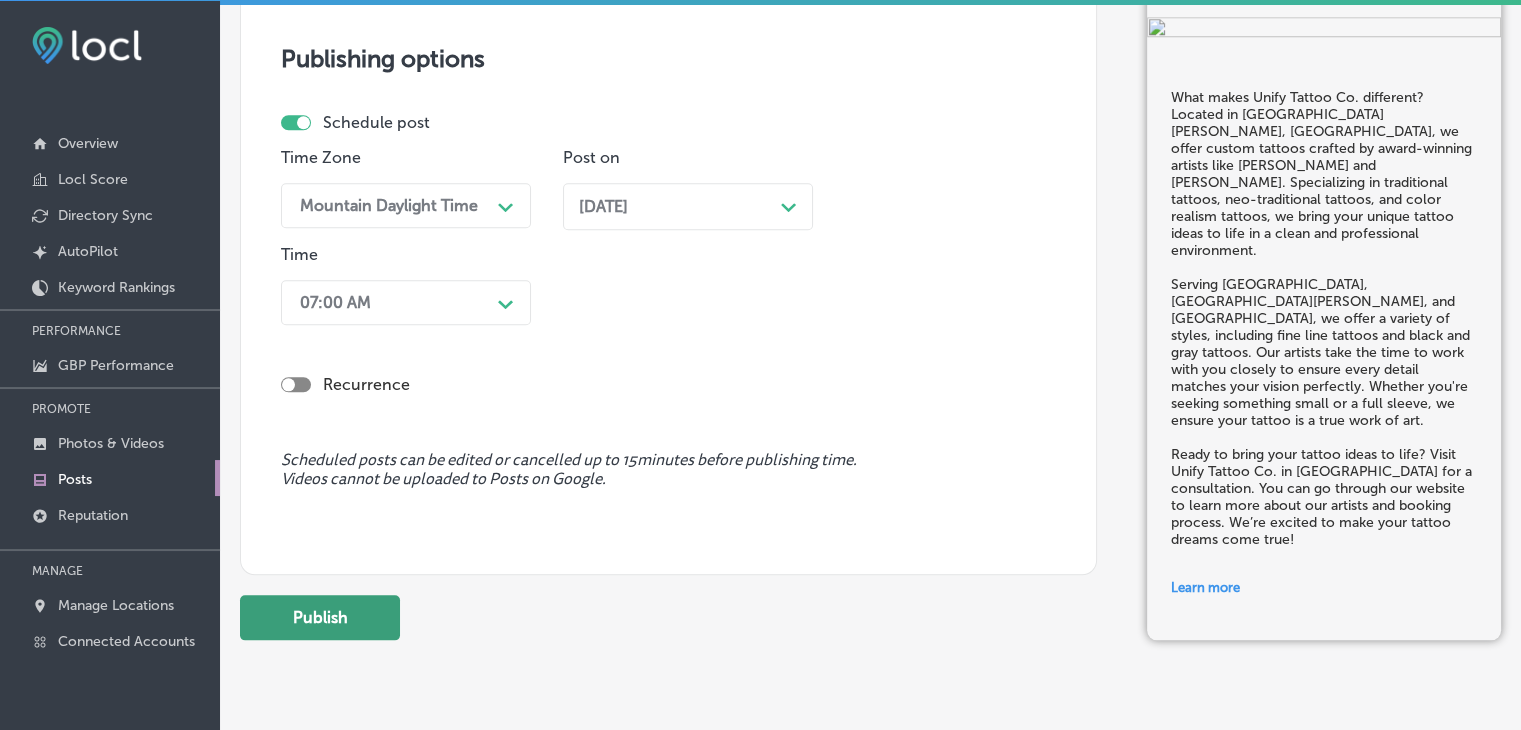 click on "Publish" at bounding box center [320, 617] 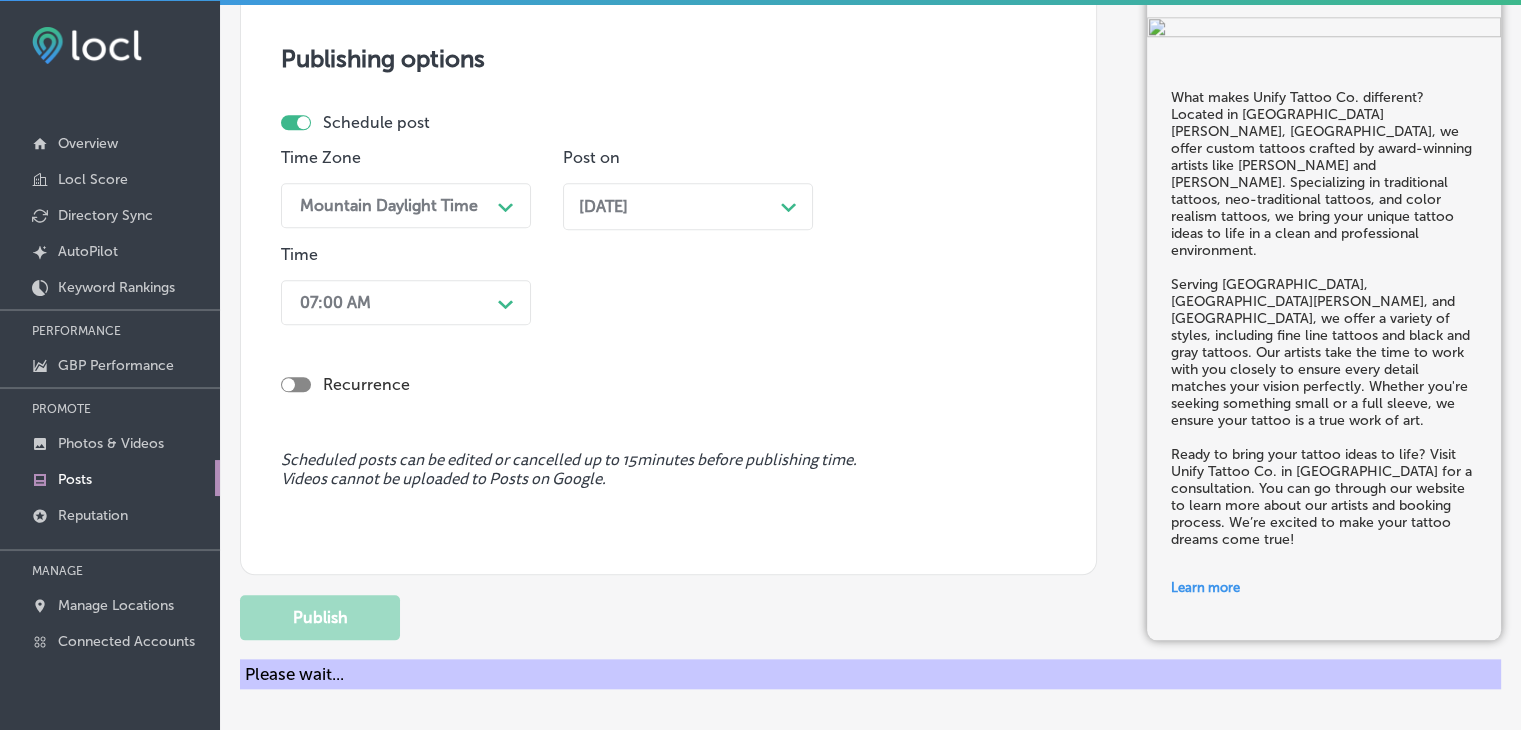 scroll, scrollTop: 1757, scrollLeft: 0, axis: vertical 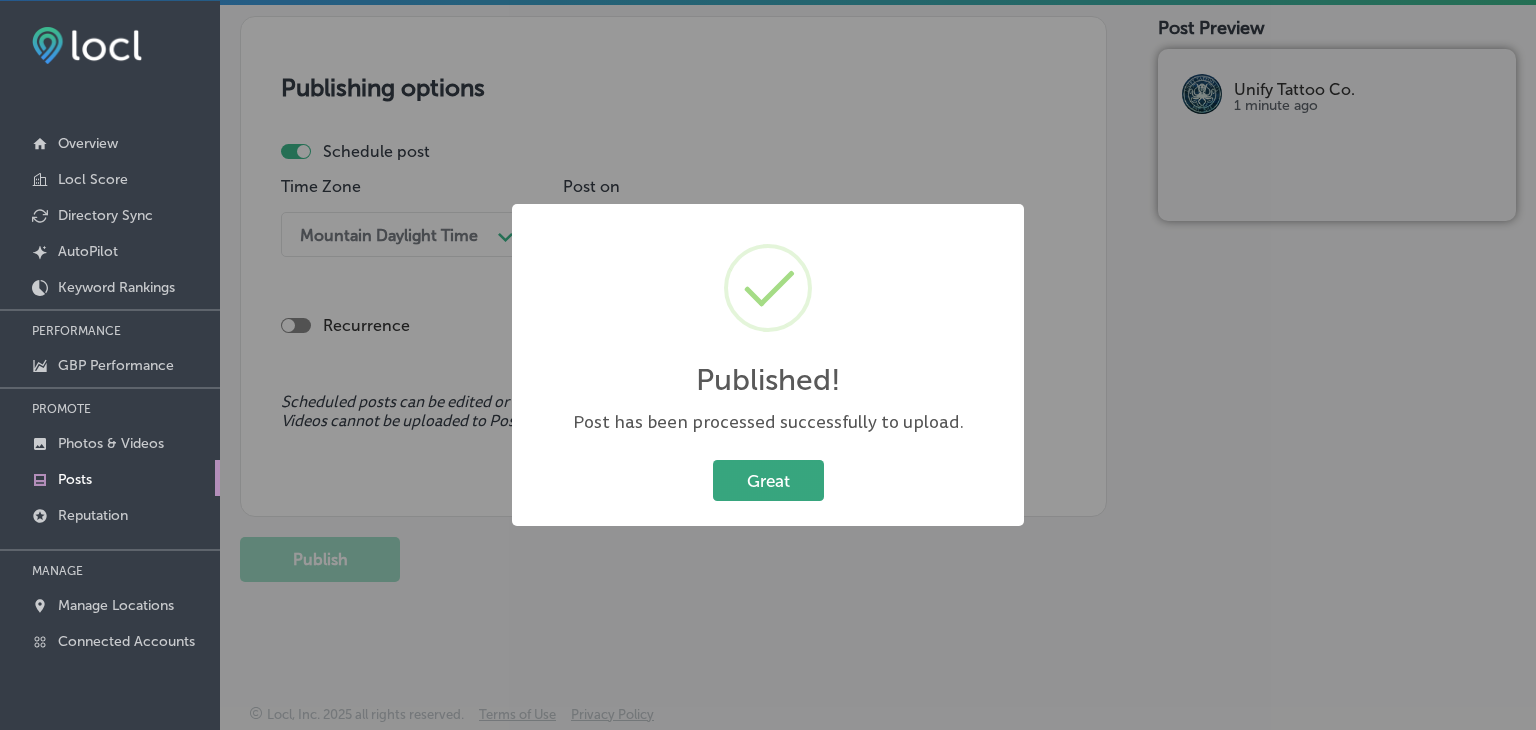 click on "Great" at bounding box center [768, 480] 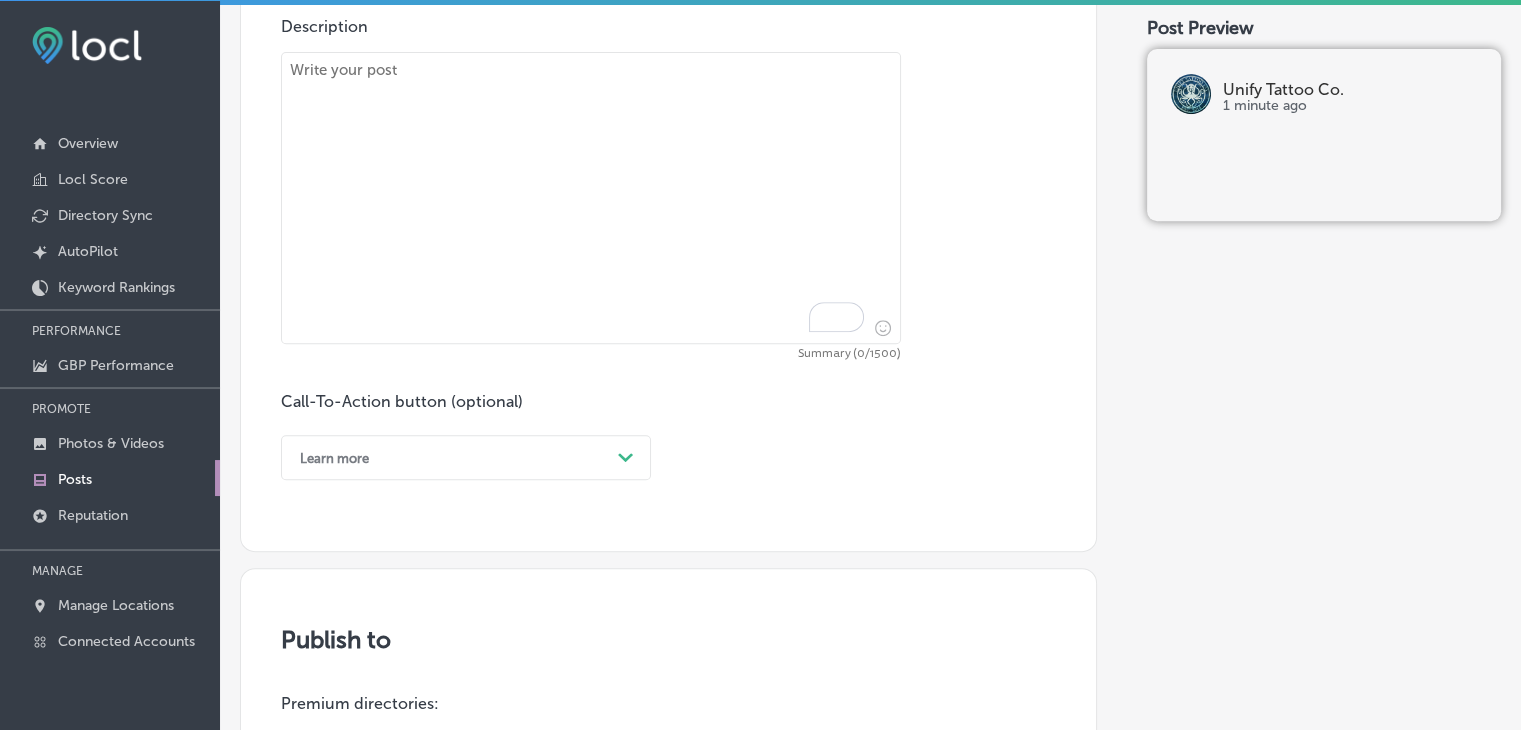 scroll, scrollTop: 657, scrollLeft: 0, axis: vertical 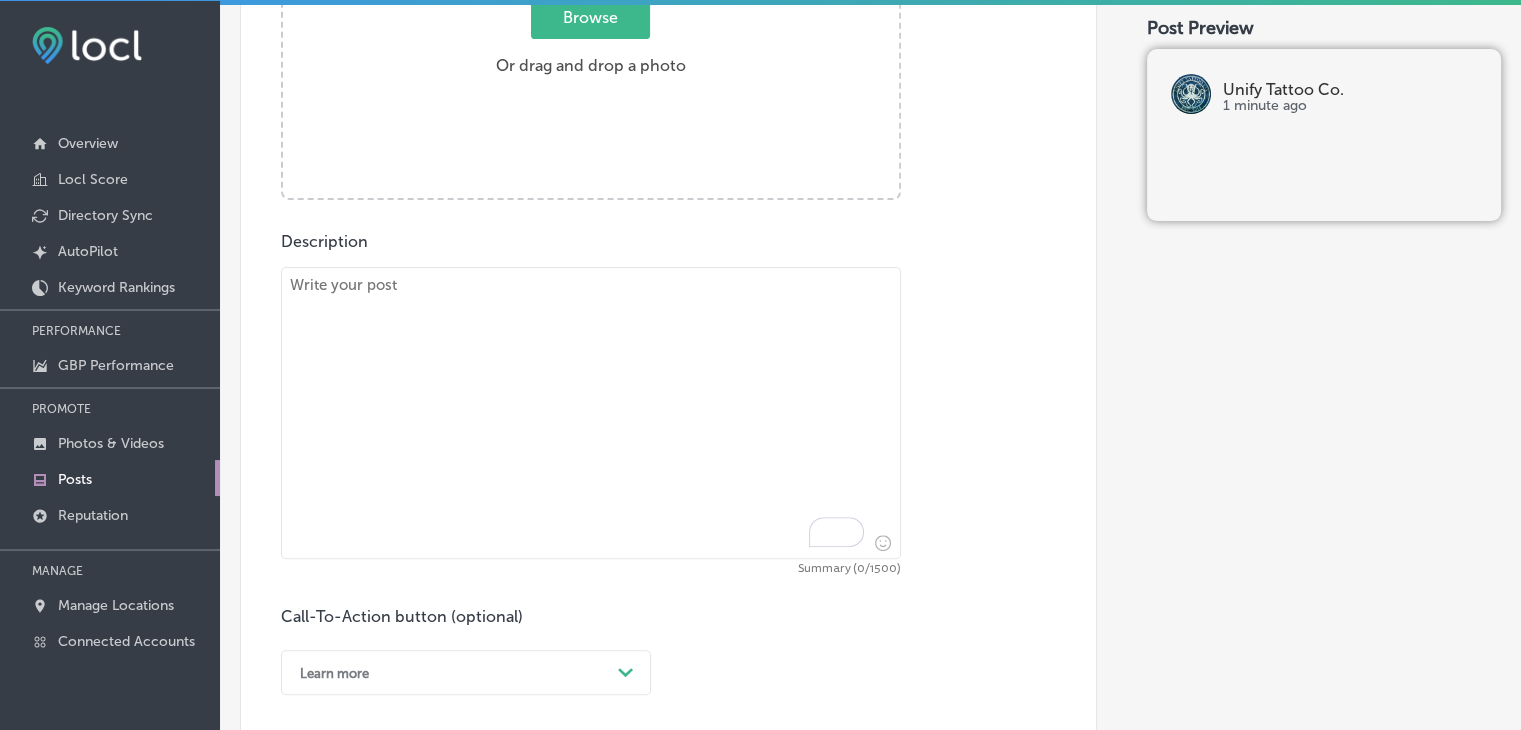 click on "Browse     Or drag and drop a photo" at bounding box center (591, 42) 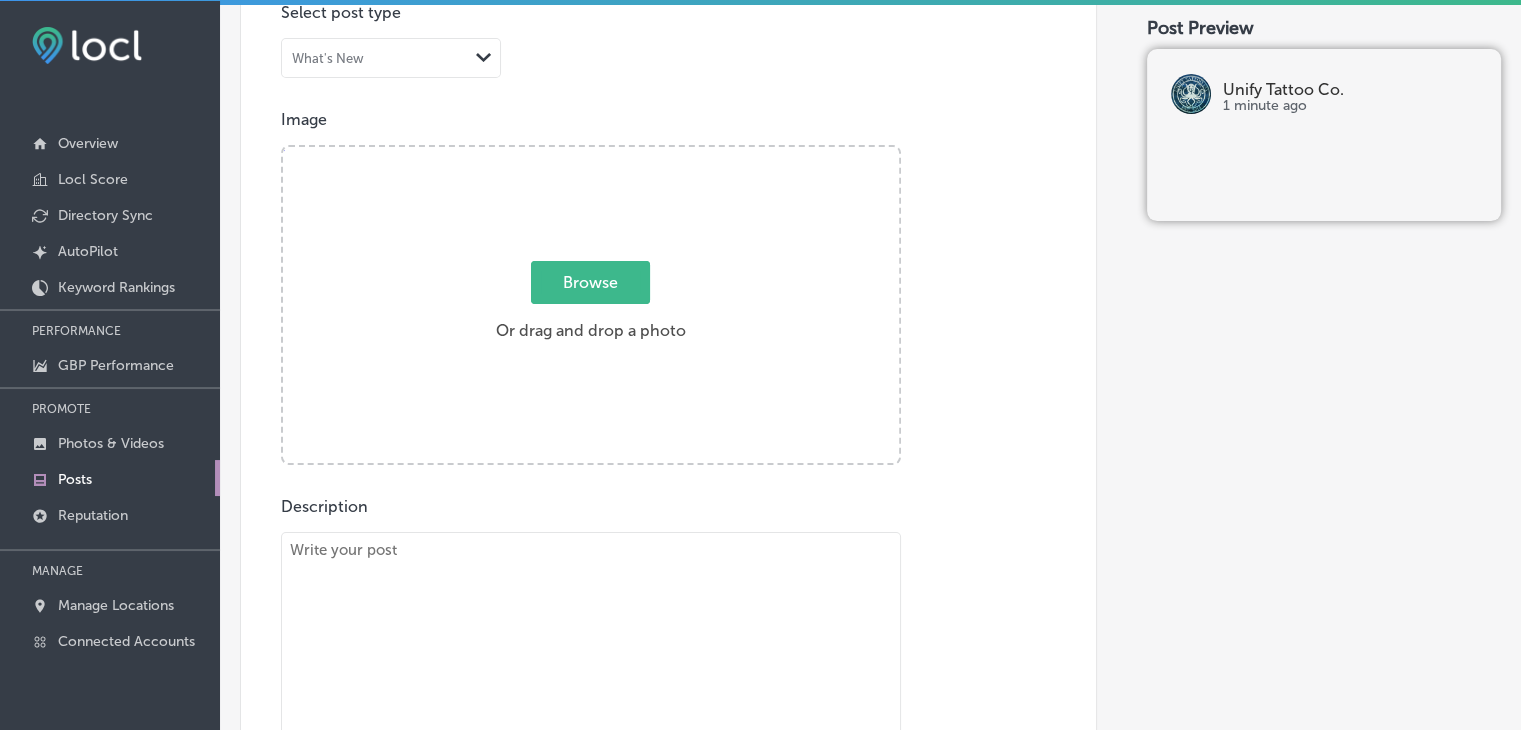 scroll, scrollTop: 575, scrollLeft: 0, axis: vertical 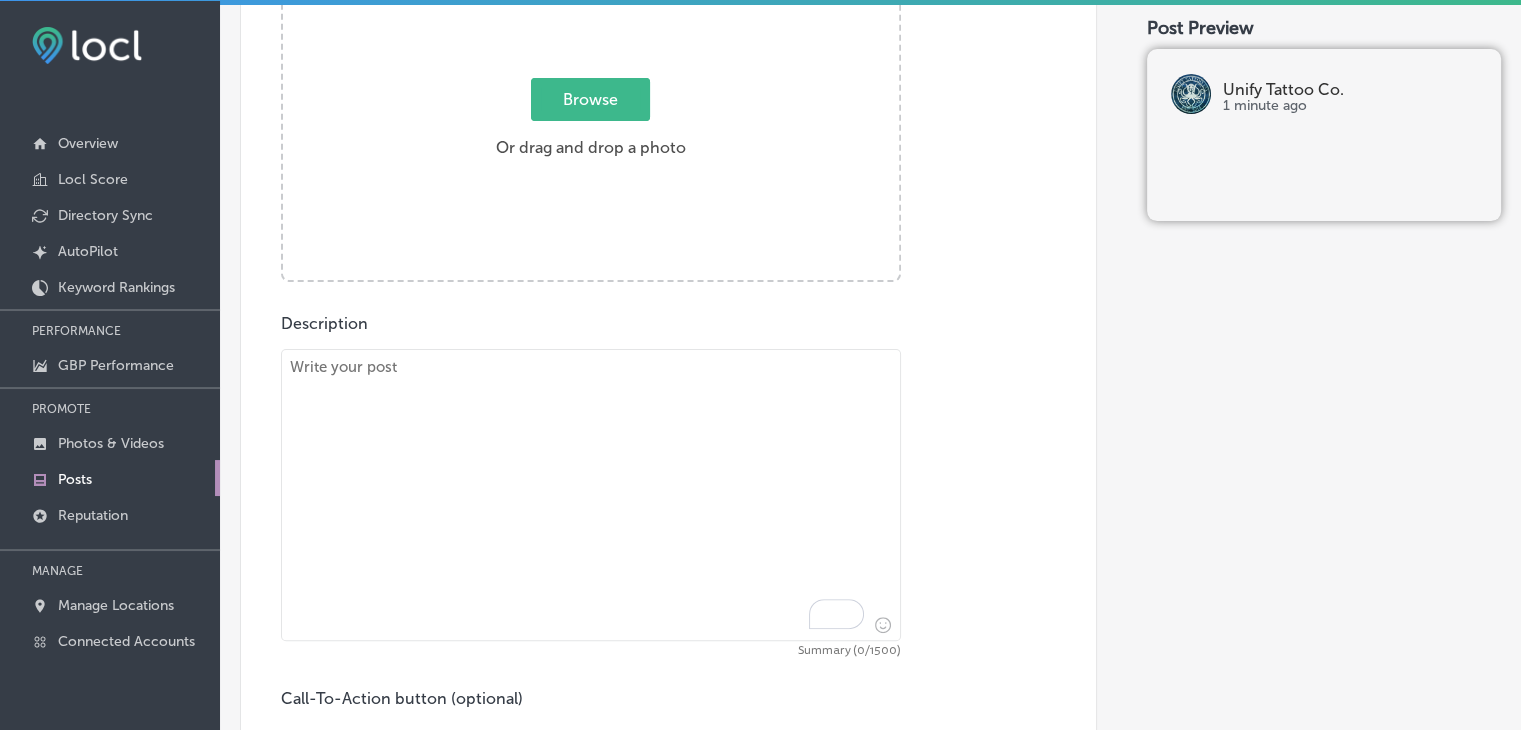 click at bounding box center [591, 495] 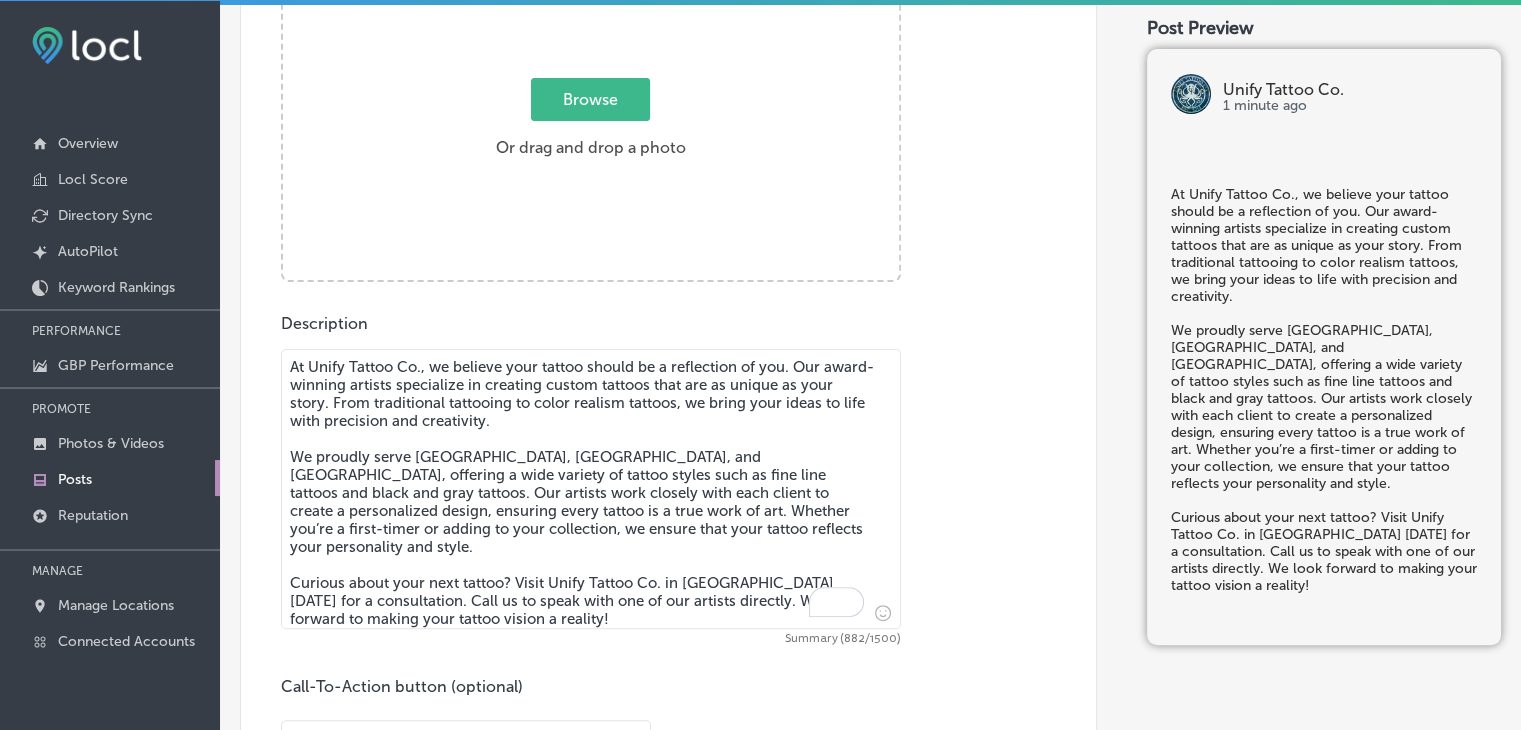 type on "At Unify Tattoo Co., we believe your tattoo should be a reflection of you. Our award-winning artists specialize in creating custom tattoos that are as unique as your story. From traditional tattooing to color realism tattoos, we bring your ideas to life with precision and creativity.
We proudly serve [GEOGRAPHIC_DATA], [GEOGRAPHIC_DATA], and [GEOGRAPHIC_DATA], offering a wide variety of tattoo styles such as fine line tattoos and black and gray tattoos. Our artists work closely with each client to create a personalized design, ensuring every tattoo is a true work of art. Whether you’re a first-timer or adding to your collection, we ensure that your tattoo reflects your personality and style.
Curious about your next tattoo? Visit Unify Tattoo Co. in [GEOGRAPHIC_DATA] [DATE] for a consultation. Call us to speak with one of our artists directly. We look forward to making your tattoo vision a reality!" 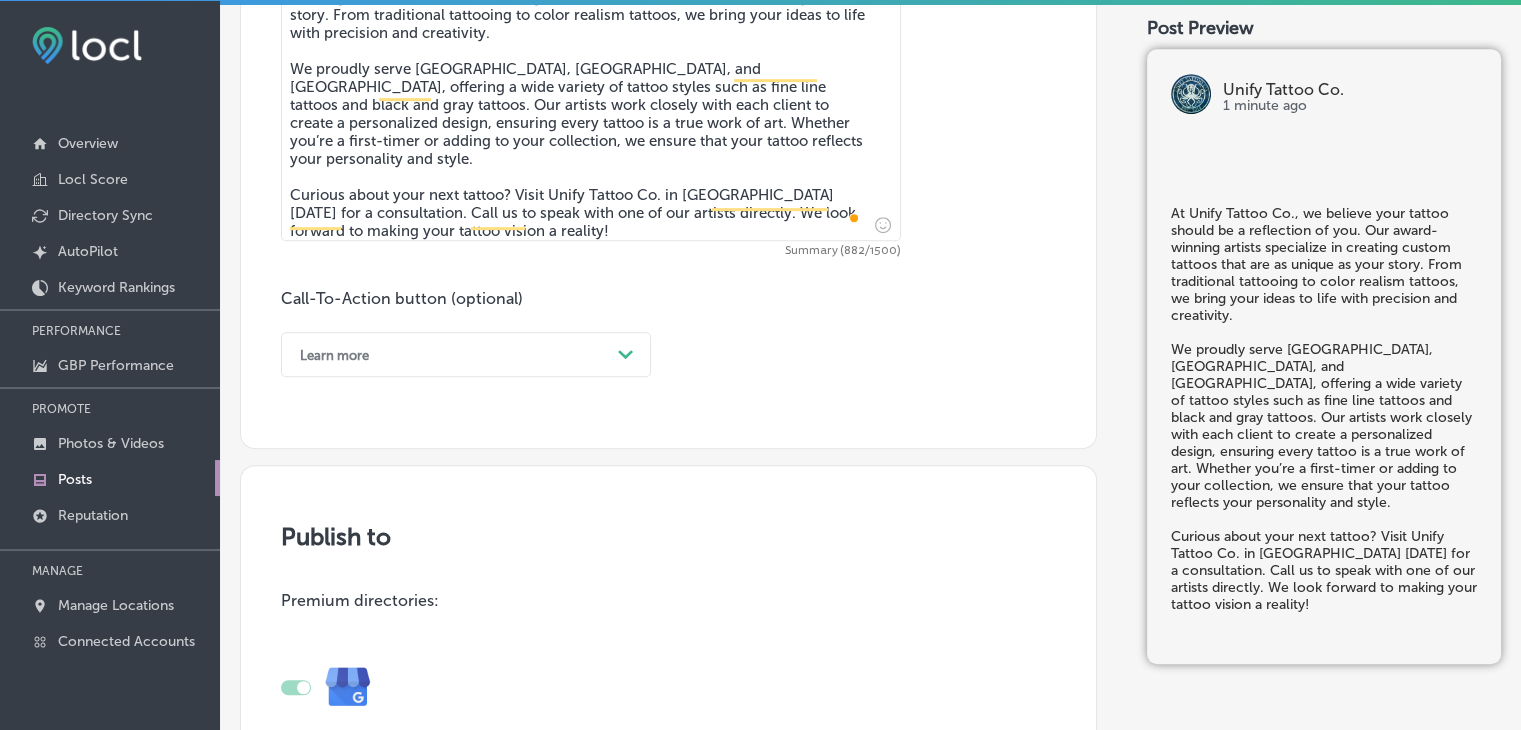 scroll, scrollTop: 975, scrollLeft: 0, axis: vertical 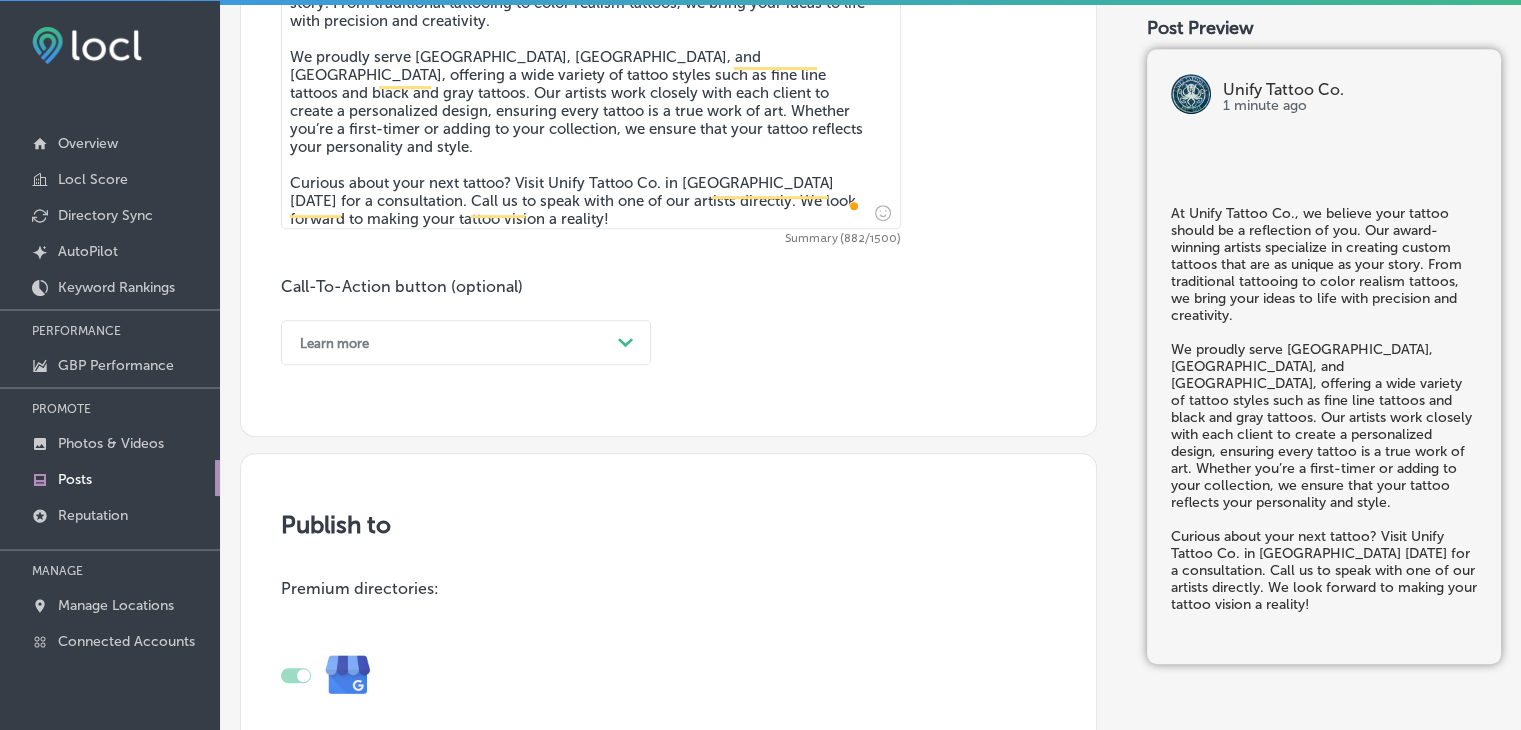 click on "Call-To-Action button (optional) Learn more
Path
Created with Sketch." at bounding box center [466, 321] 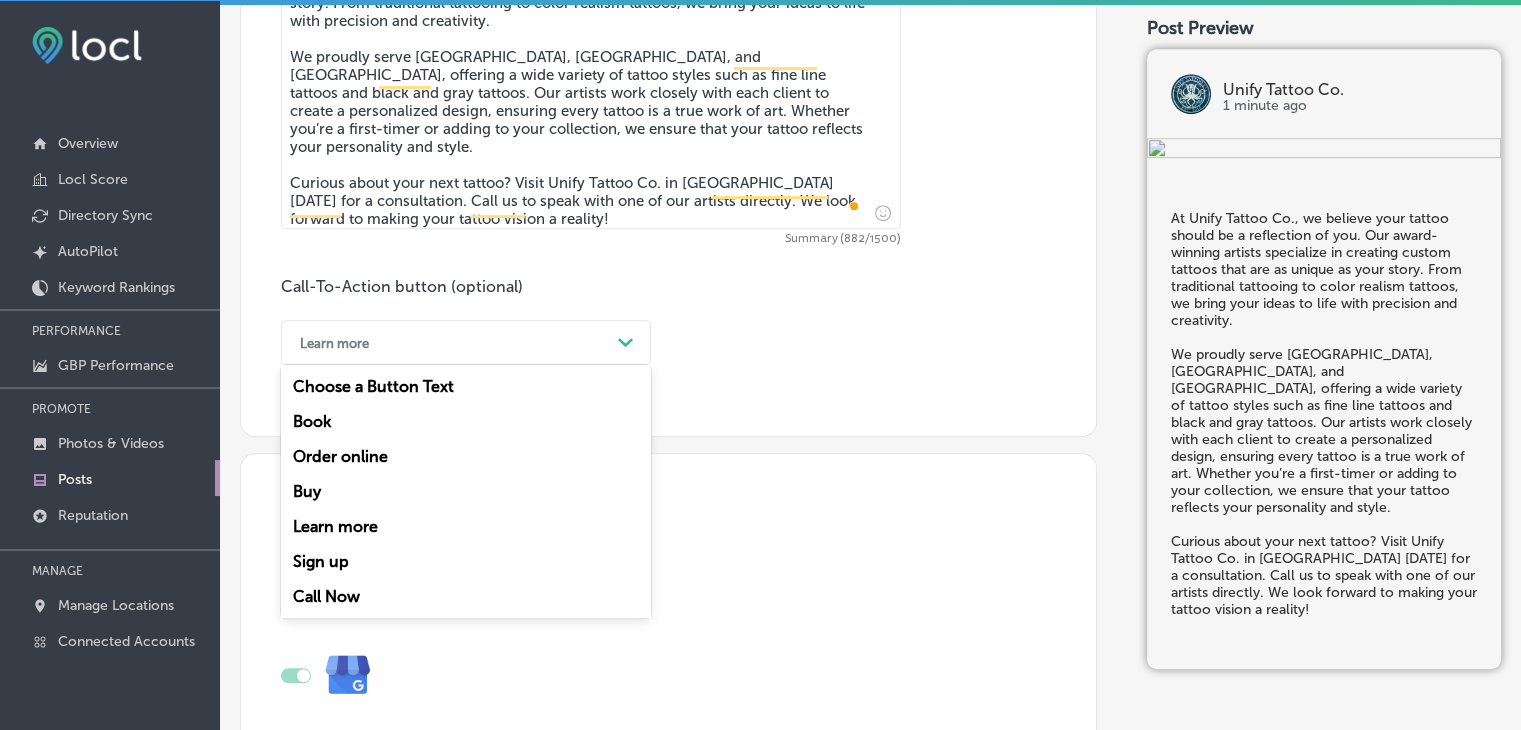 click on "Call Now" at bounding box center (466, 596) 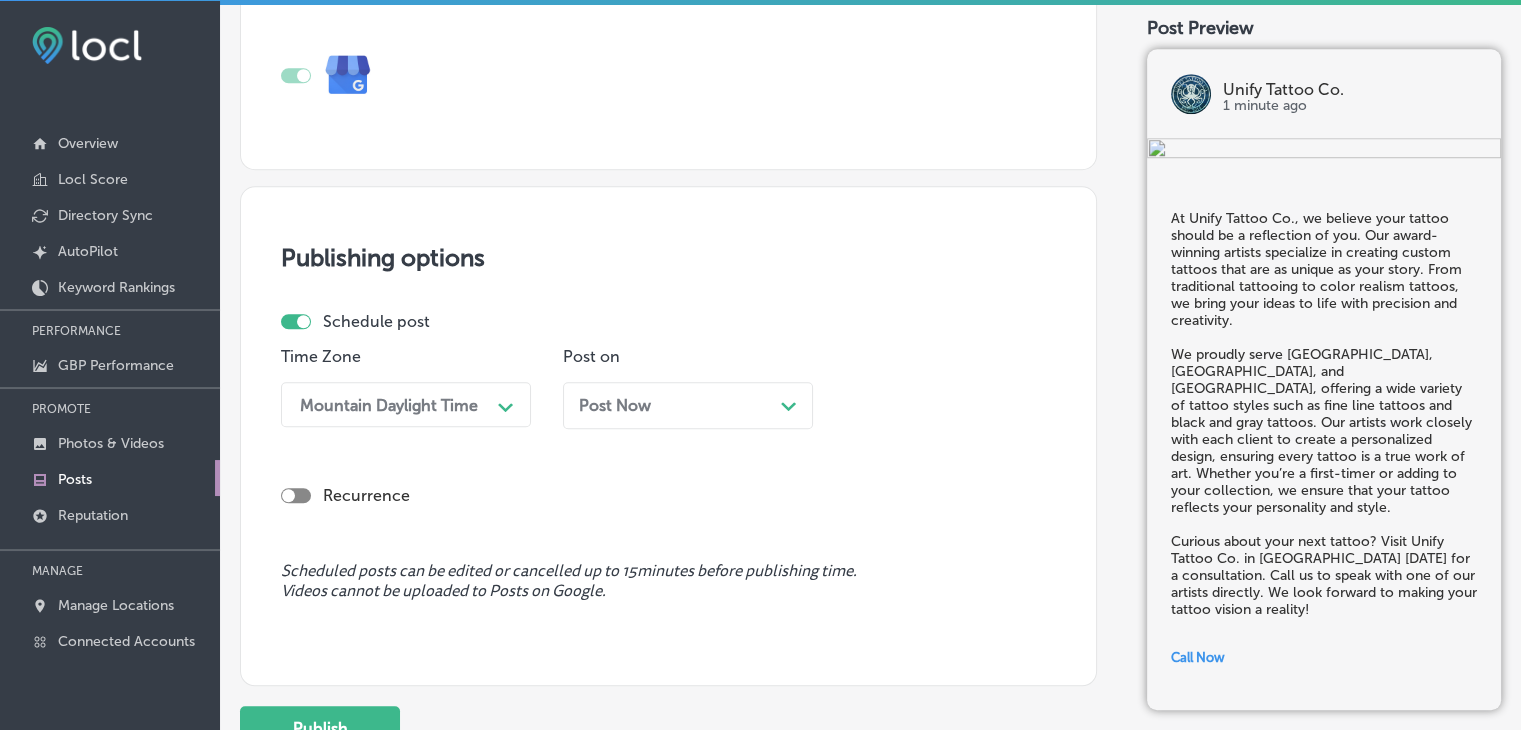 scroll, scrollTop: 1475, scrollLeft: 0, axis: vertical 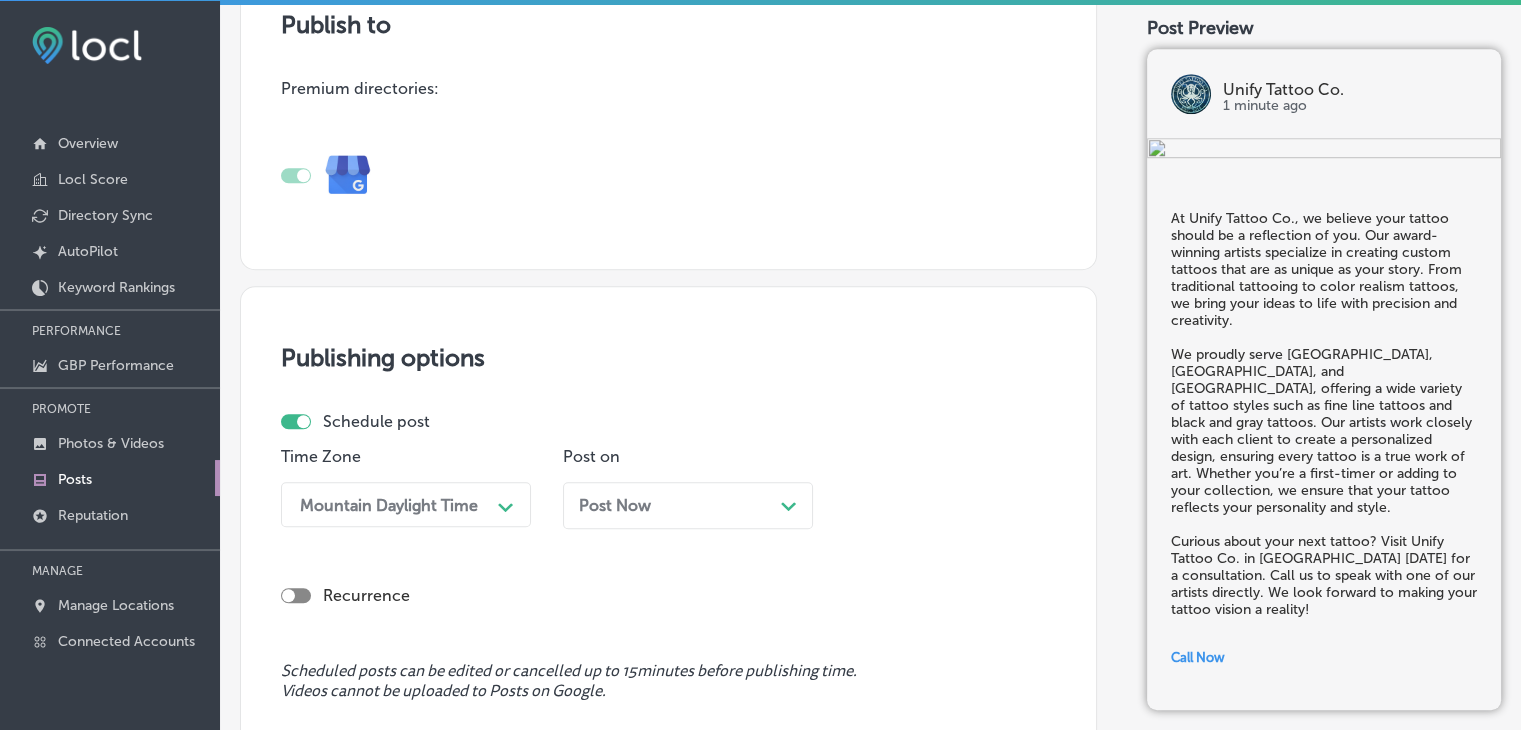 click on "Post on Post Now
Path
Created with Sketch." at bounding box center [688, 495] 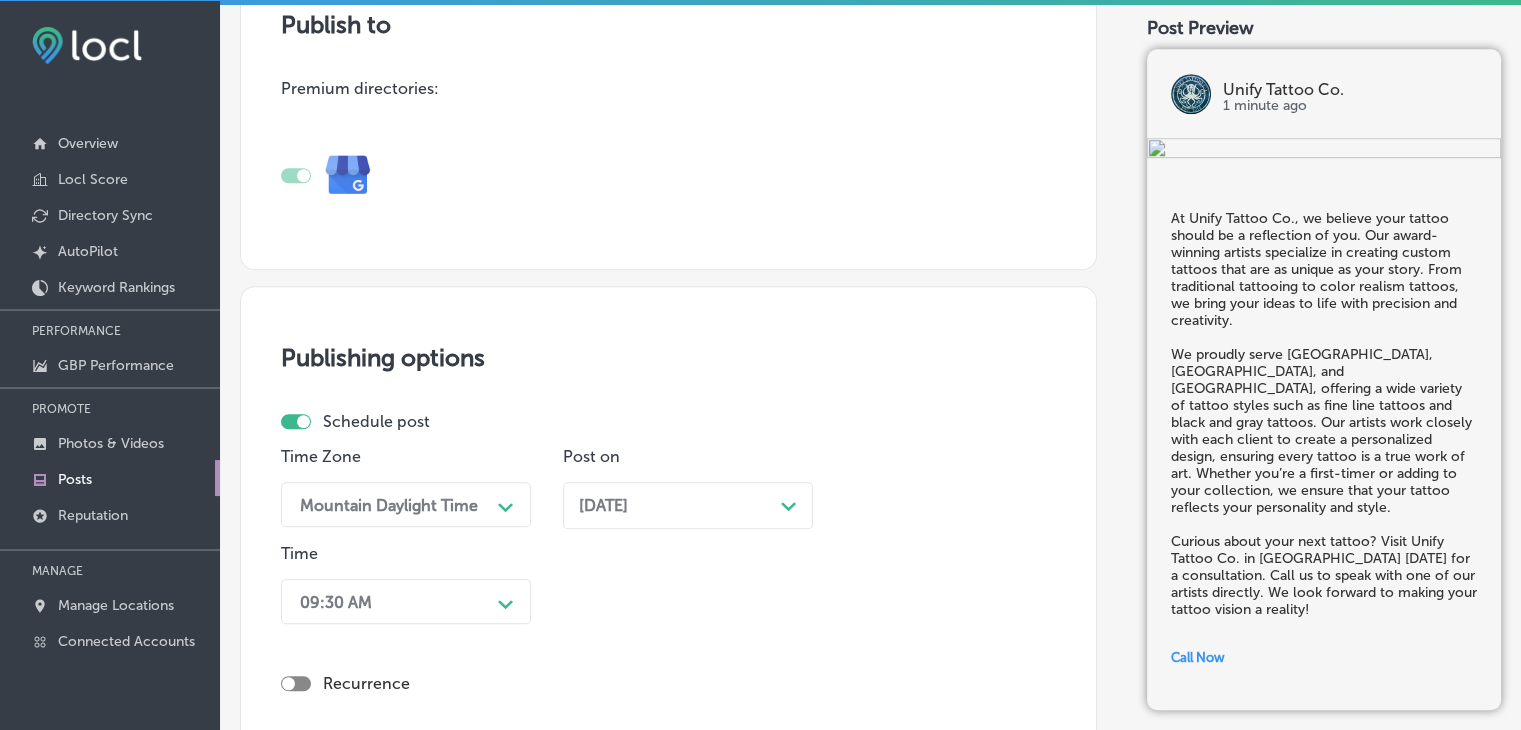 click on "Time 09:30 AM
Path
Created with Sketch." at bounding box center [406, 588] 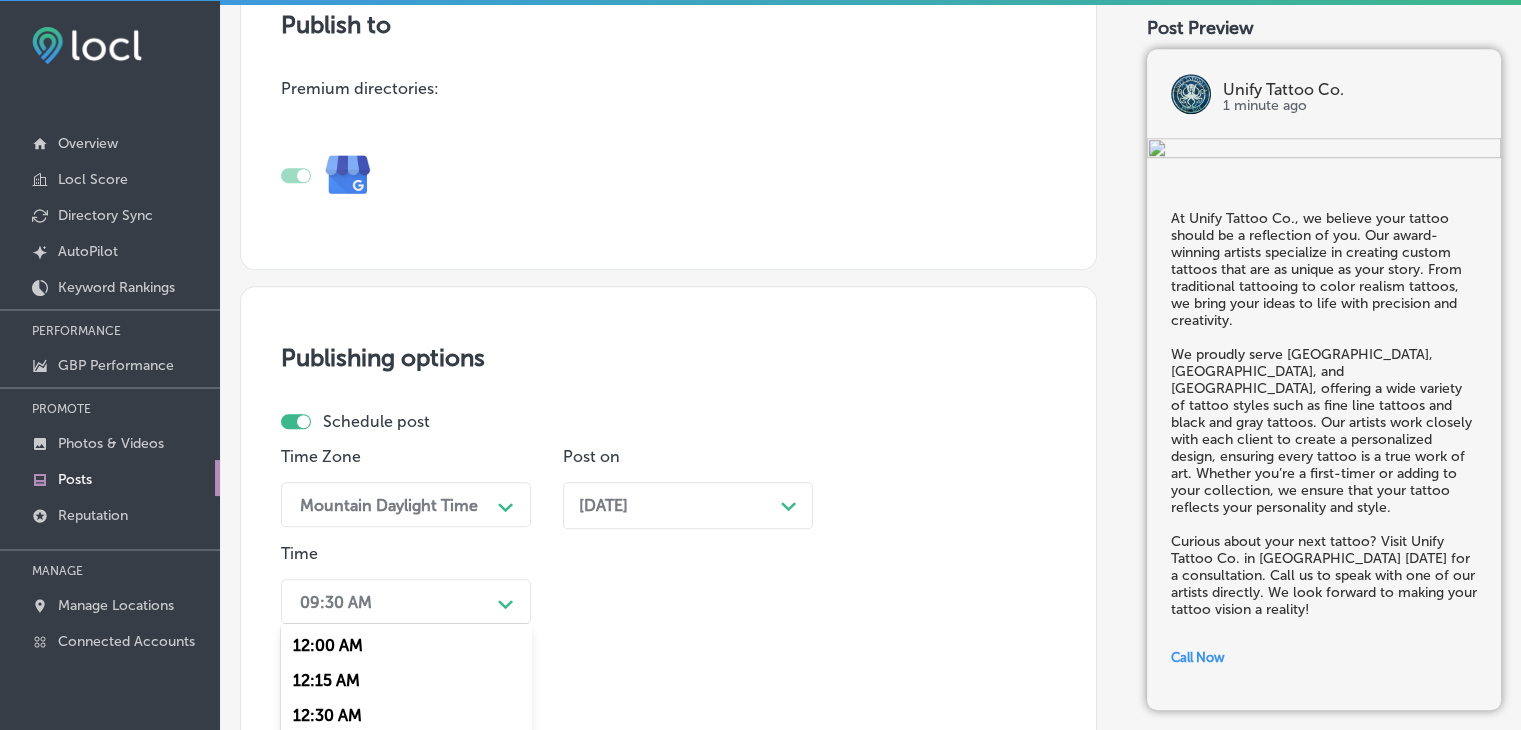 scroll, scrollTop: 1676, scrollLeft: 0, axis: vertical 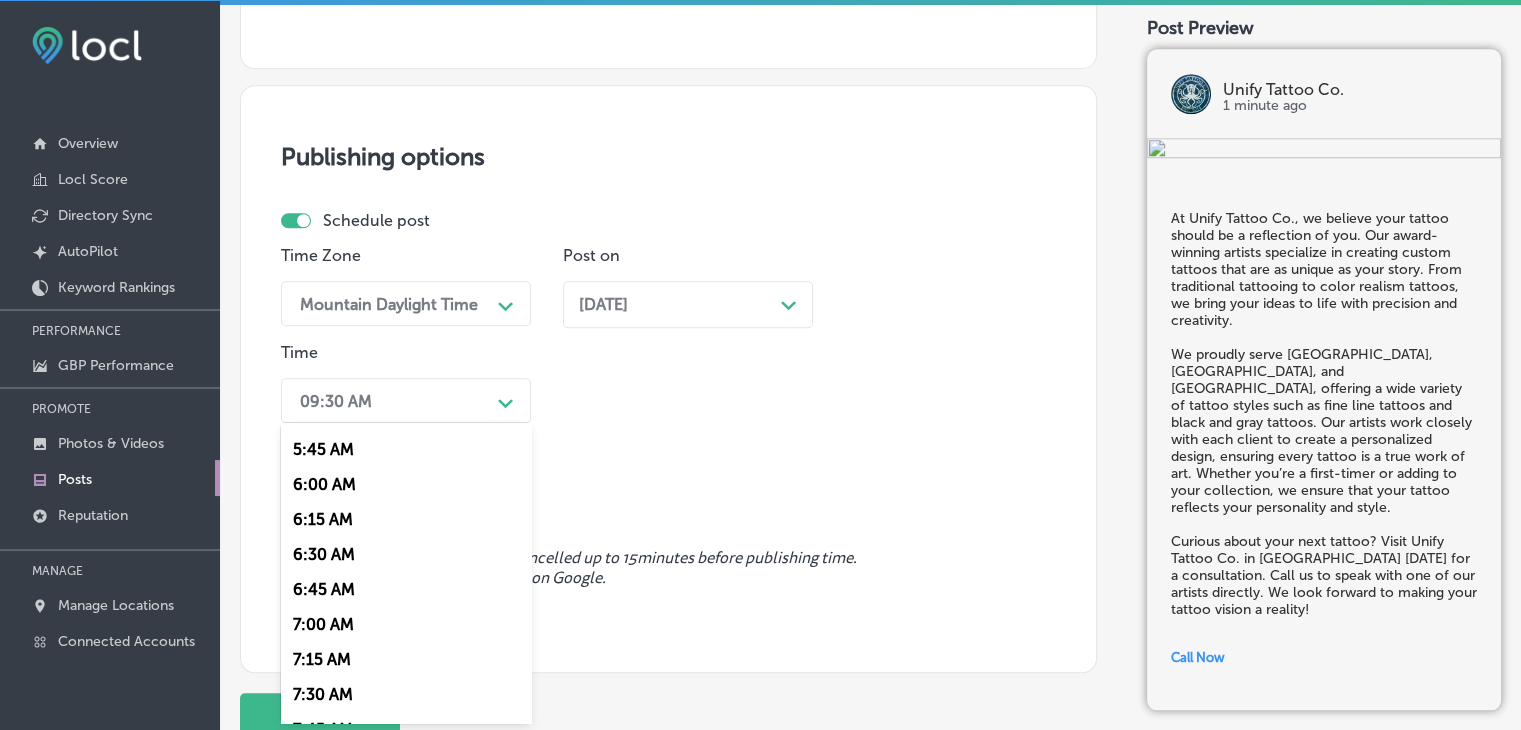 click on "7:00 AM" at bounding box center (406, 624) 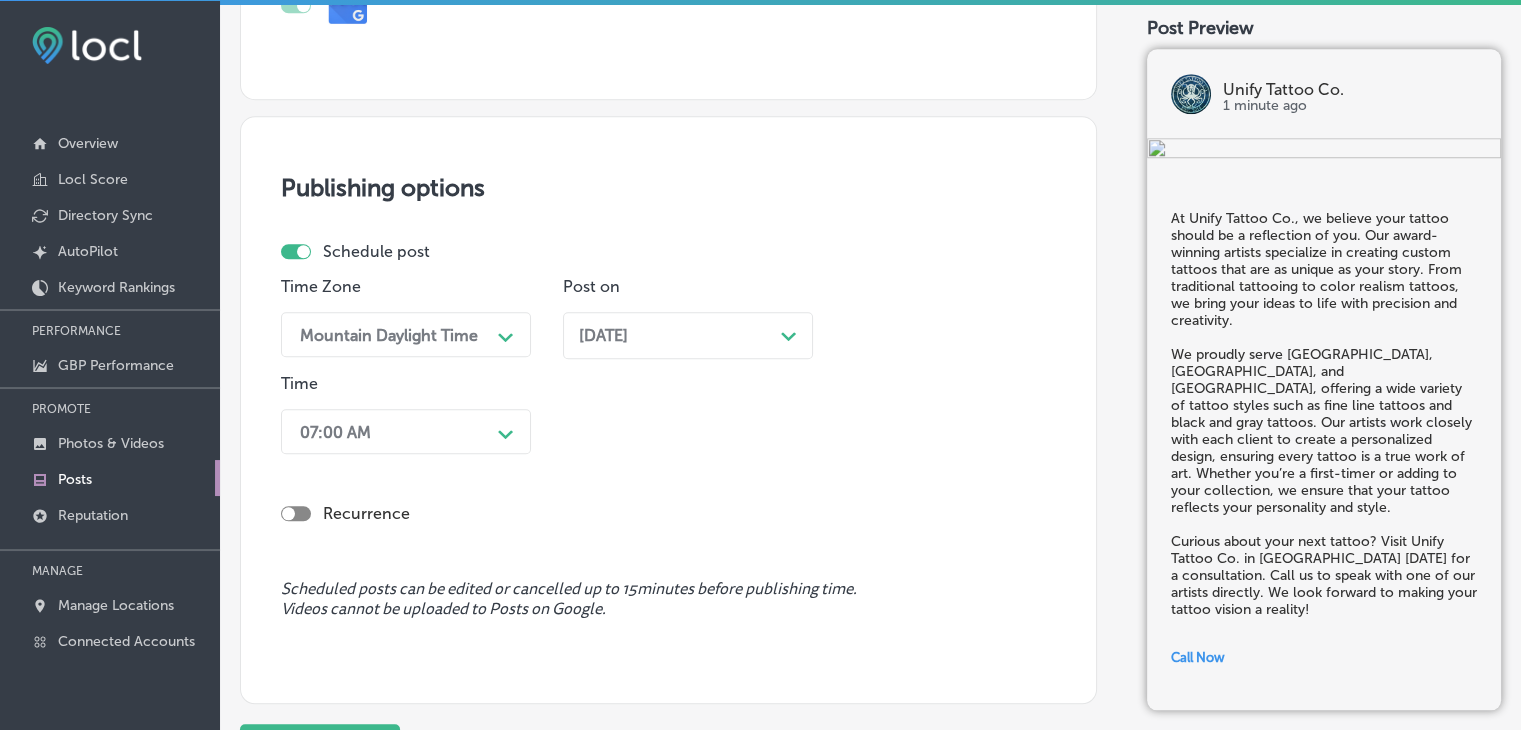 scroll, scrollTop: 1833, scrollLeft: 0, axis: vertical 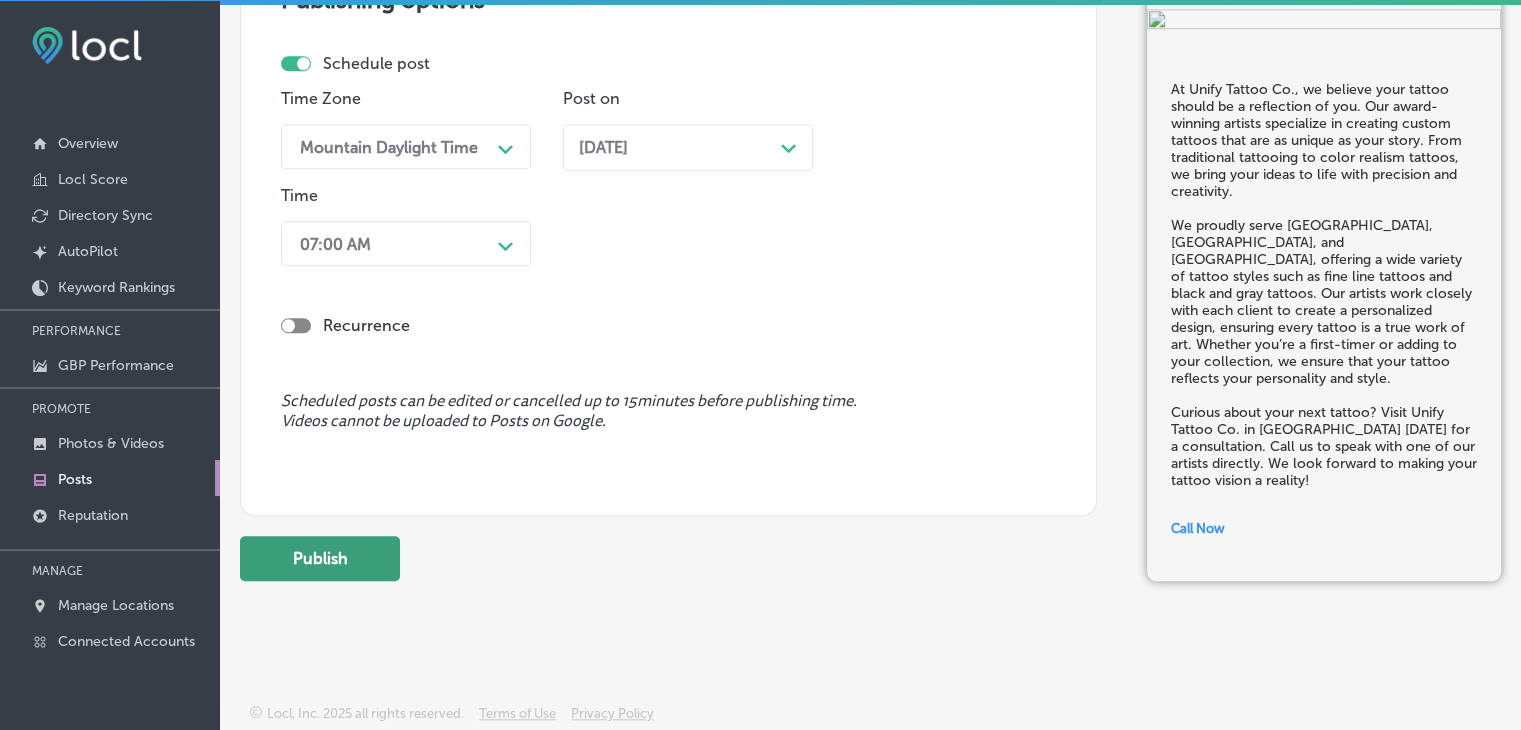 click on "Publish" at bounding box center [320, 558] 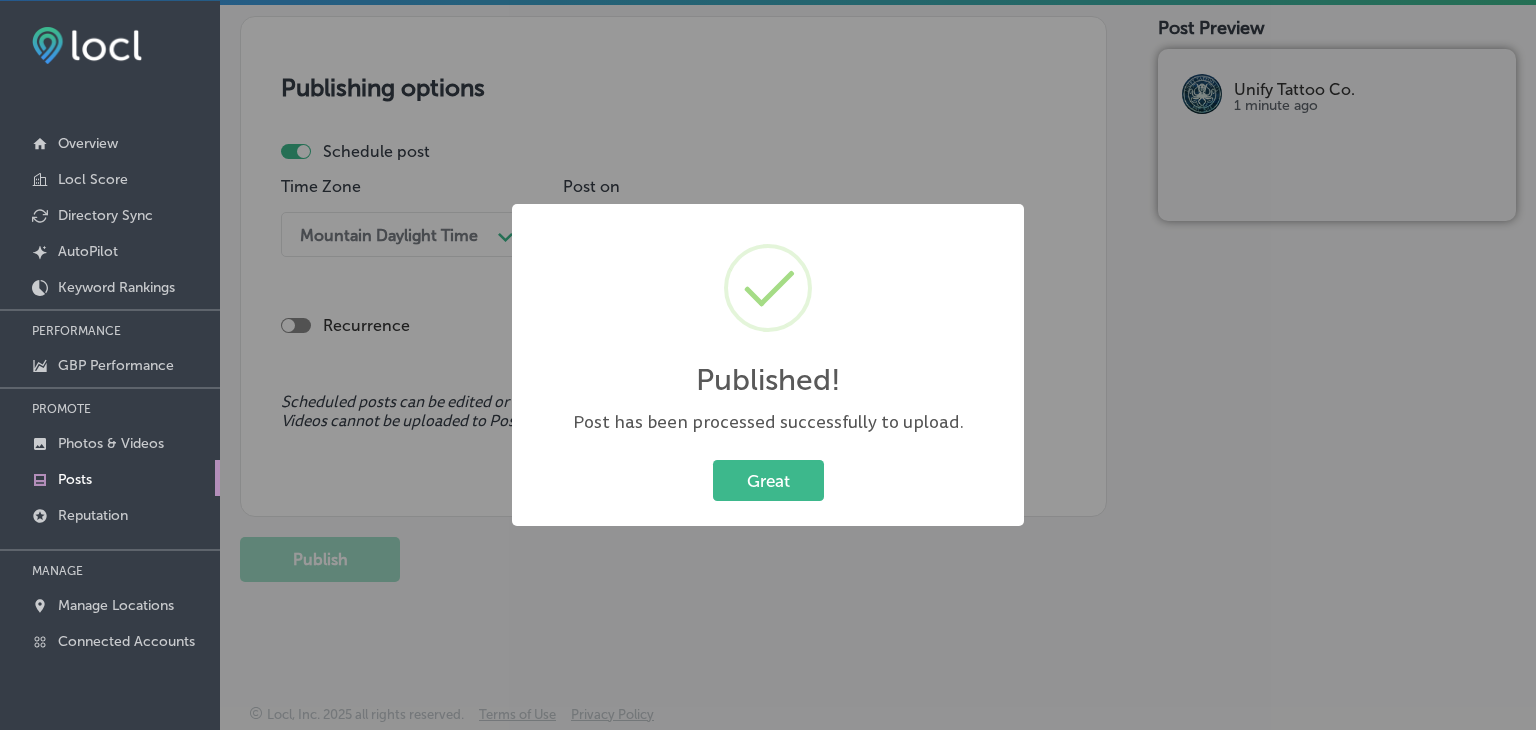 click on "Published! × Post has been processed successfully to upload. Great Cancel" at bounding box center [768, 365] 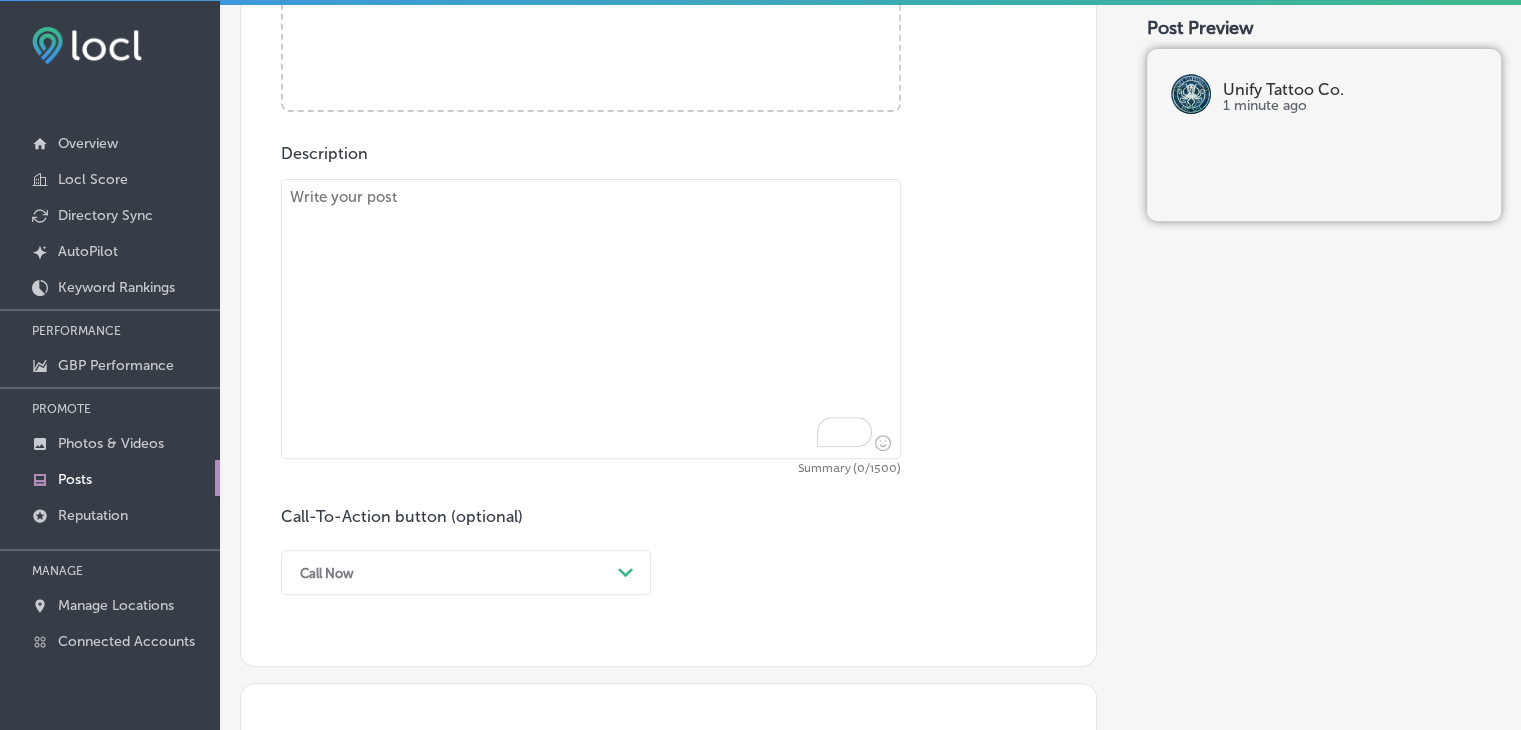 click at bounding box center [591, 319] 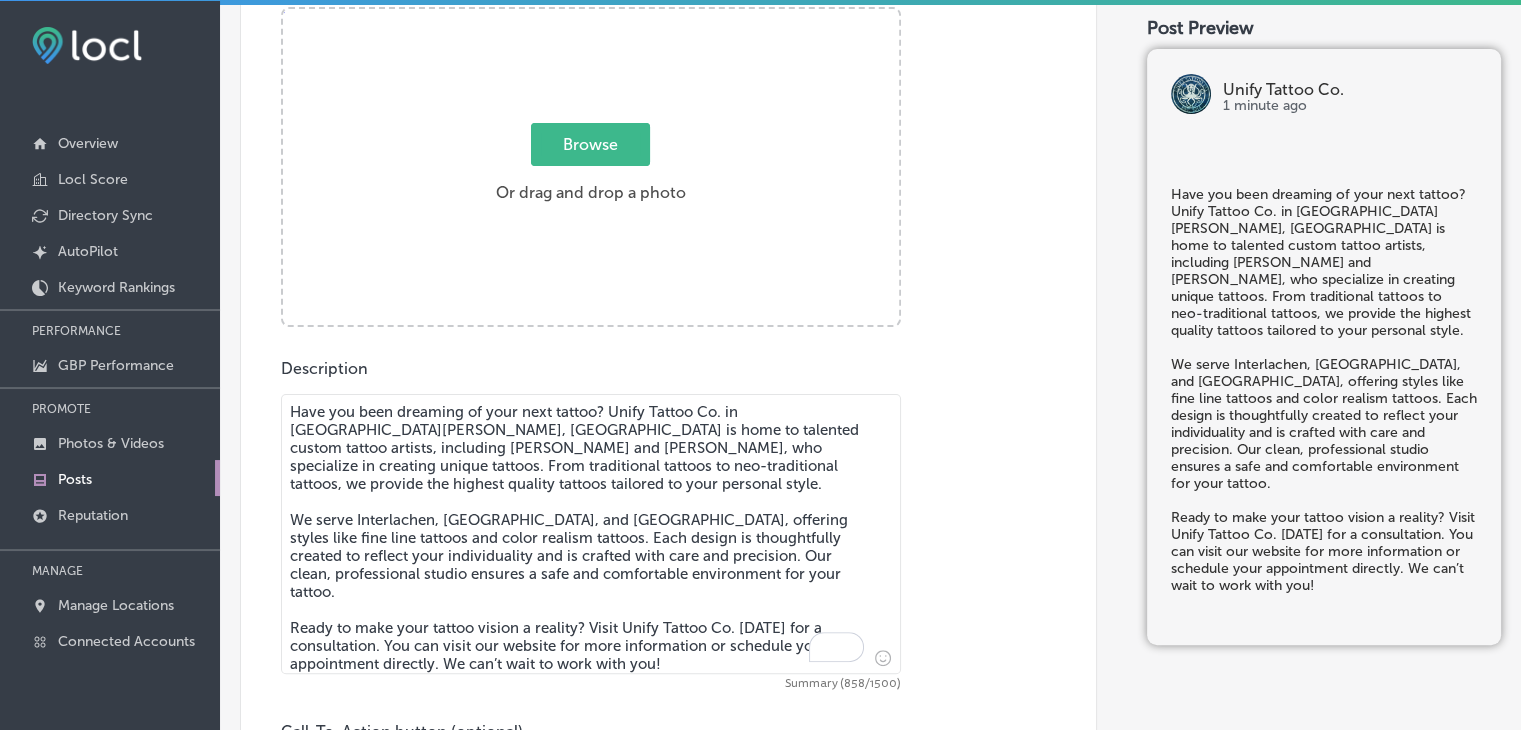 scroll, scrollTop: 445, scrollLeft: 0, axis: vertical 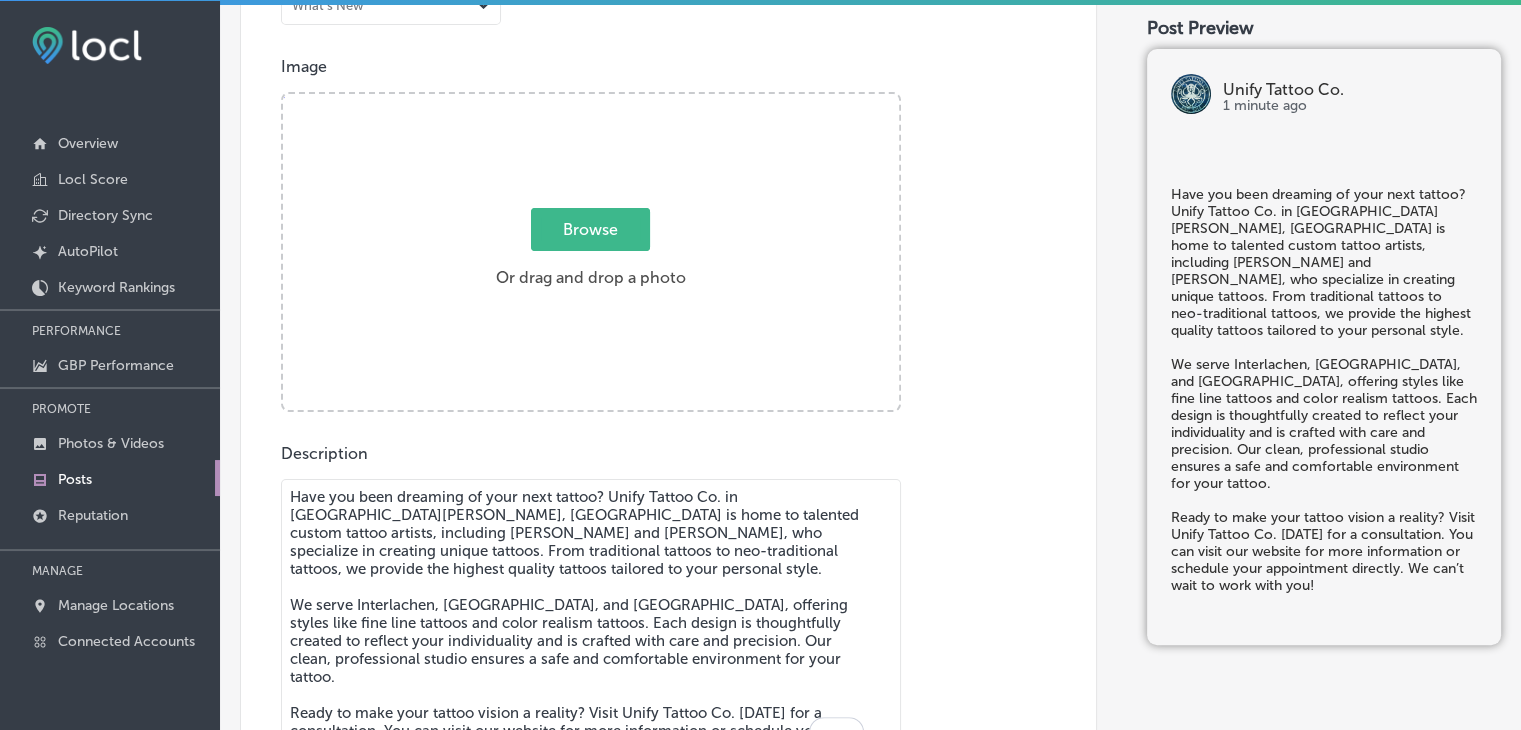 type on "Have you been dreaming of your next tattoo? Unify Tattoo Co. in [GEOGRAPHIC_DATA][PERSON_NAME], [GEOGRAPHIC_DATA] is home to talented custom tattoo artists, including [PERSON_NAME] and [PERSON_NAME], who specialize in creating unique tattoos. From traditional tattoos to neo-traditional tattoos, we provide the highest quality tattoos tailored to your personal style.
We serve Interlachen, [GEOGRAPHIC_DATA], and [GEOGRAPHIC_DATA], offering styles like fine line tattoos and color realism tattoos. Each design is thoughtfully created to reflect your individuality and is crafted with care and precision. Our clean, professional studio ensures a safe and comfortable environment for your tattoo.
Ready to make your tattoo vision a reality? Visit Unify Tattoo Co. [DATE] for a consultation. You can visit our website for more information or schedule your appointment directly. We can’t wait to work with you!" 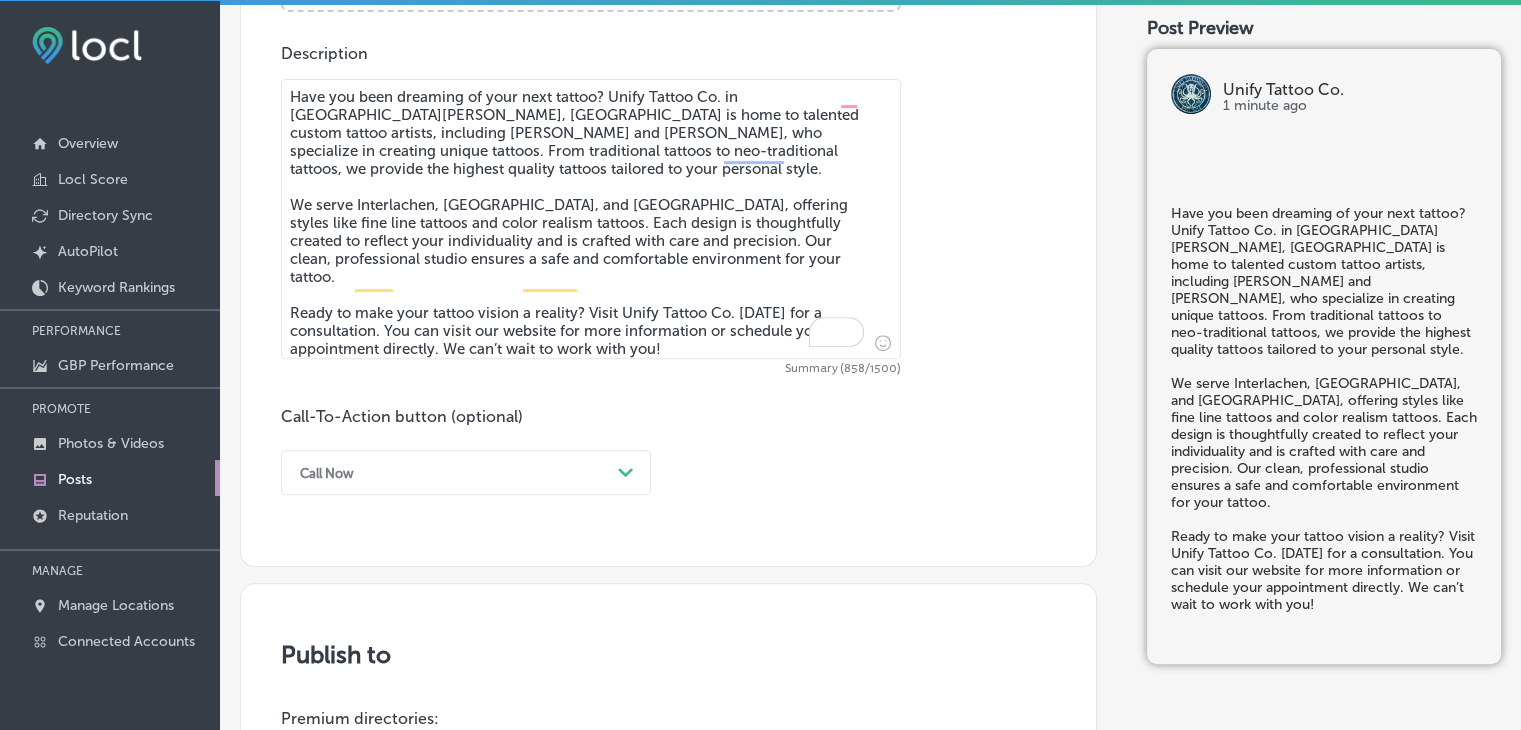 click on "Call Now
Path
Created with Sketch." at bounding box center (466, 472) 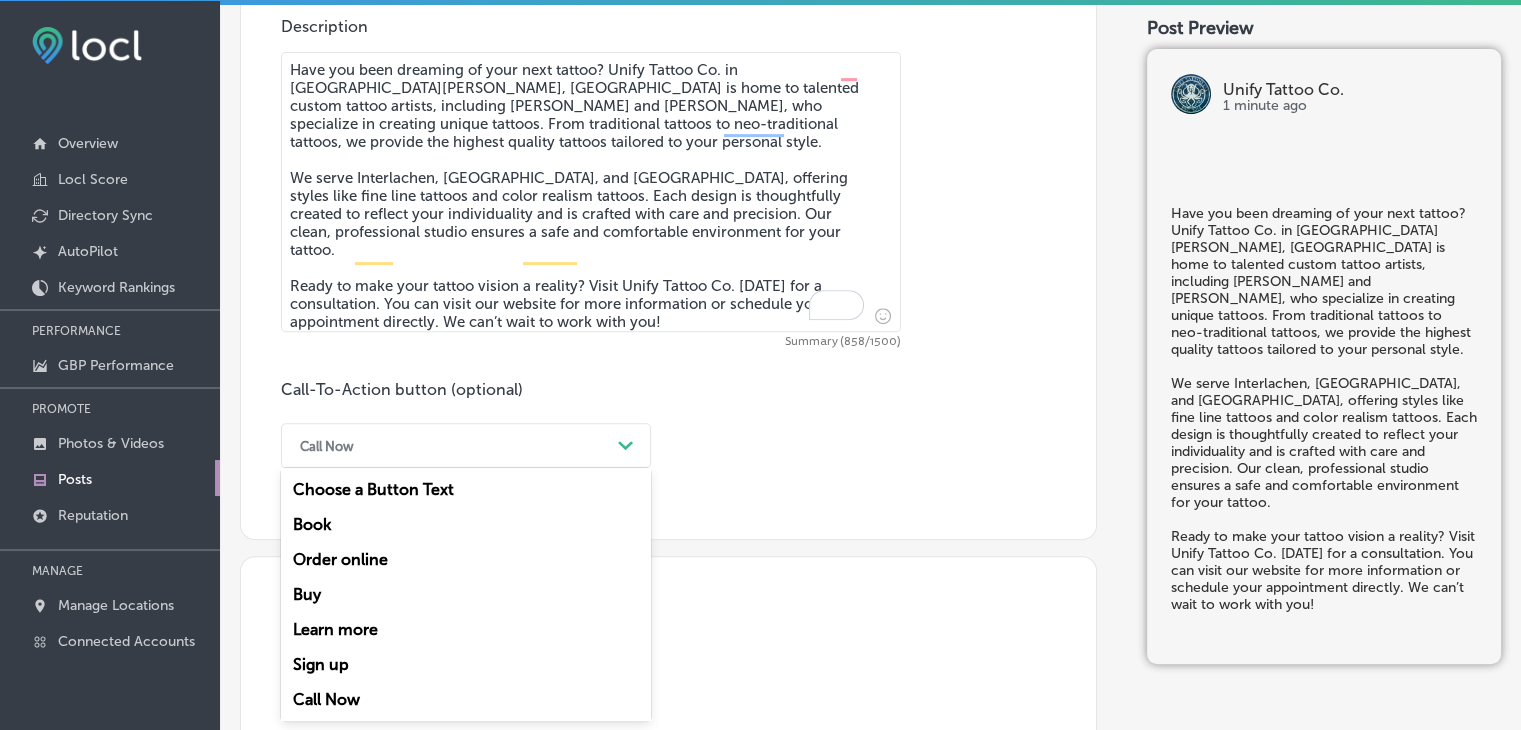 click on "Learn more" at bounding box center (466, 629) 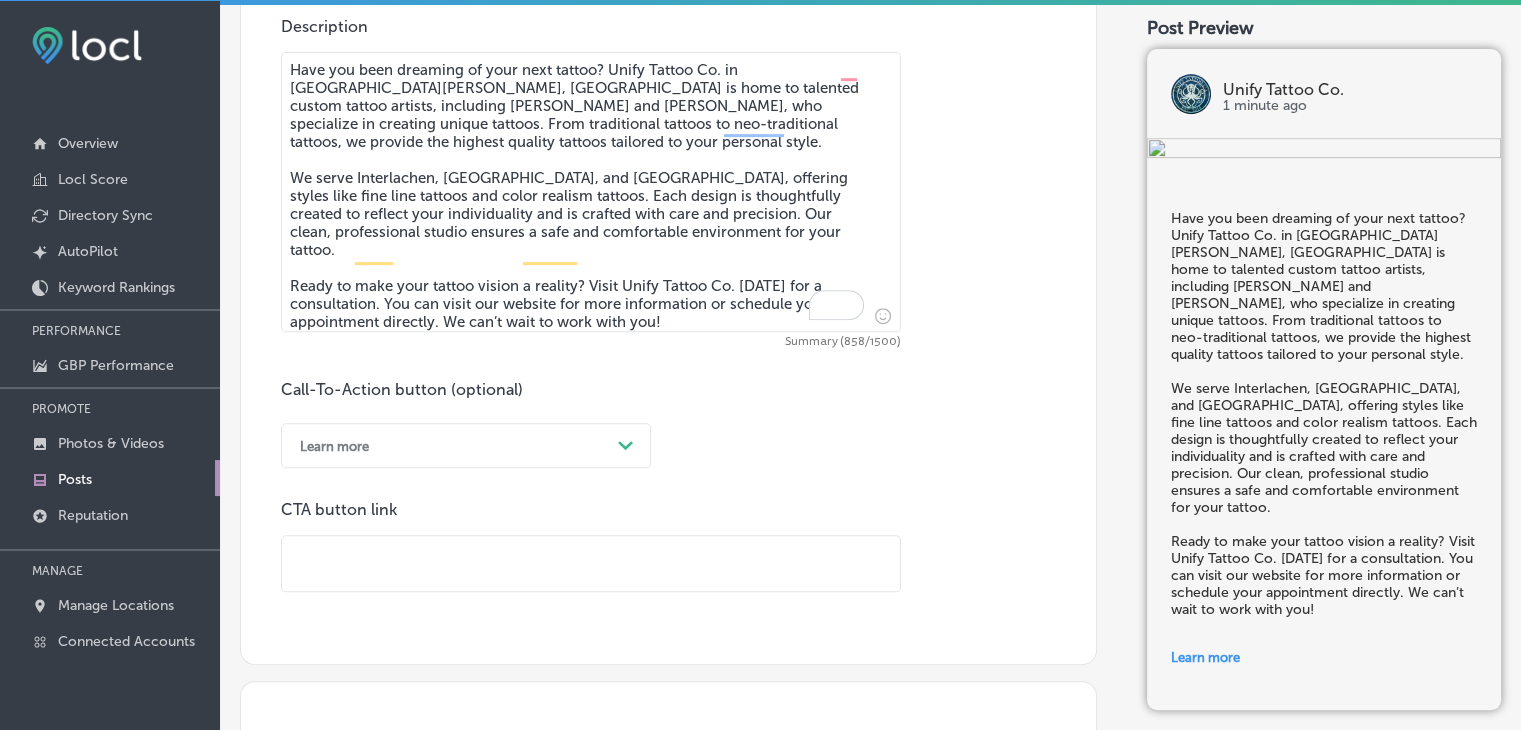 click at bounding box center (591, 563) 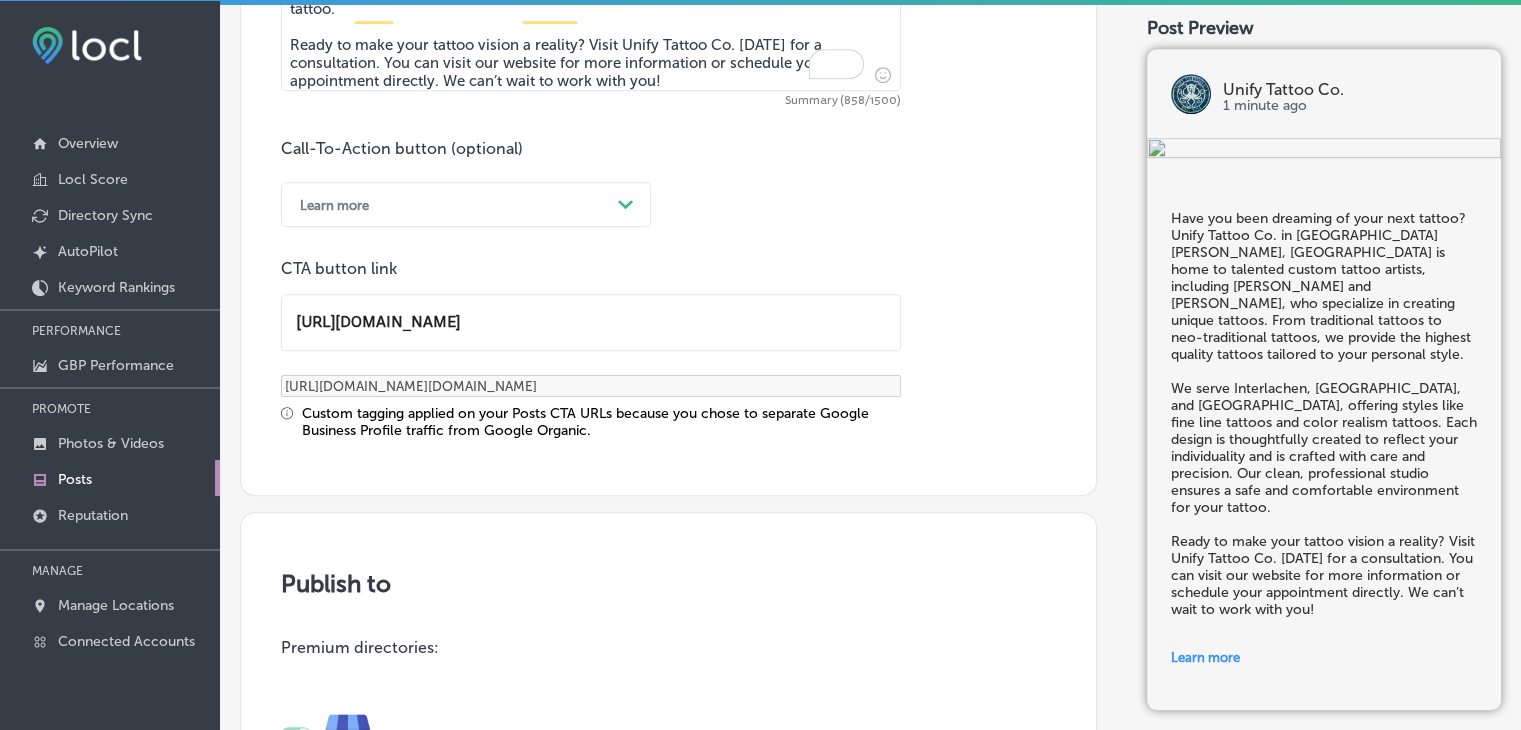 scroll, scrollTop: 1572, scrollLeft: 0, axis: vertical 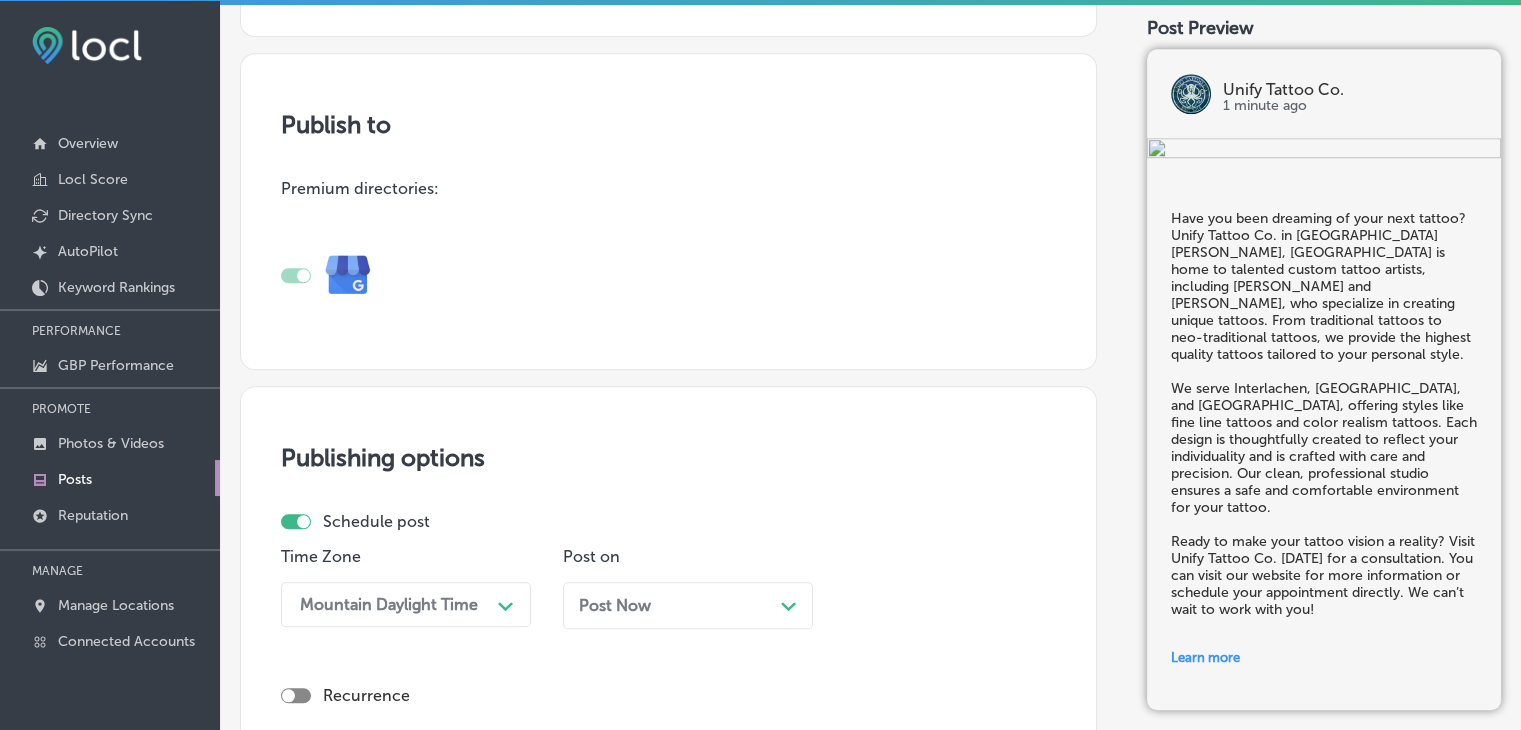 type on "[URL][DOMAIN_NAME]" 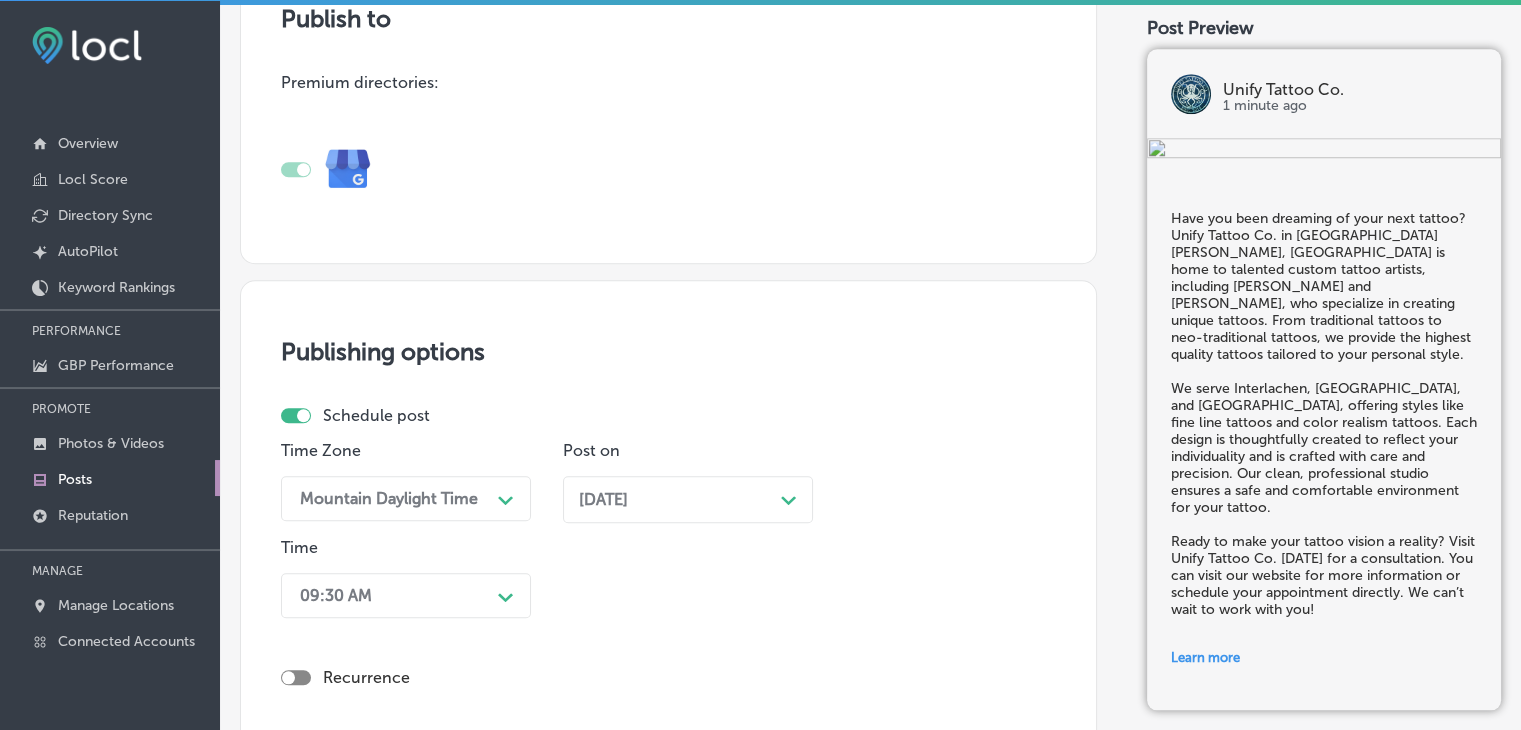 scroll, scrollTop: 1772, scrollLeft: 0, axis: vertical 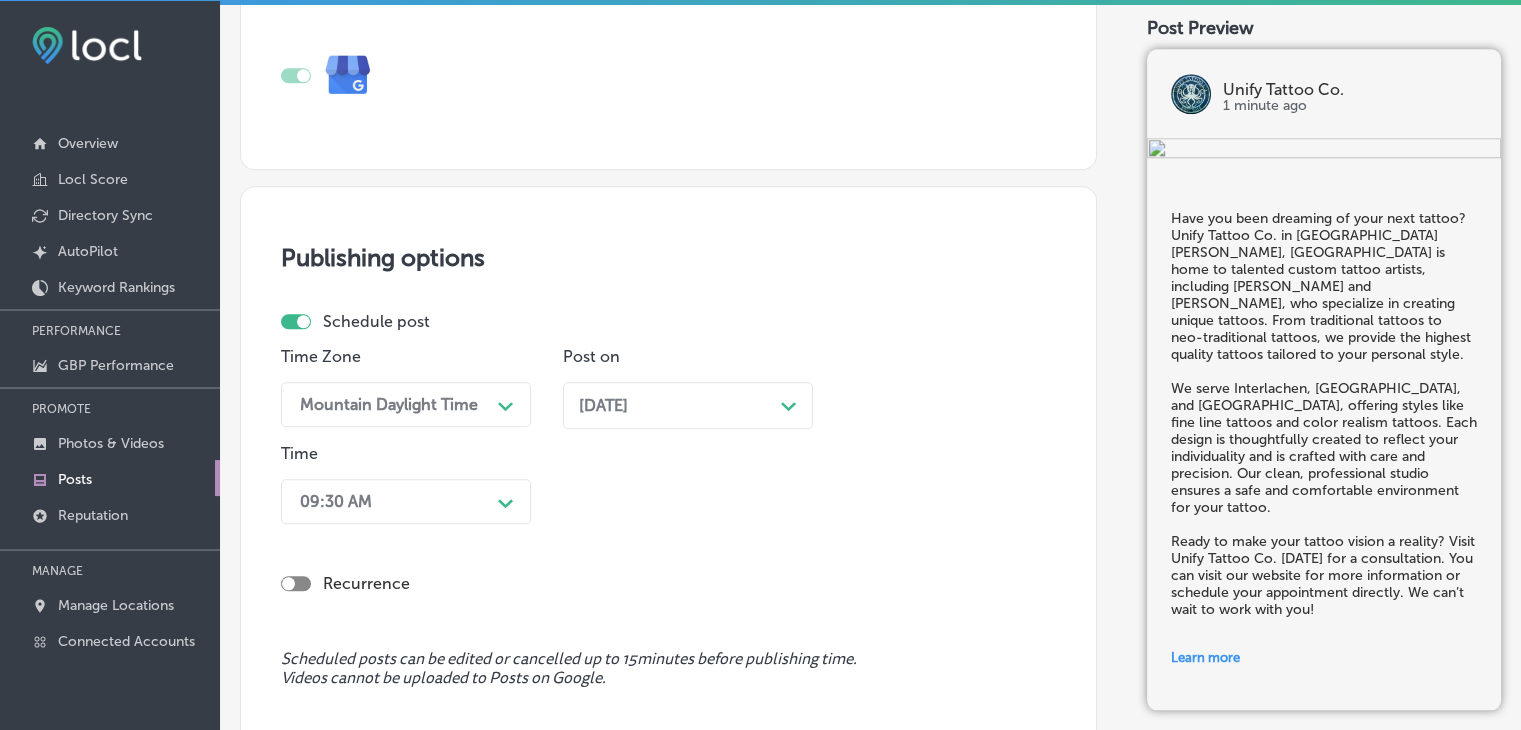 click on "09:30 AM
Path
Created with Sketch." at bounding box center [406, 501] 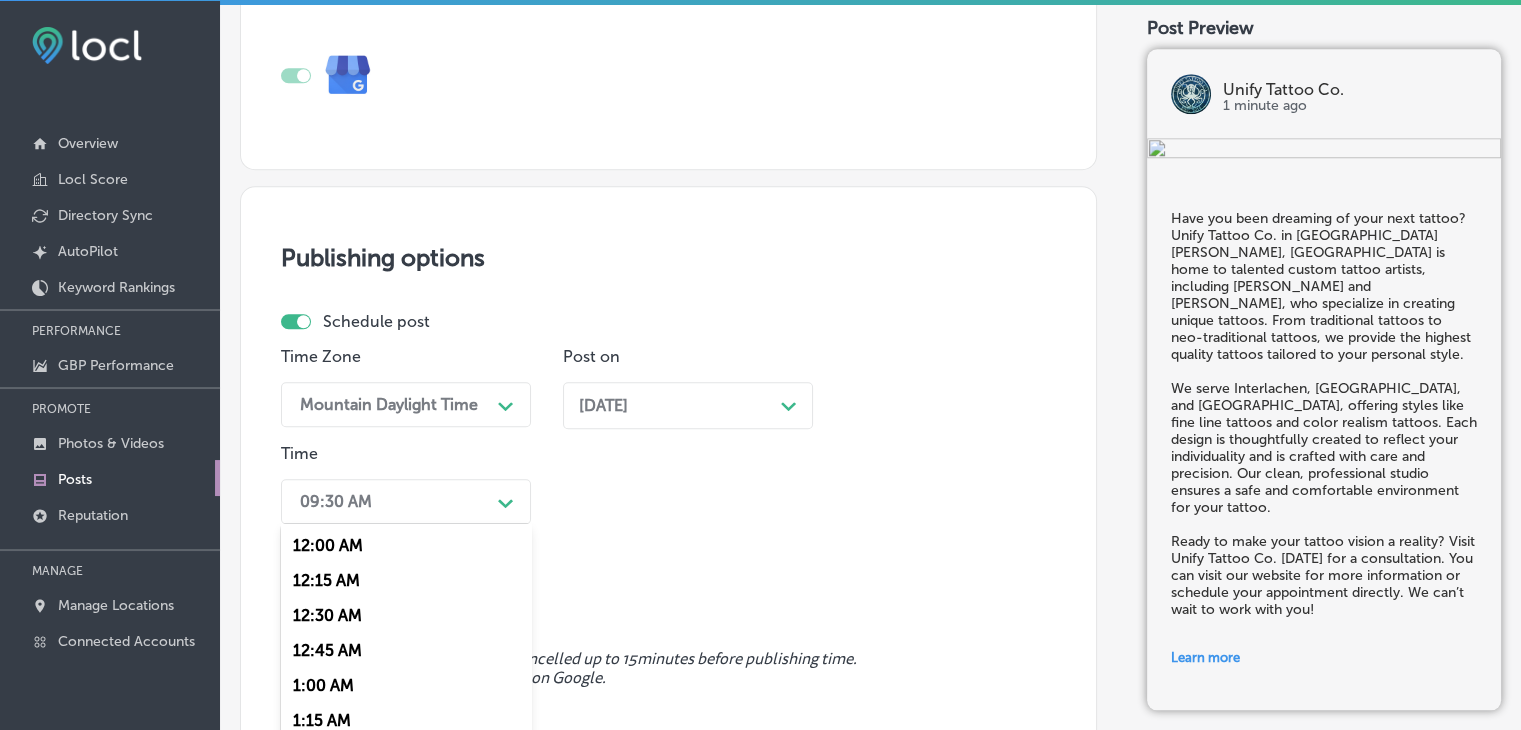 scroll, scrollTop: 1871, scrollLeft: 0, axis: vertical 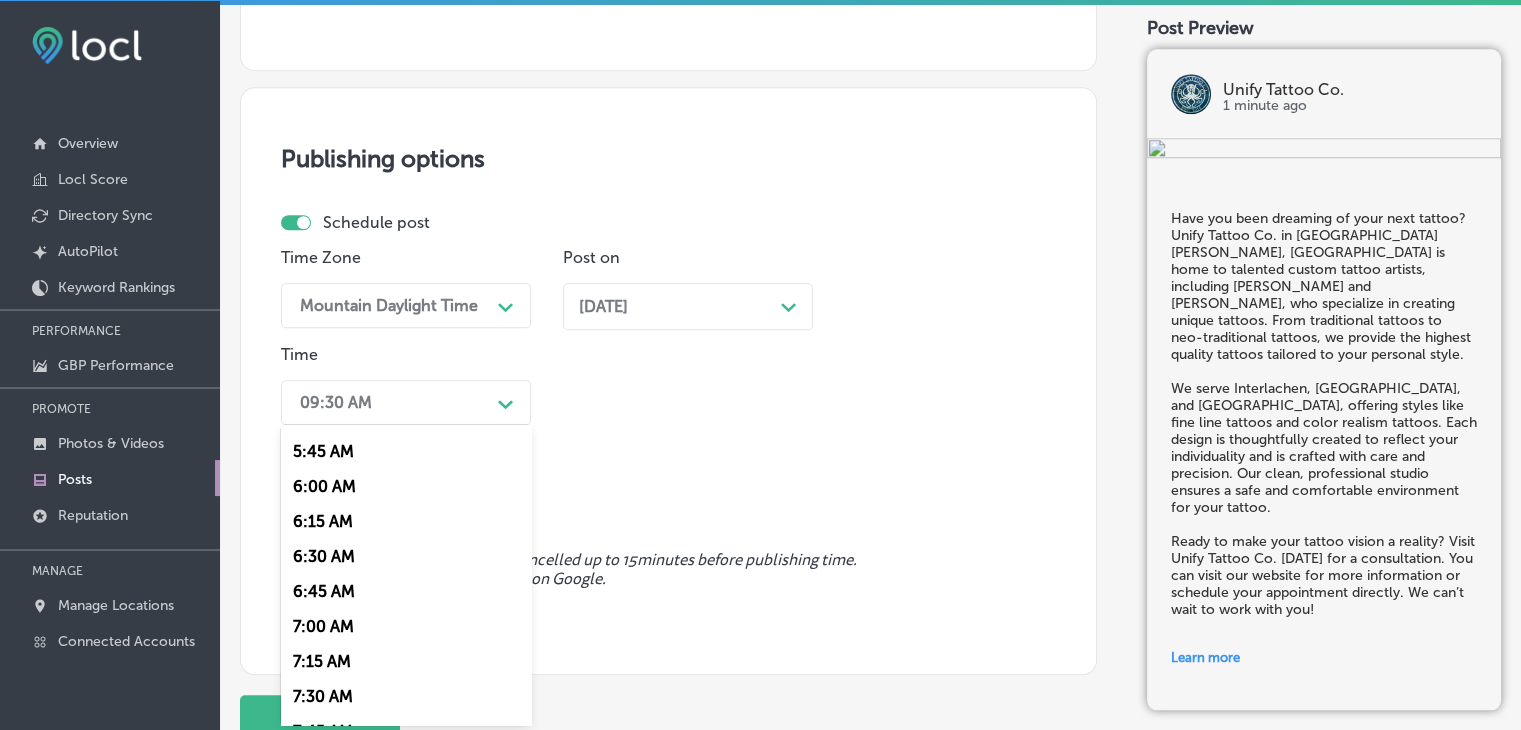 click on "7:00 AM" at bounding box center (406, 626) 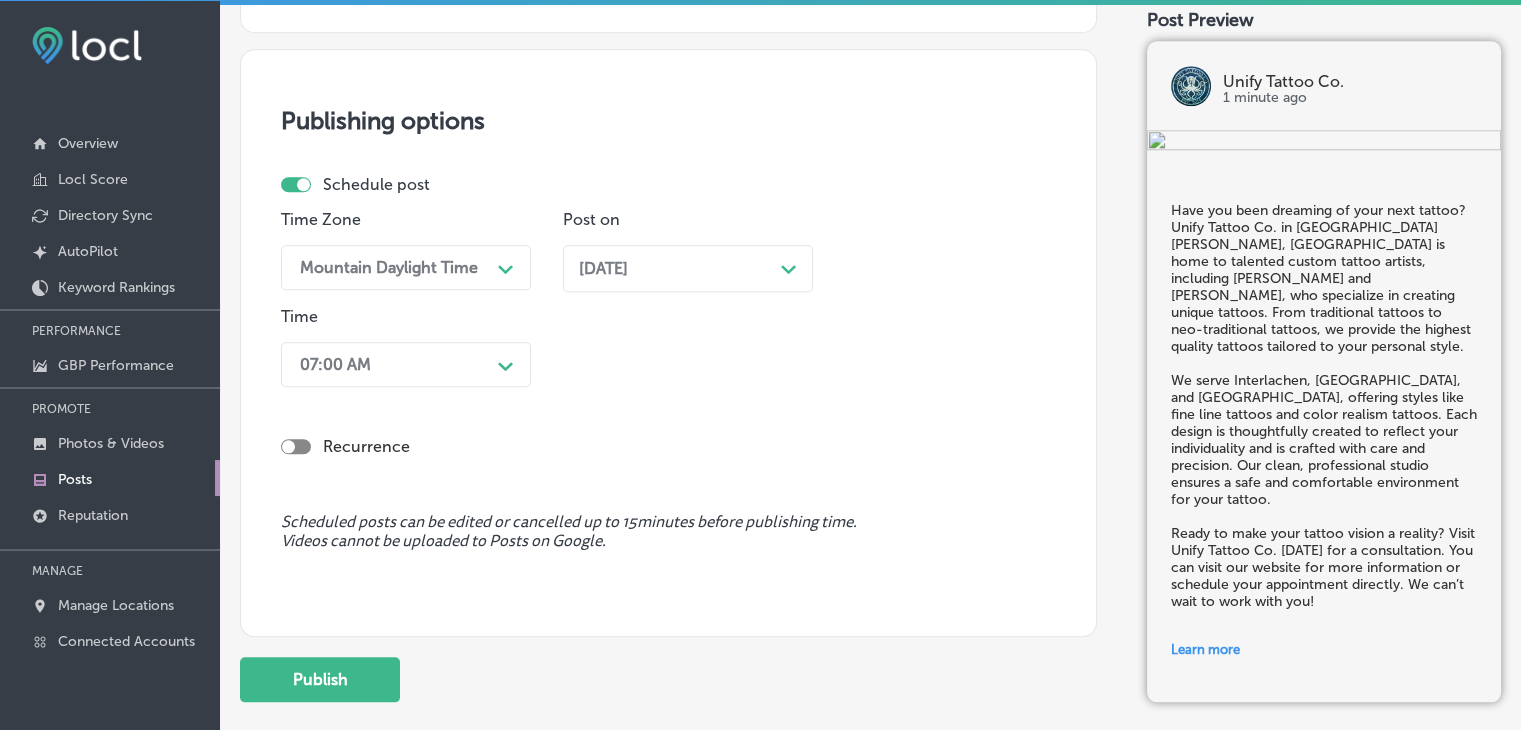 scroll, scrollTop: 2028, scrollLeft: 0, axis: vertical 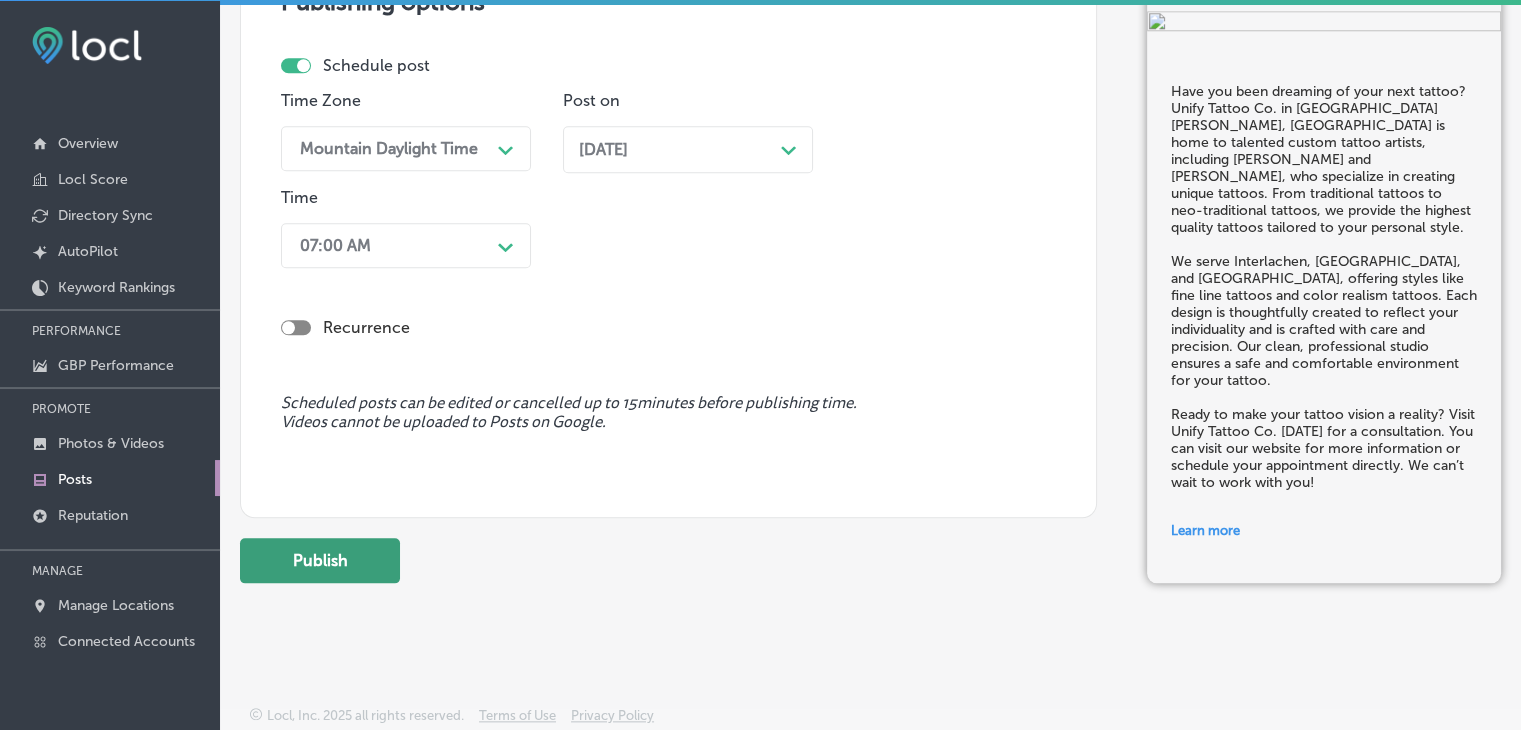 click on "Publish" at bounding box center [320, 560] 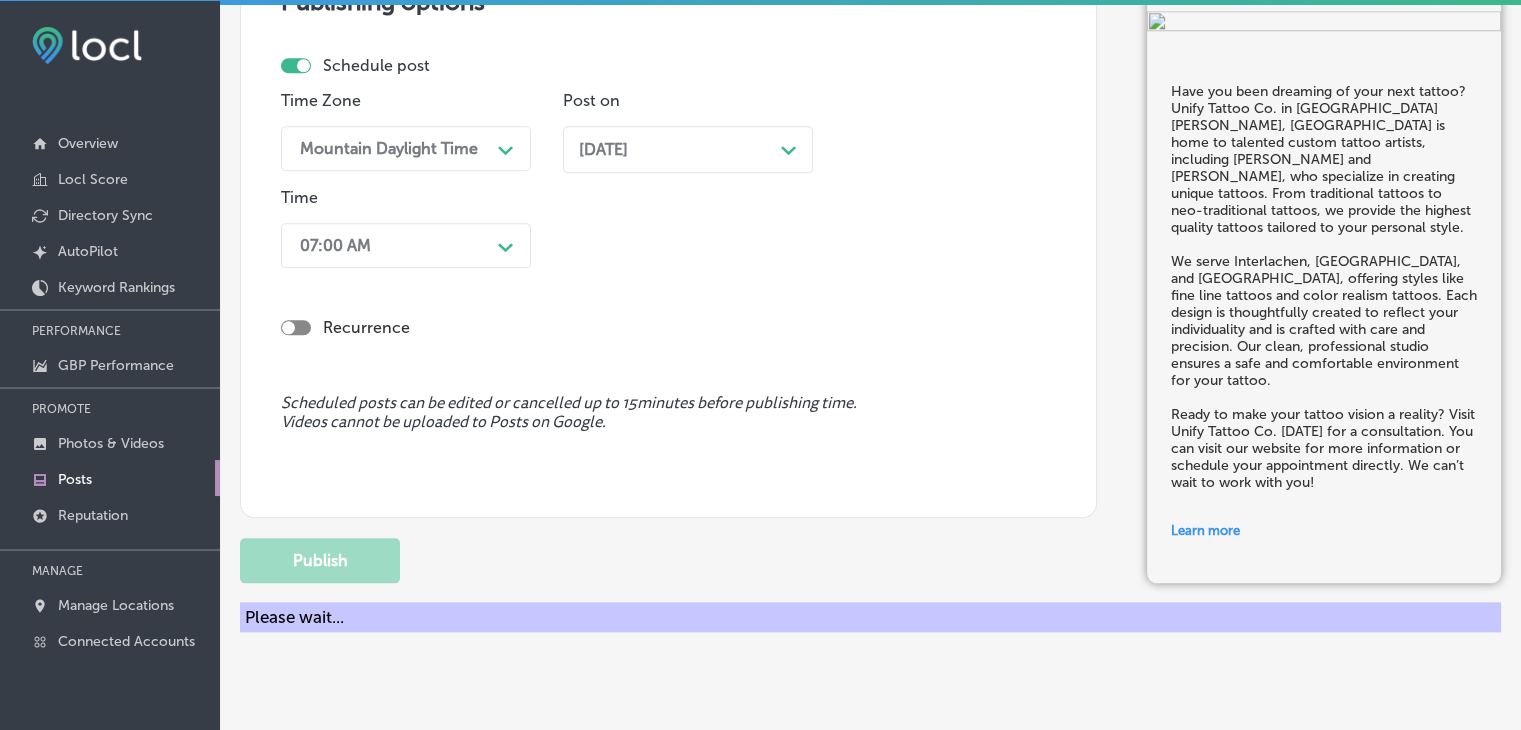 click on "Time Zone Mountain Daylight Time
Path
Created with Sketch.
Post on [DATE]
Path
Created with Sketch.
Time 07:00 AM
Path
Created with Sketch." at bounding box center [660, 183] 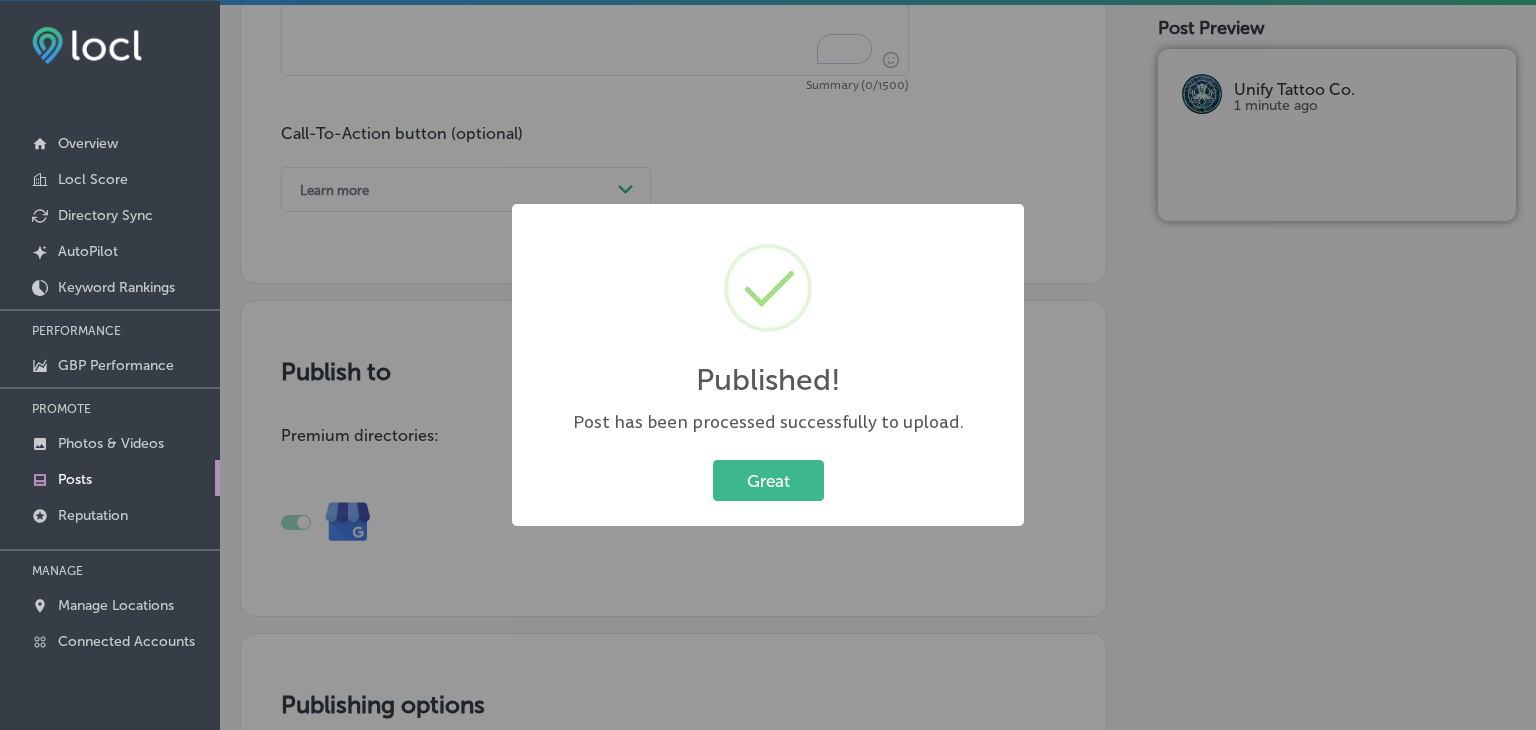 click on "Published! × Post has been processed successfully to upload. Great Cancel" at bounding box center (768, 365) 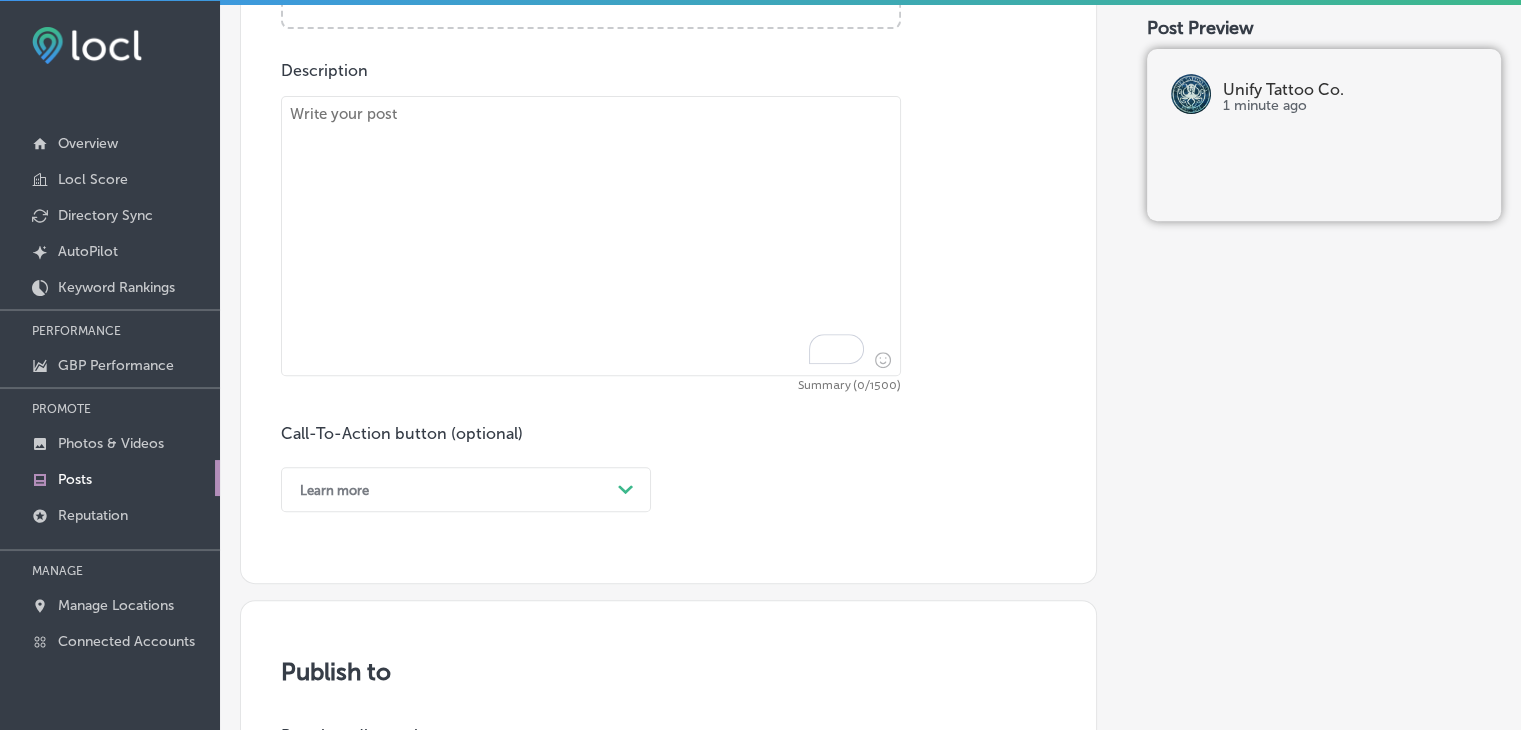 click at bounding box center (591, 236) 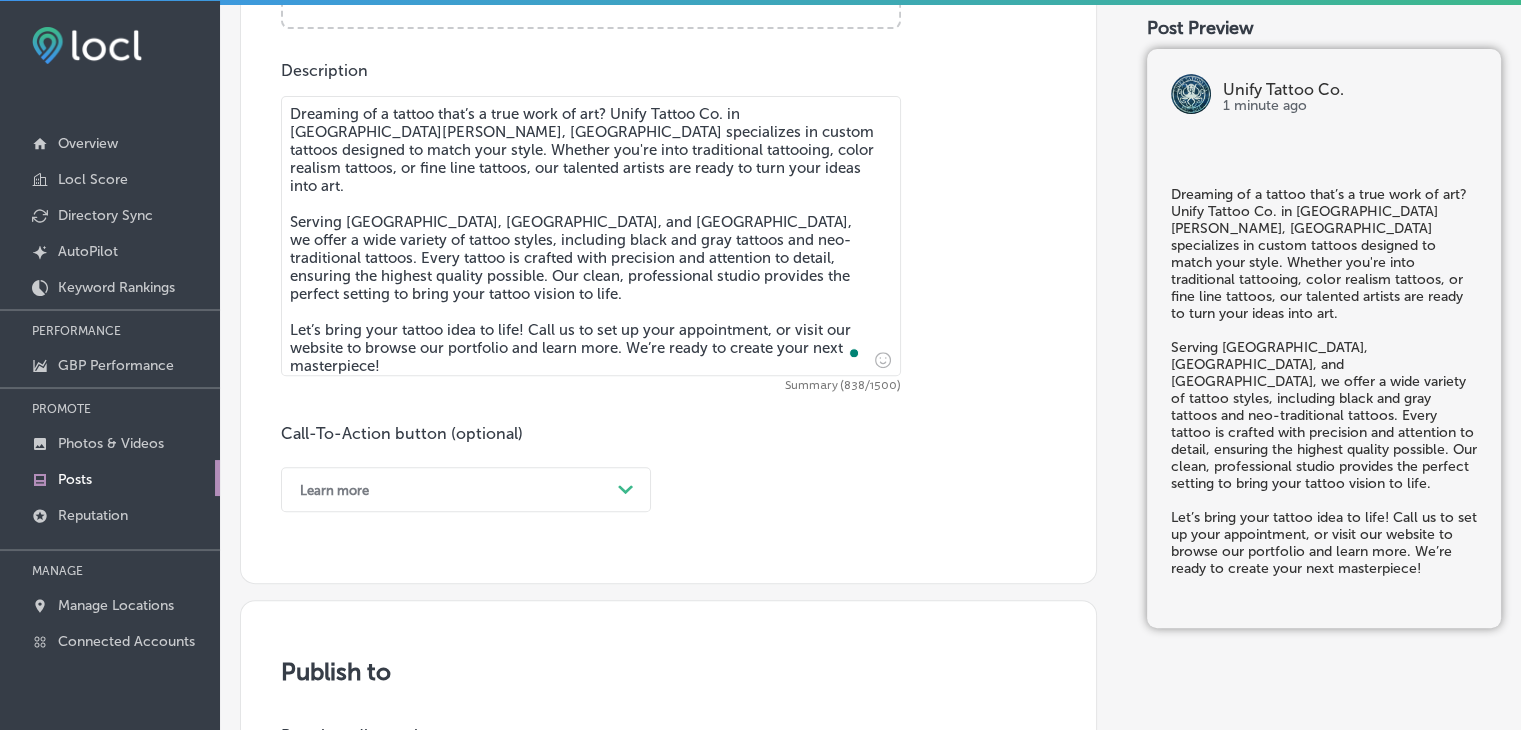 scroll, scrollTop: 528, scrollLeft: 0, axis: vertical 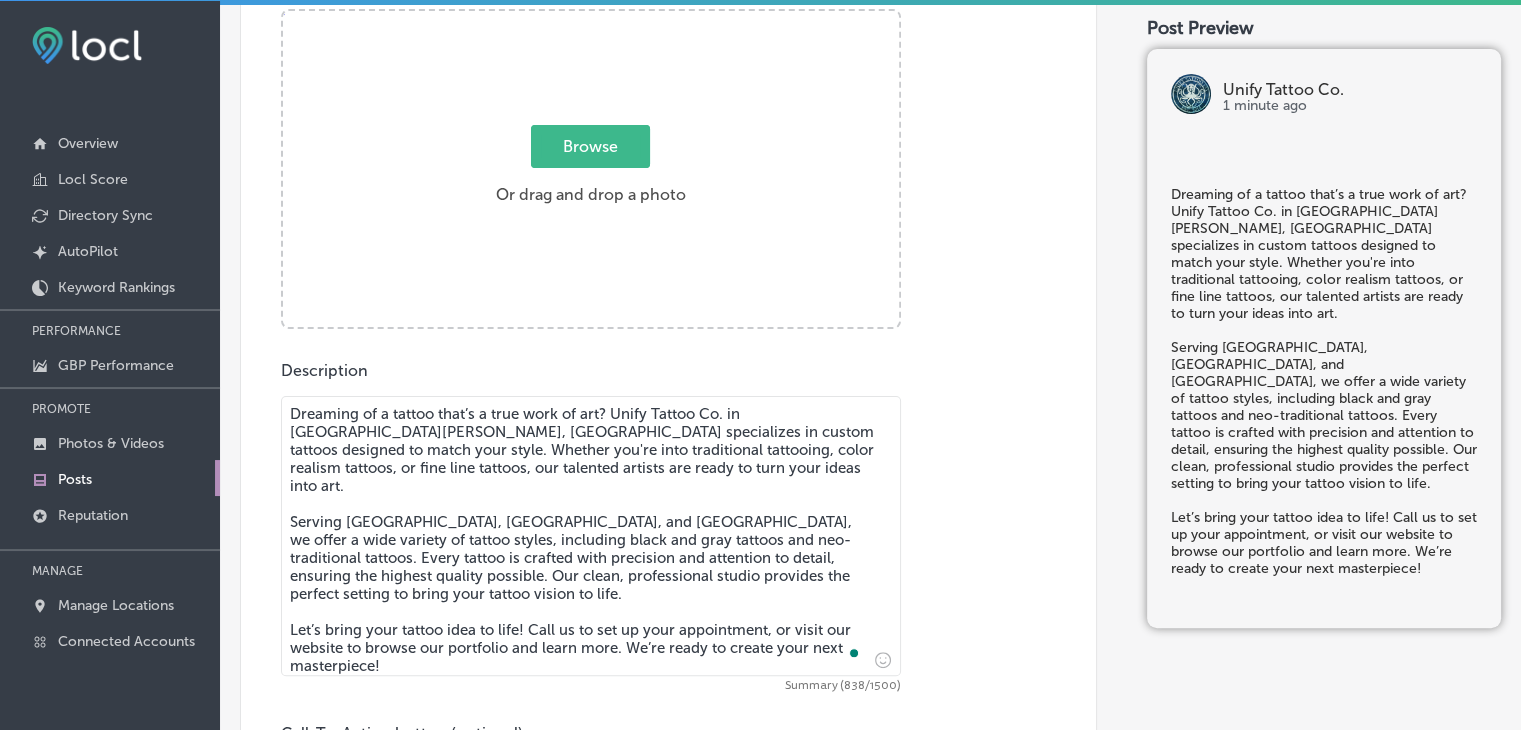 type on "Dreaming of a tattoo that’s a true work of art? Unify Tattoo Co. in [GEOGRAPHIC_DATA][PERSON_NAME], [GEOGRAPHIC_DATA] specializes in custom tattoos designed to match your style. Whether you're into traditional tattooing, color realism tattoos, or fine line tattoos, our talented artists are ready to turn your ideas into art.
Serving [GEOGRAPHIC_DATA], [GEOGRAPHIC_DATA], and [GEOGRAPHIC_DATA], we offer a wide variety of tattoo styles, including black and gray tattoos and neo-traditional tattoos. Every tattoo is crafted with precision and attention to detail, ensuring the highest quality possible. Our clean, professional studio provides the perfect setting to bring your tattoo vision to life.
Let’s bring your tattoo idea to life! Call us to set up your appointment, or visit our website to browse our portfolio and learn more. We’re ready to create your next masterpiece!" 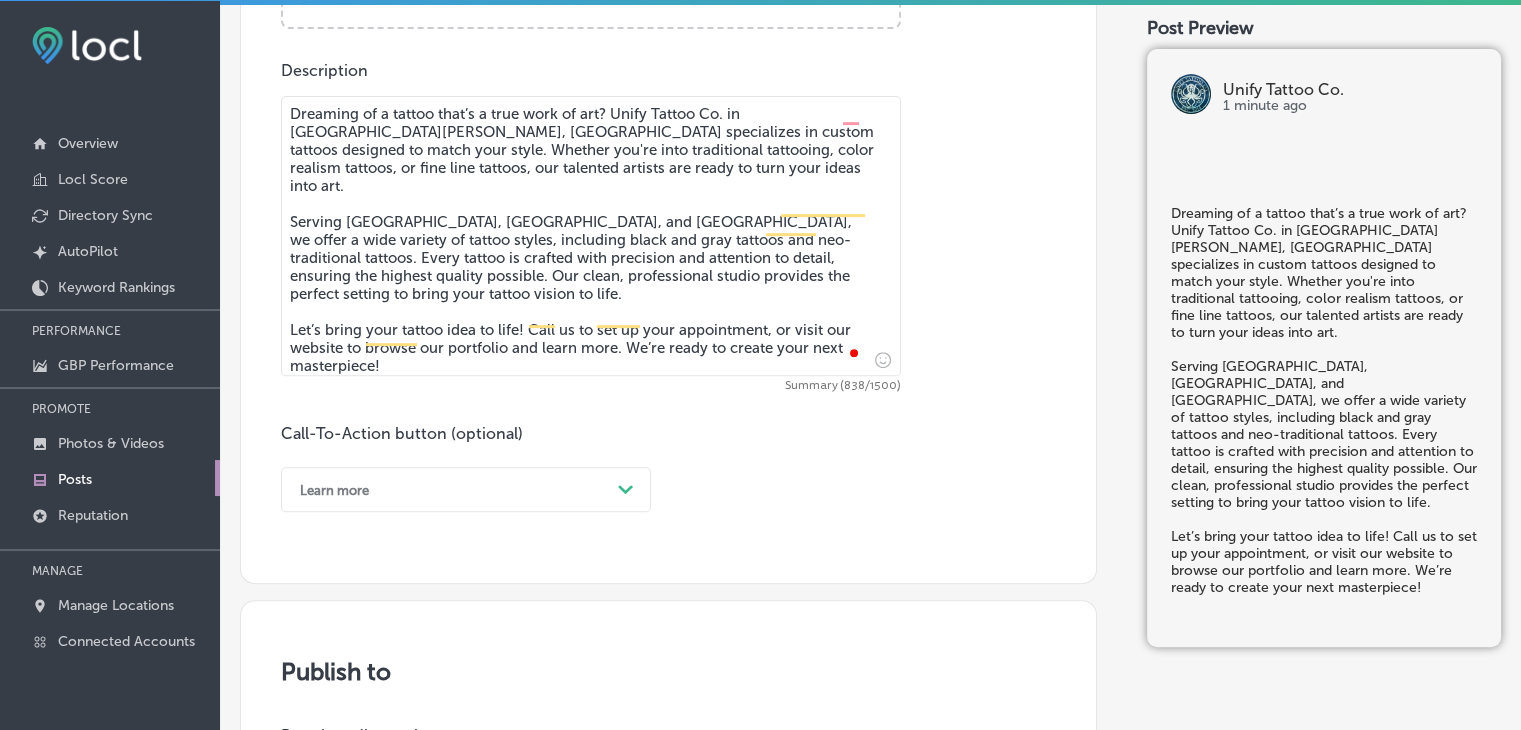 click on "Learn more
Path
Created with Sketch." at bounding box center (466, 489) 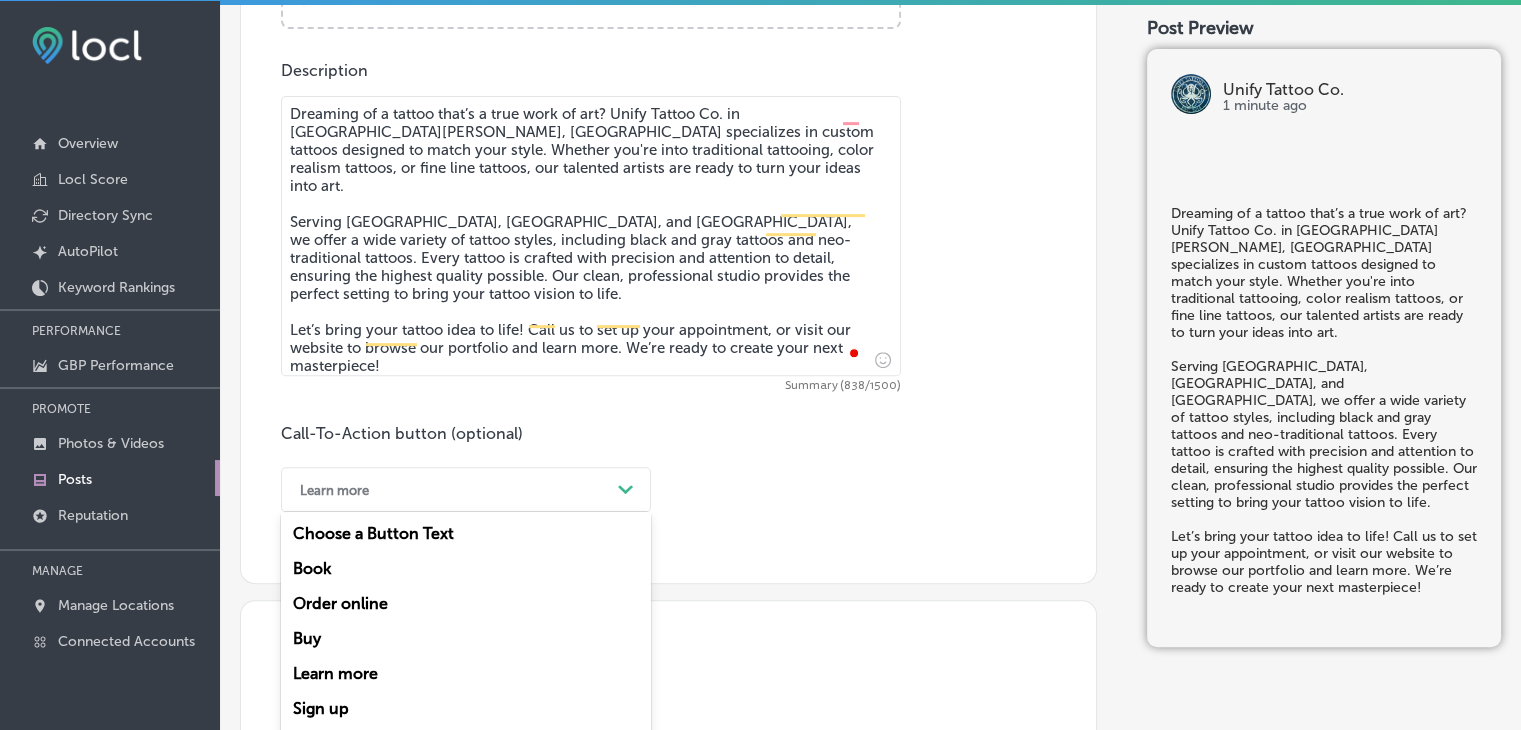 scroll, scrollTop: 872, scrollLeft: 0, axis: vertical 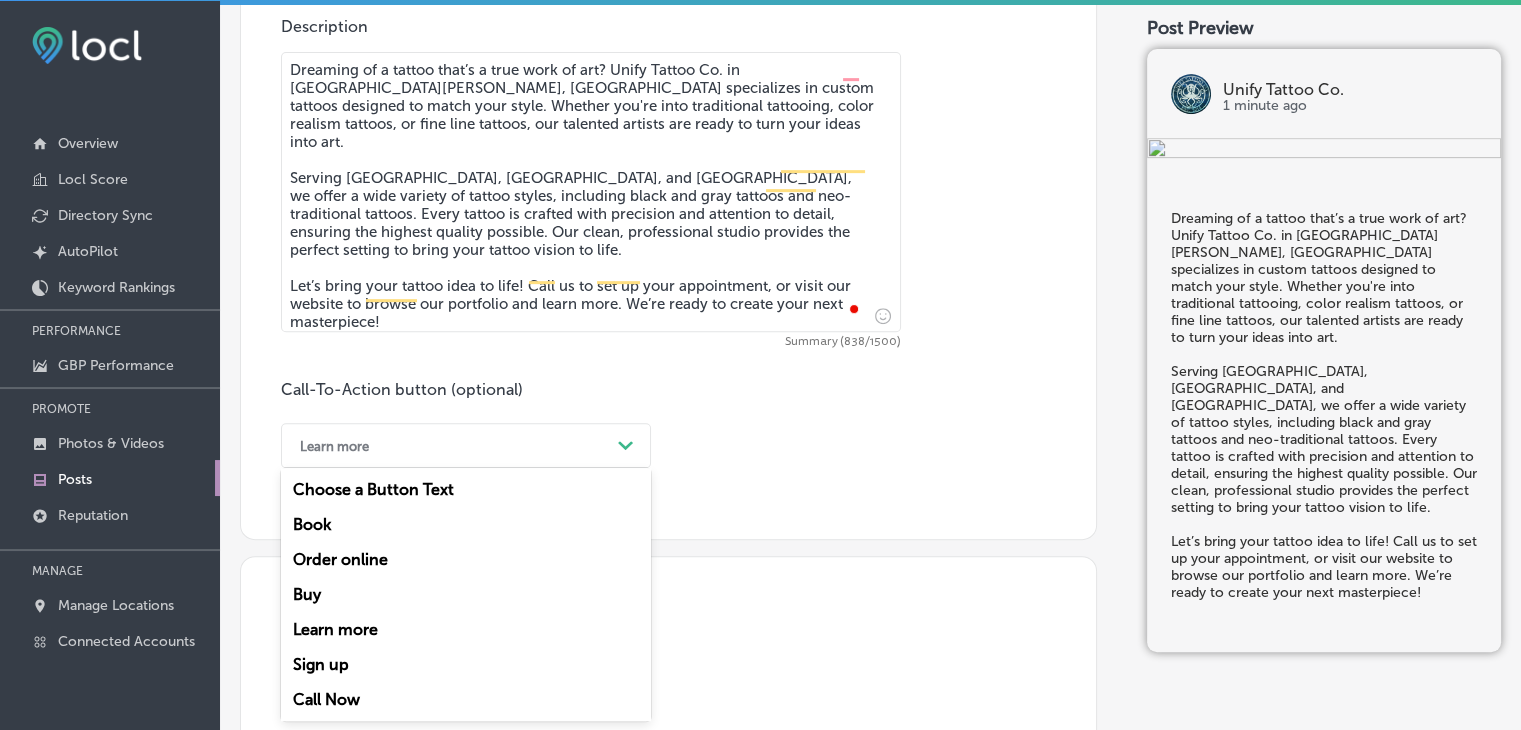 click on "Learn more" at bounding box center [450, 445] 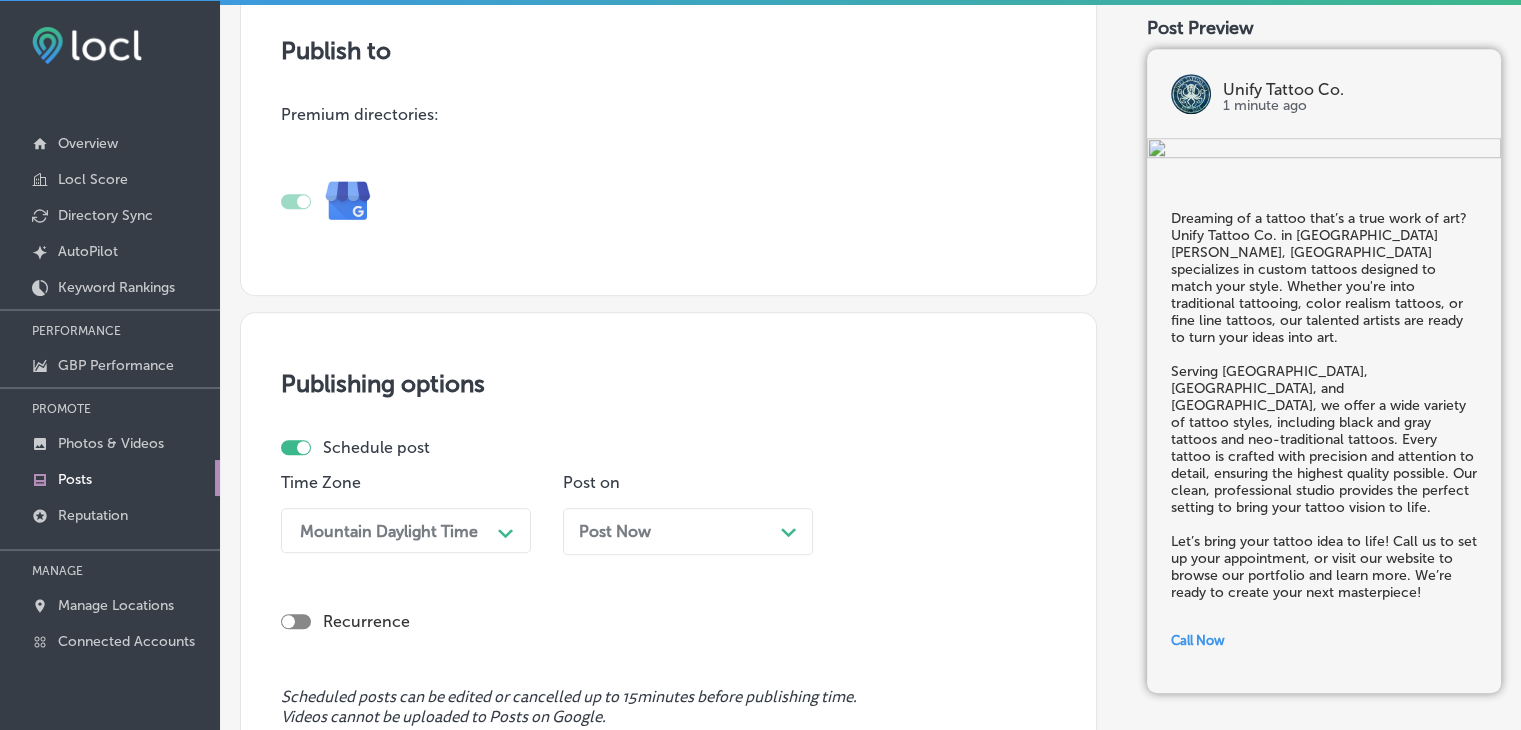 scroll, scrollTop: 1672, scrollLeft: 0, axis: vertical 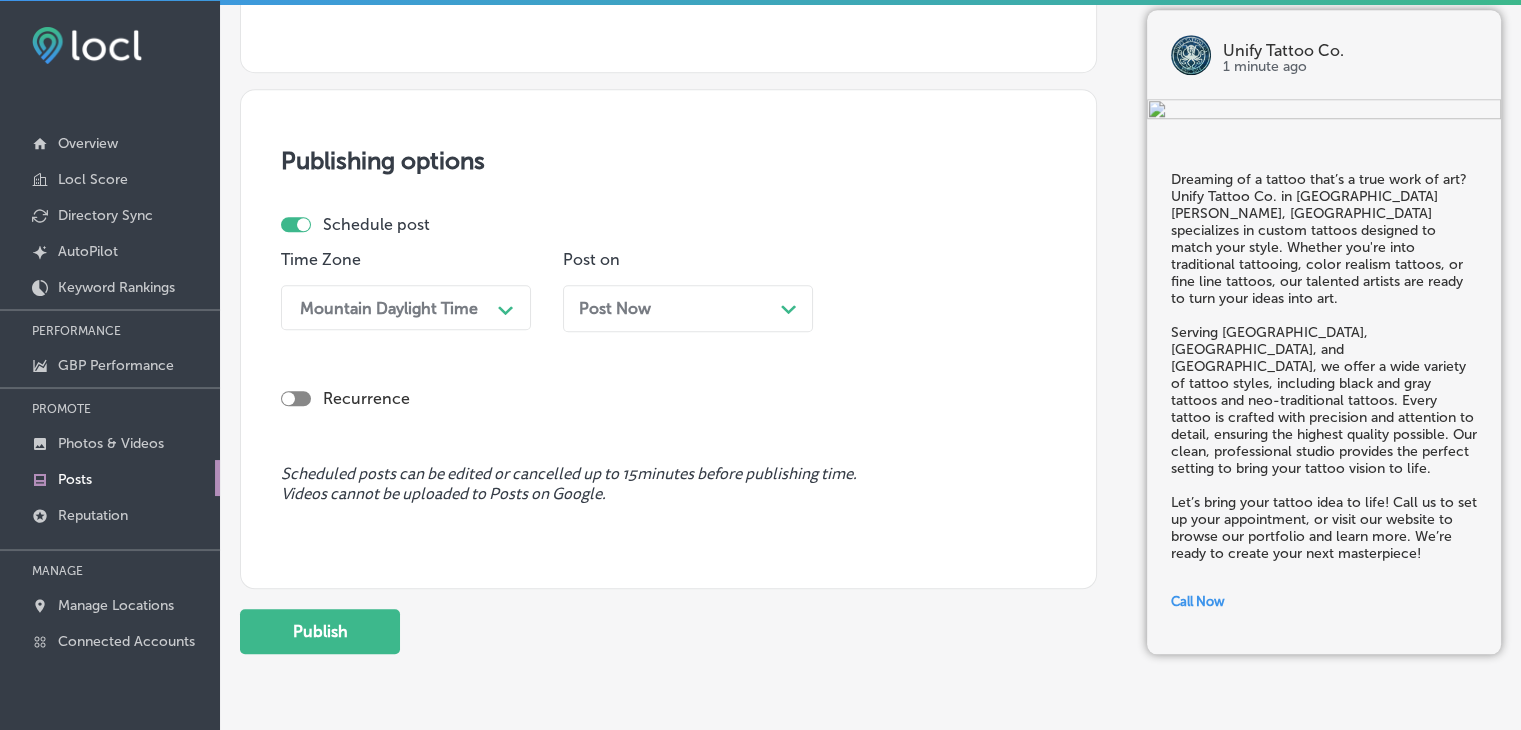 click on "Post Now
Path
Created with Sketch." at bounding box center [688, 316] 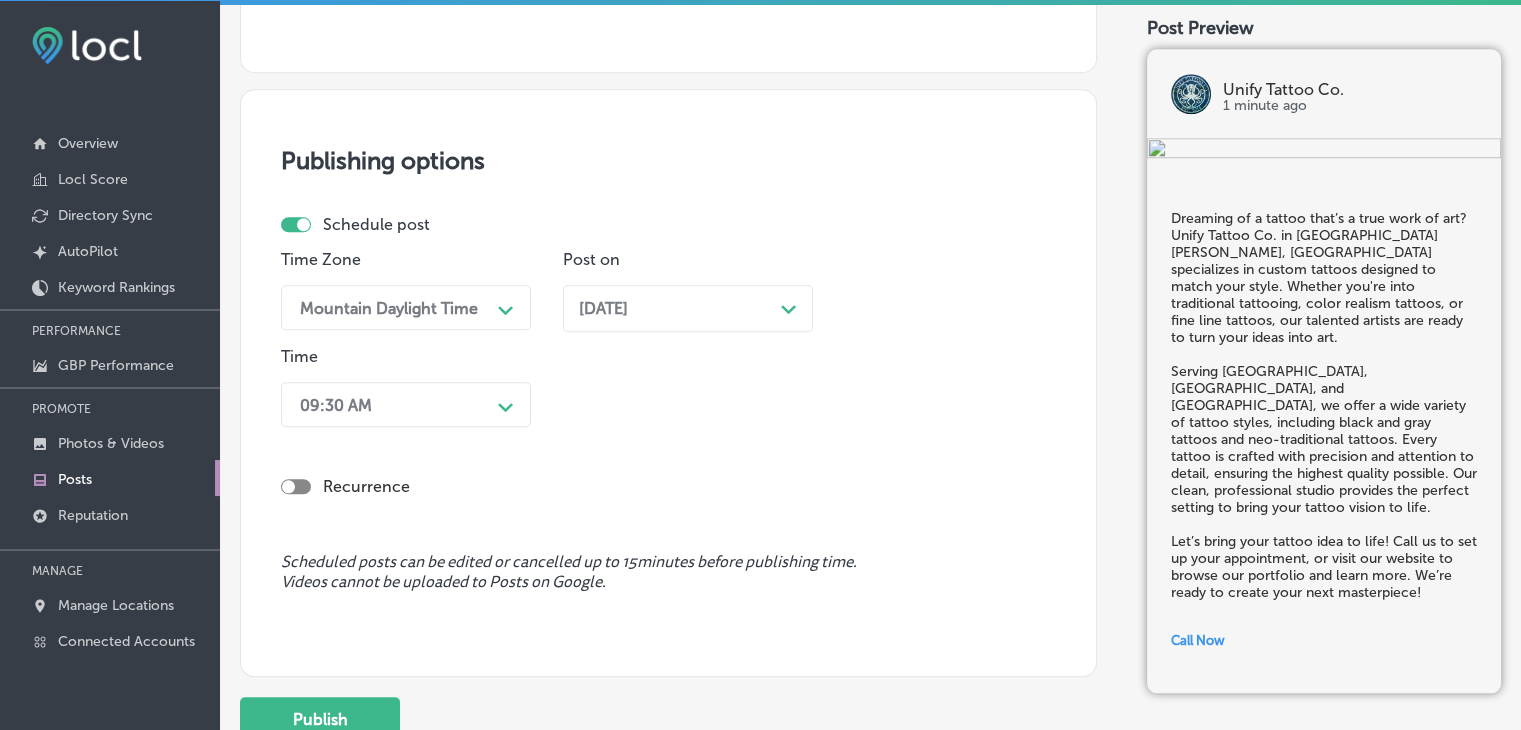 click on "09:30 AM
Path
Created with Sketch." at bounding box center [406, 404] 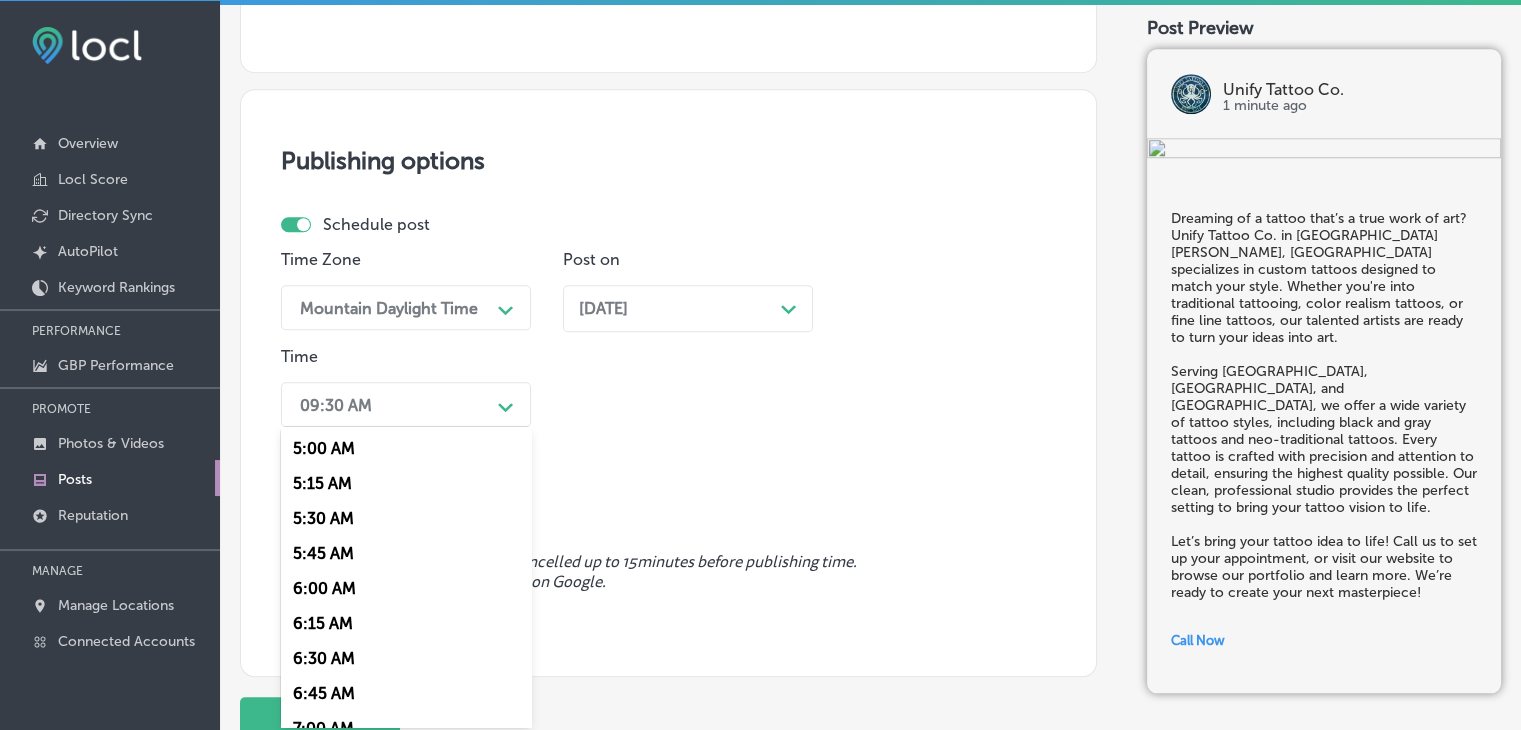 scroll, scrollTop: 800, scrollLeft: 0, axis: vertical 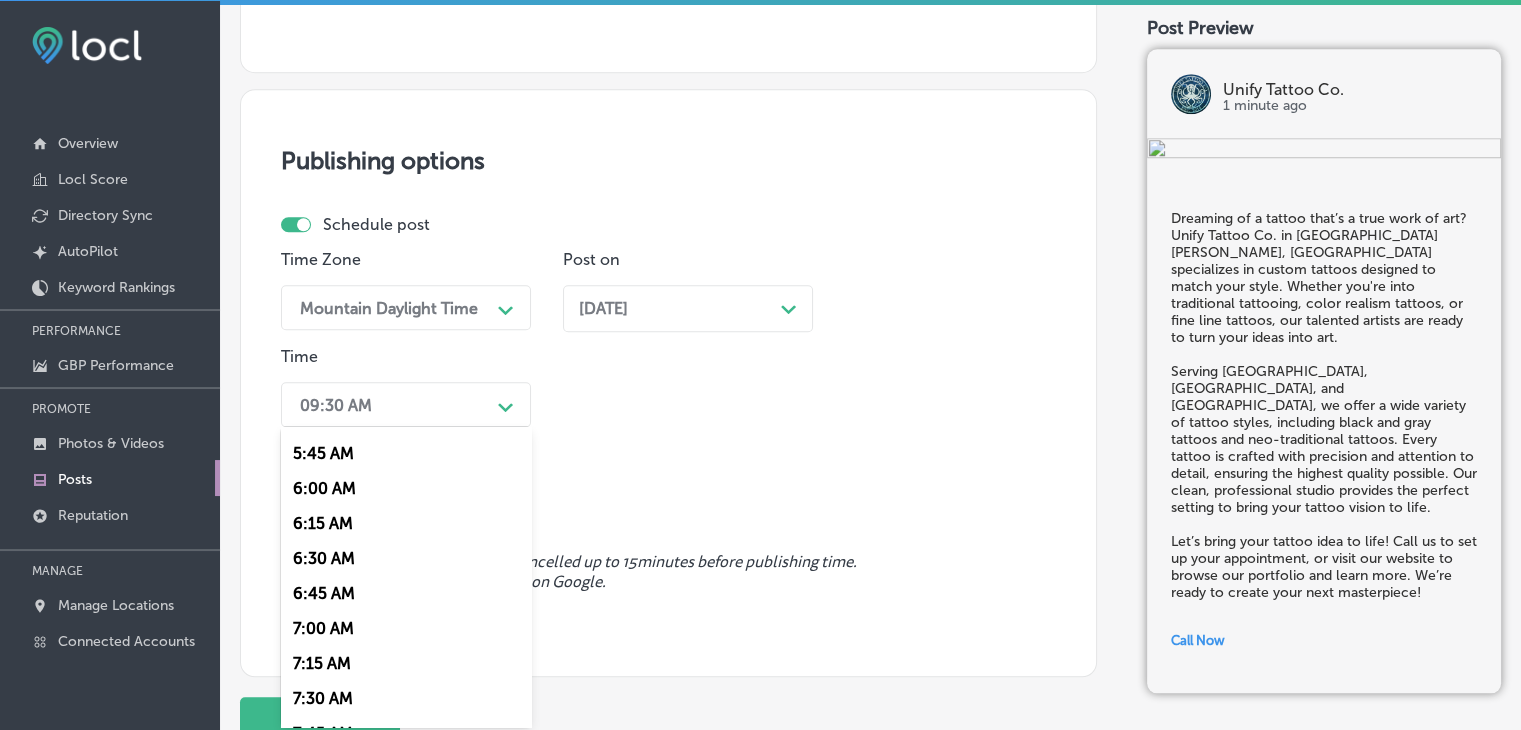 click on "7:00 AM" at bounding box center [406, 628] 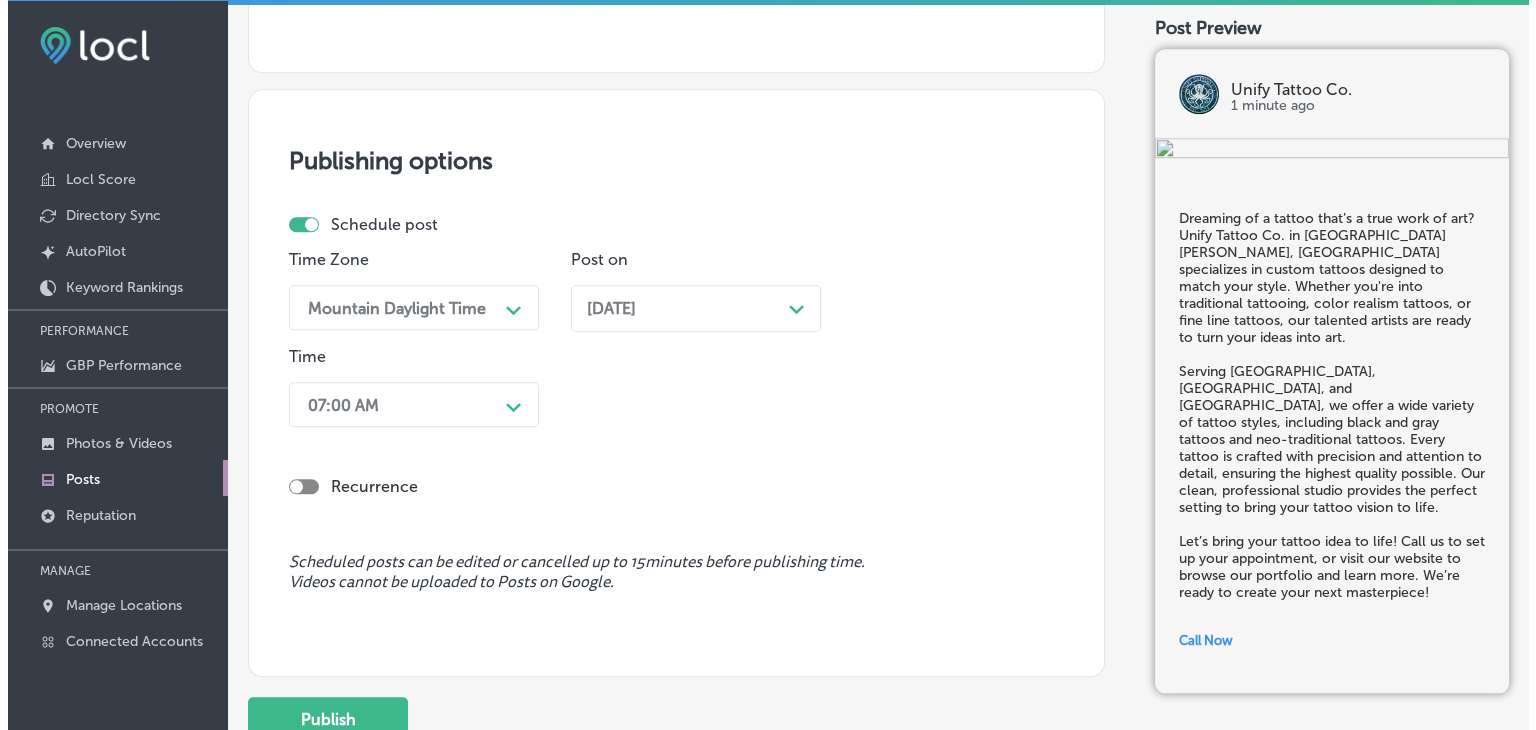 scroll, scrollTop: 1833, scrollLeft: 0, axis: vertical 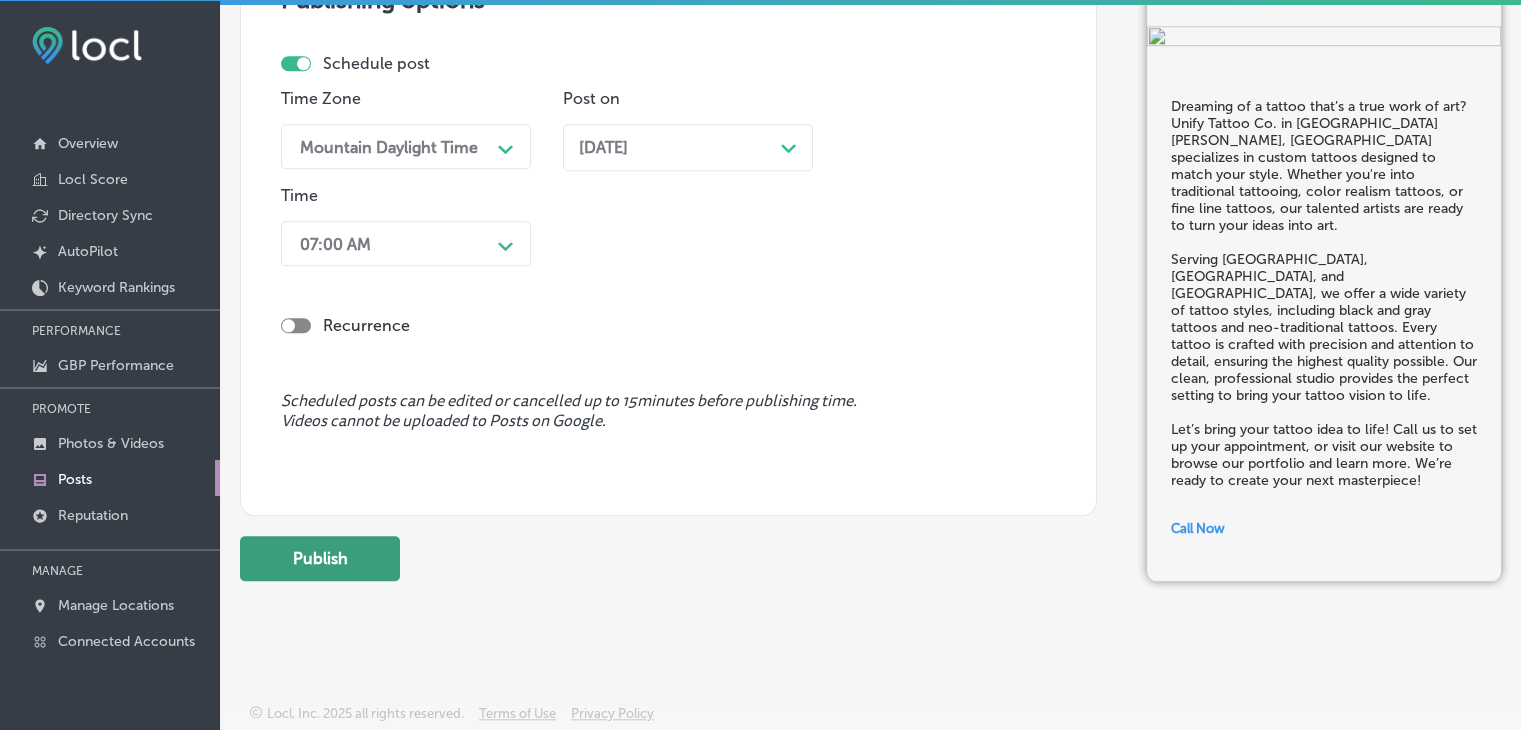 click on "Publish" at bounding box center [320, 558] 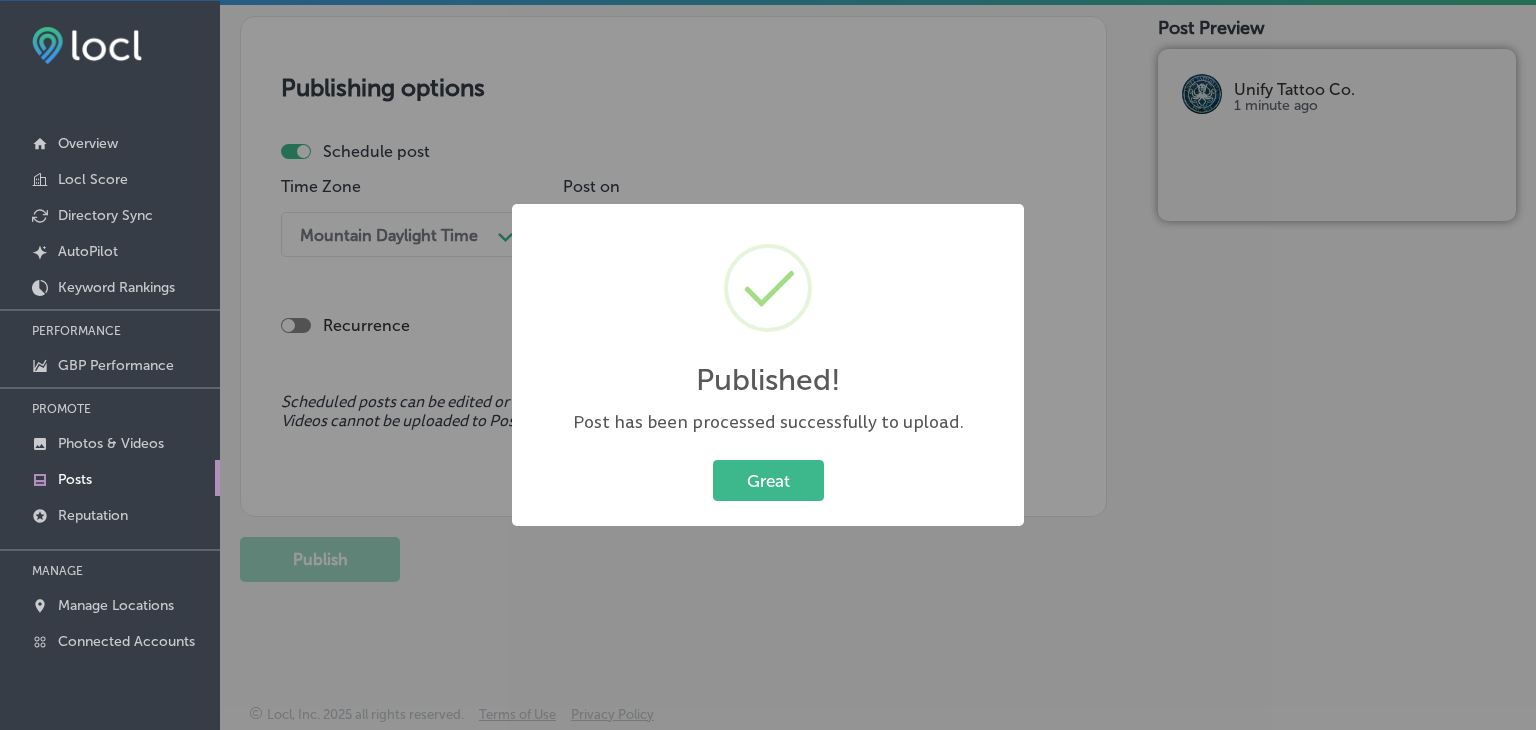 click on "Published! × Post has been processed successfully to upload. Great Cancel" at bounding box center (768, 365) 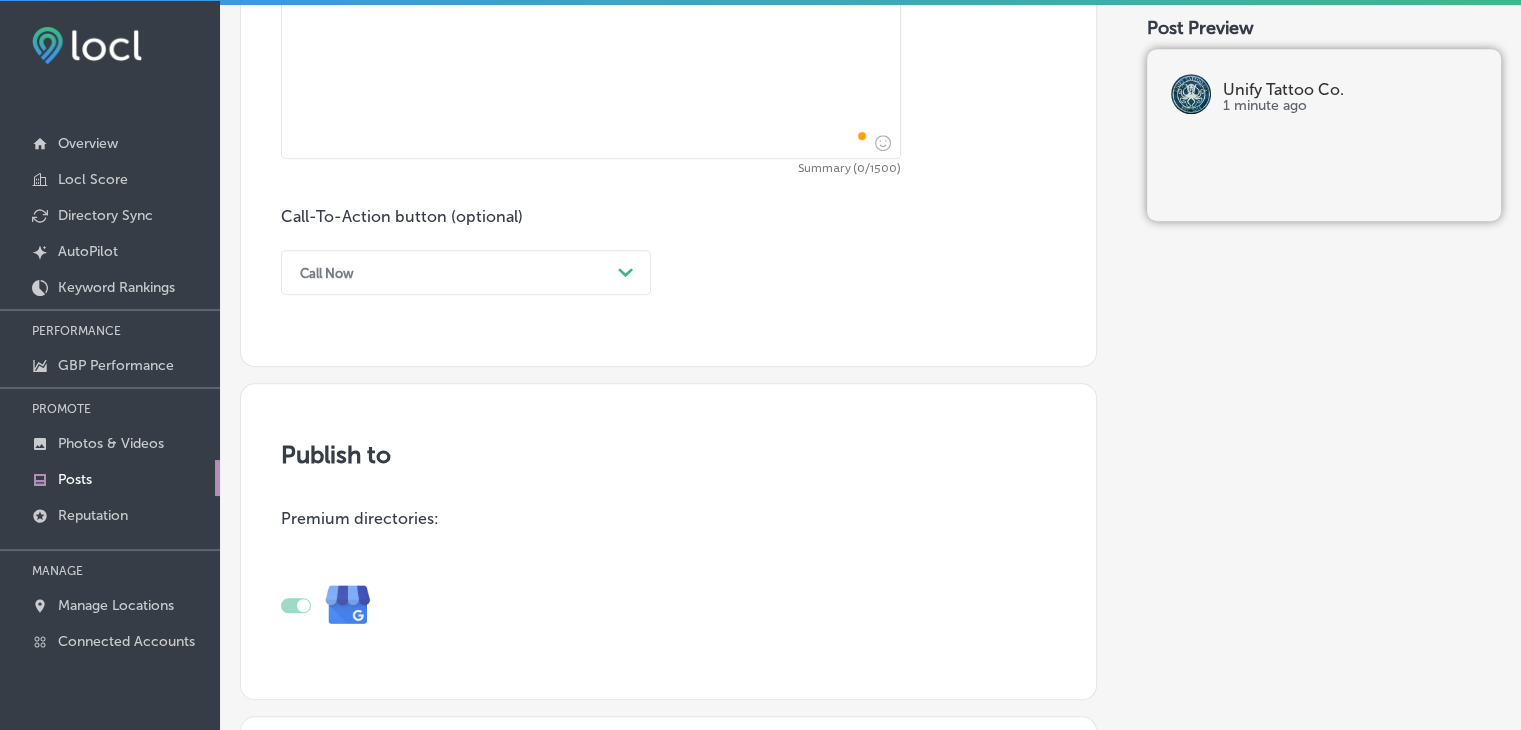 click on "Call-To-Action button (optional) Call Now
Path
Created with Sketch." at bounding box center [668, 251] 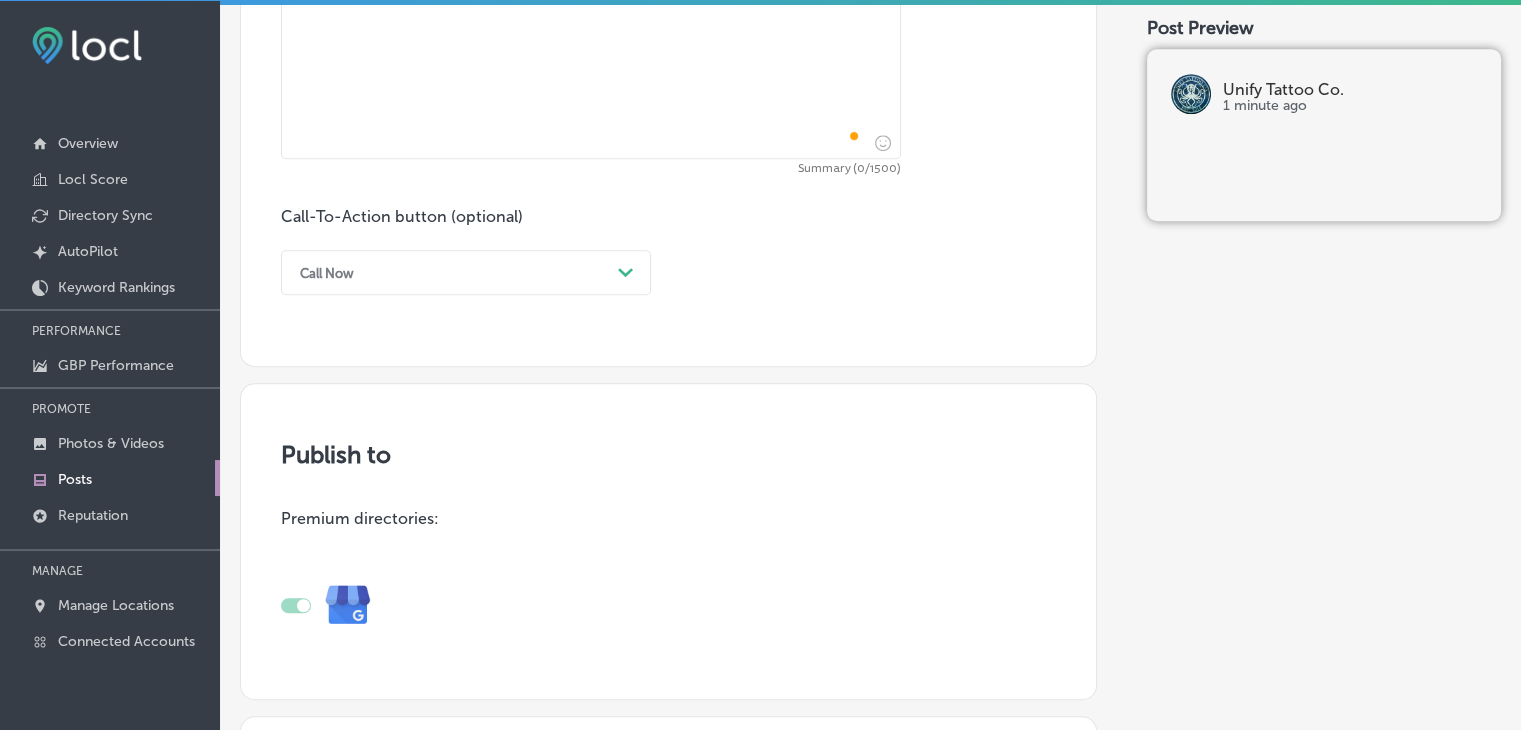 click at bounding box center [591, 19] 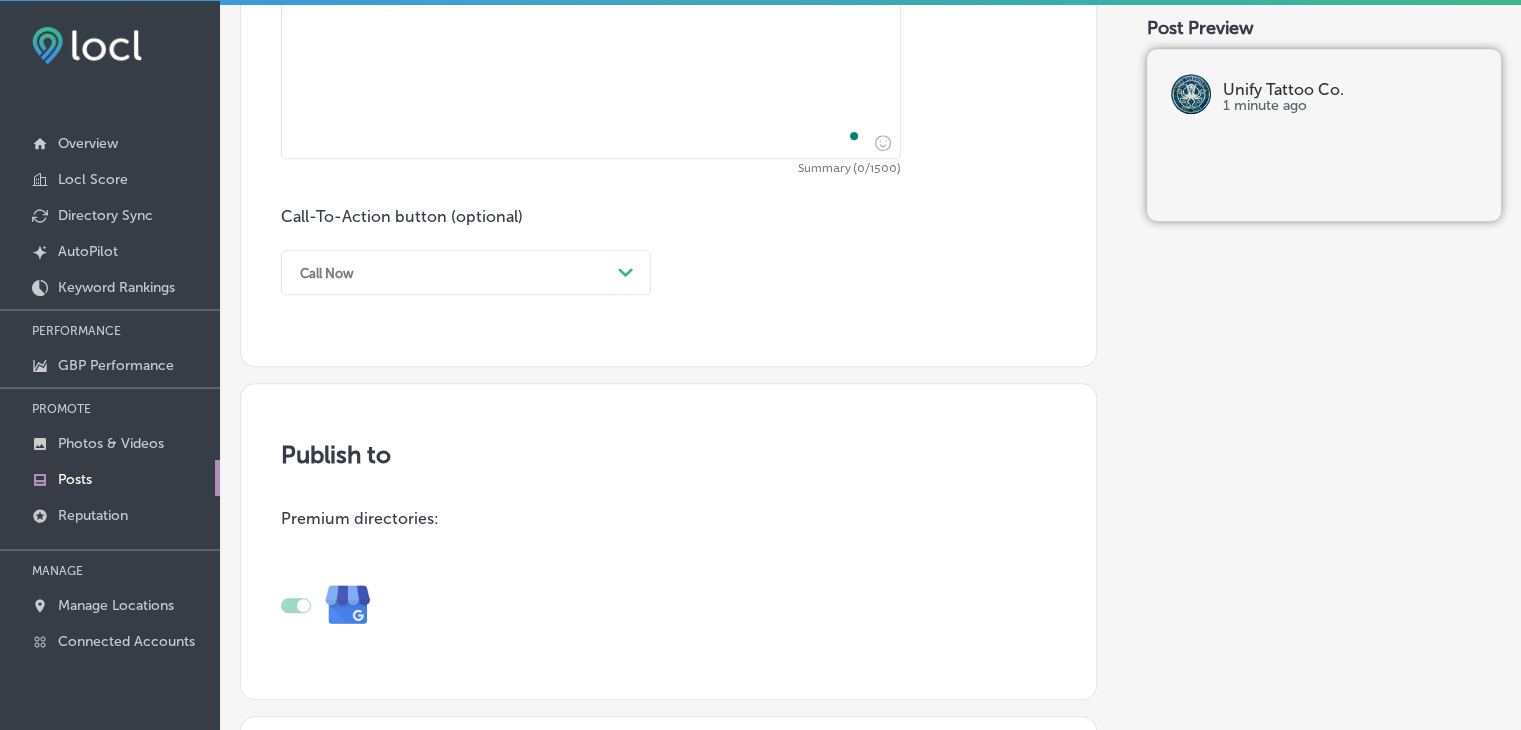 paste on "Ready to get a tattoo that reflects your personal style? Unify Tattoo Co. specializes in custom tattoos created by award-winning artists like [PERSON_NAME] and [PERSON_NAME]. From traditional tattoos to intricate color realism tattoos, we bring your tattoo ideas to life with skill and creativity.
We proudly serve [GEOGRAPHIC_DATA], Interlachen, and [GEOGRAPHIC_DATA], offering a variety of styles such as fine line tattoos and black and gray tattoos. Our experienced artists work with you to create a design that perfectly matches your vision. Whether you want something small or a full sleeve, we’re here to help you achieve the perfect piece of body art.
Visit Unify Tattoo Co. [DATE] in [GEOGRAPHIC_DATA][PERSON_NAME] for a consultation with one of our talented artists. You can visit our website to book your appointment and get more details. We're here to help make your tattoo vision come true!" 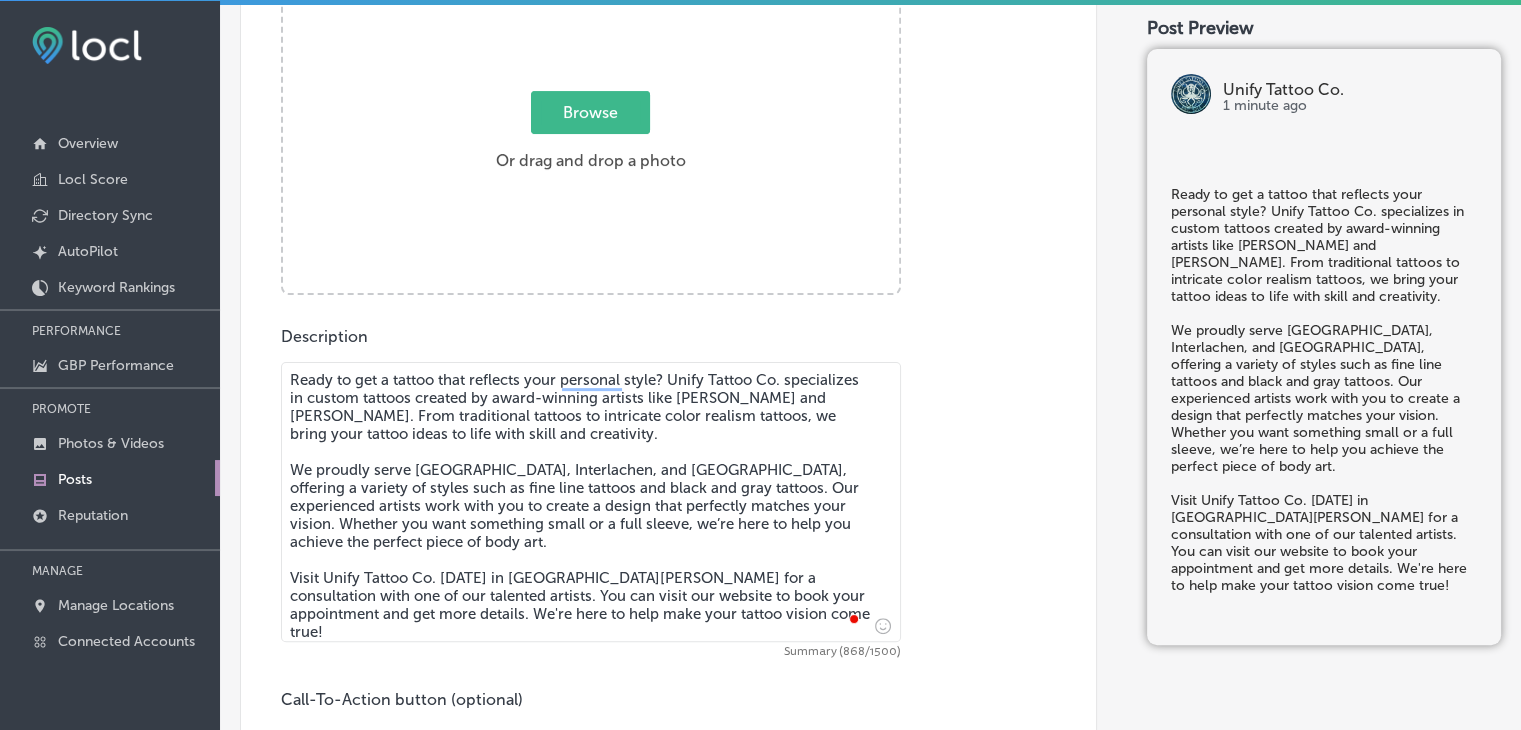 type on "Ready to get a tattoo that reflects your personal style? Unify Tattoo Co. specializes in custom tattoos created by award-winning artists like [PERSON_NAME] and [PERSON_NAME]. From traditional tattoos to intricate color realism tattoos, we bring your tattoo ideas to life with skill and creativity.
We proudly serve [GEOGRAPHIC_DATA], Interlachen, and [GEOGRAPHIC_DATA], offering a variety of styles such as fine line tattoos and black and gray tattoos. Our experienced artists work with you to create a design that perfectly matches your vision. Whether you want something small or a full sleeve, we’re here to help you achieve the perfect piece of body art.
Visit Unify Tattoo Co. [DATE] in [GEOGRAPHIC_DATA][PERSON_NAME] for a consultation with one of our talented artists. You can visit our website to book your appointment and get more details. We're here to help make your tattoo vision come true!" 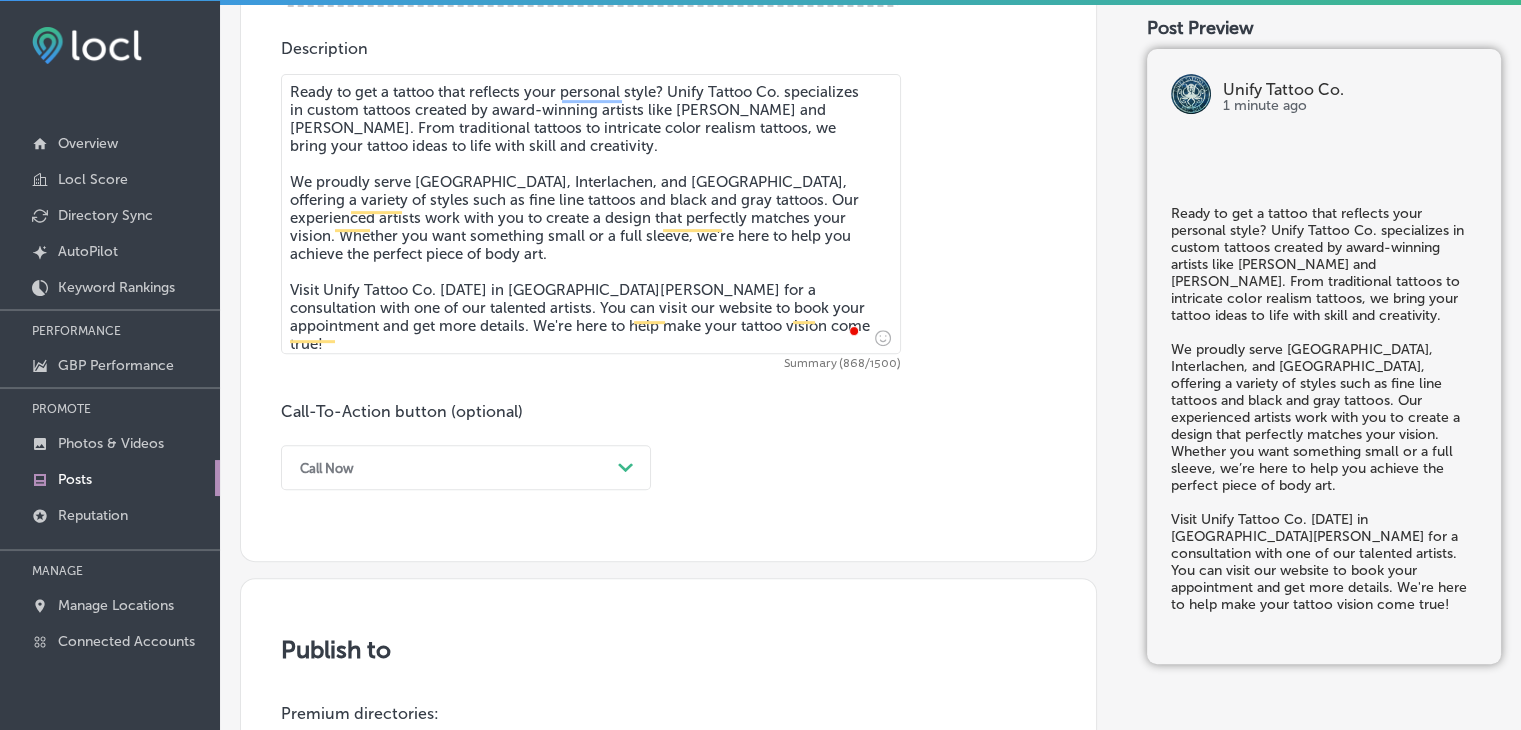 scroll, scrollTop: 945, scrollLeft: 0, axis: vertical 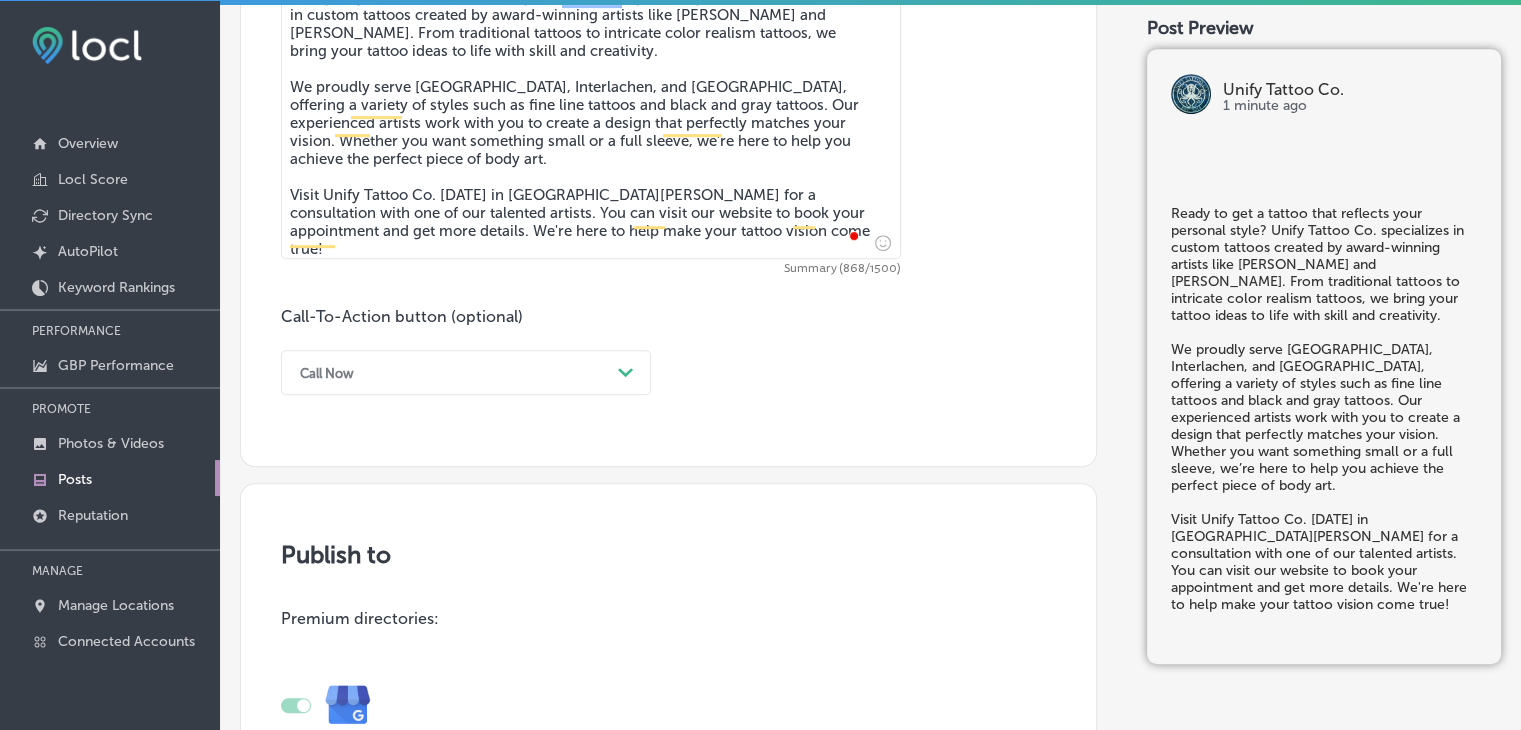 click on "Call Now
Path
Created with Sketch." at bounding box center (466, 372) 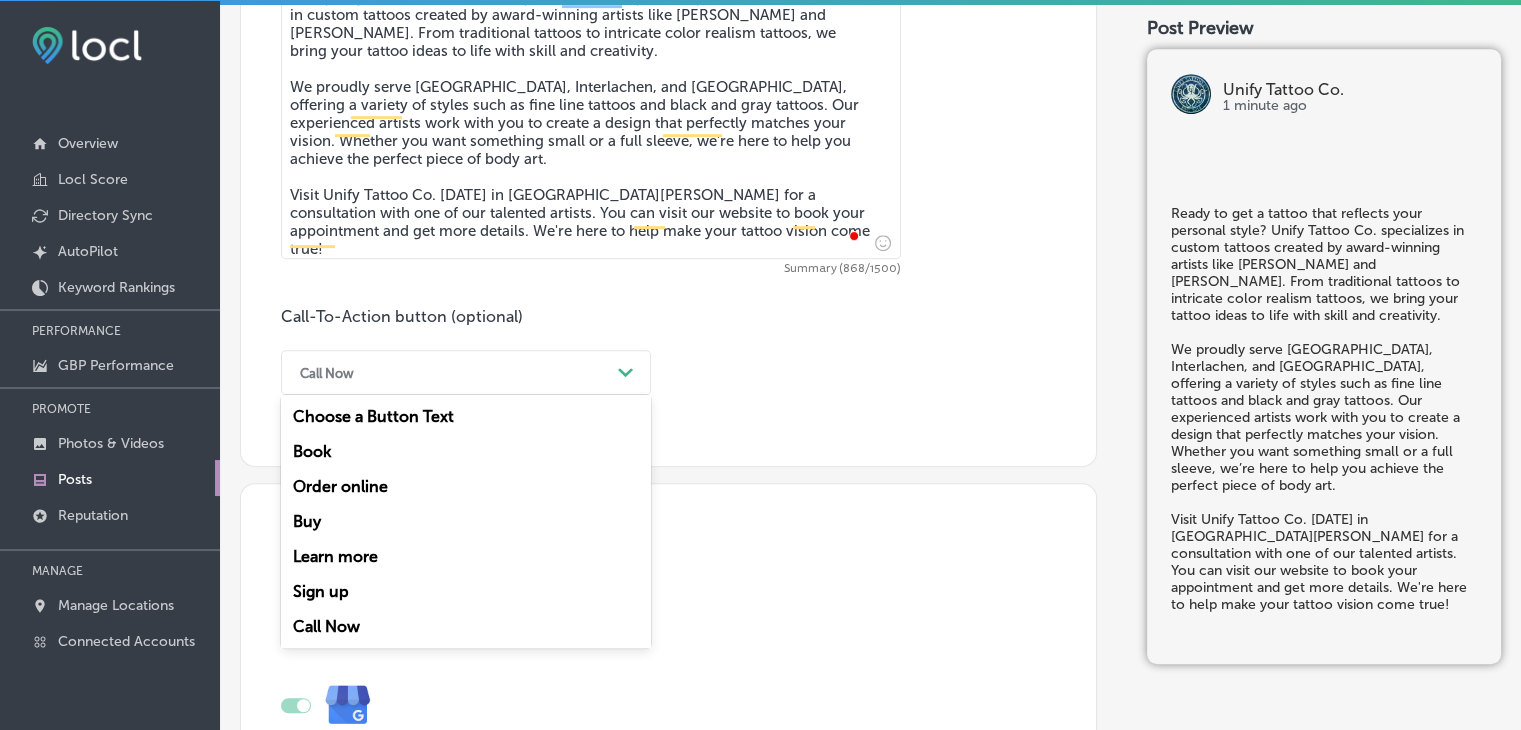 click on "Learn more" at bounding box center [466, 556] 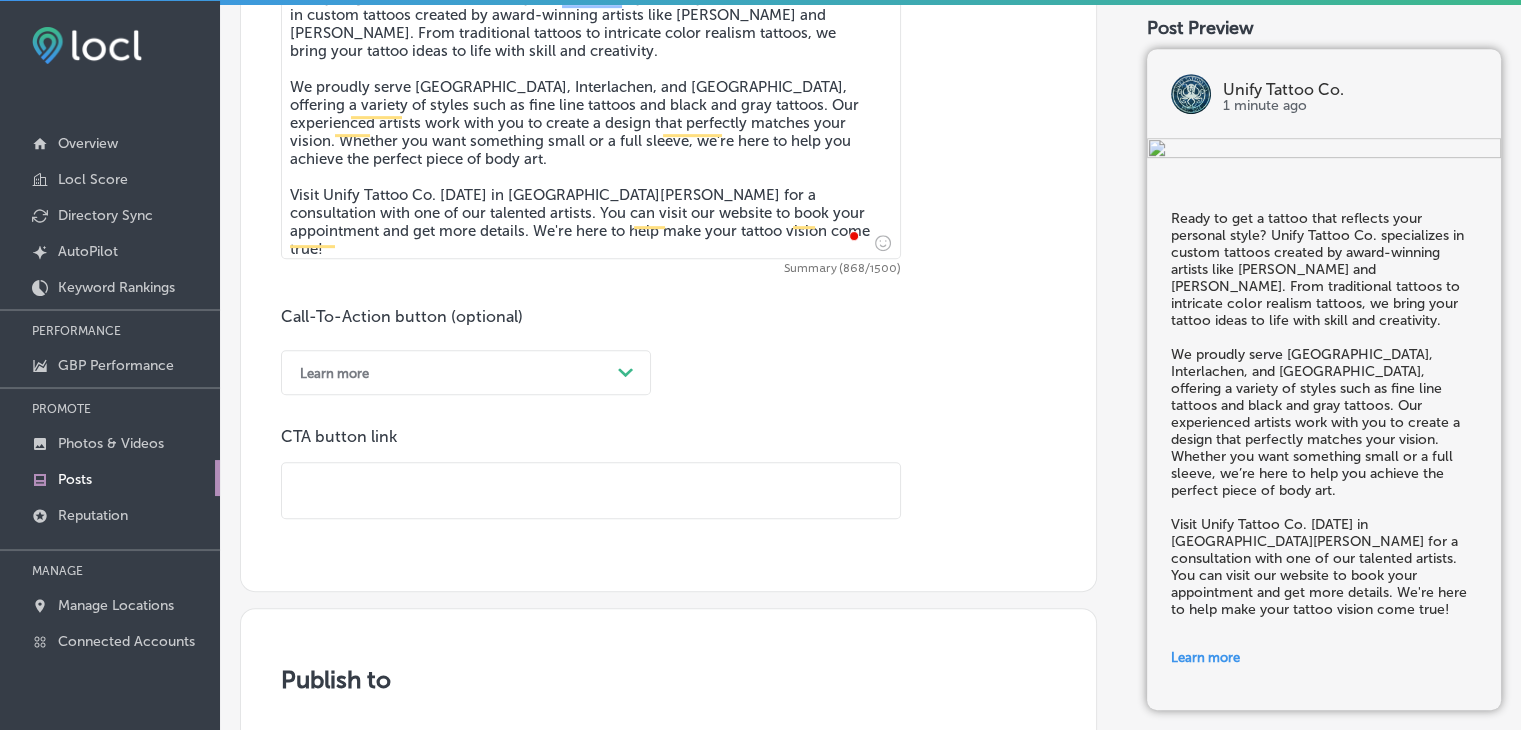 click at bounding box center [591, 490] 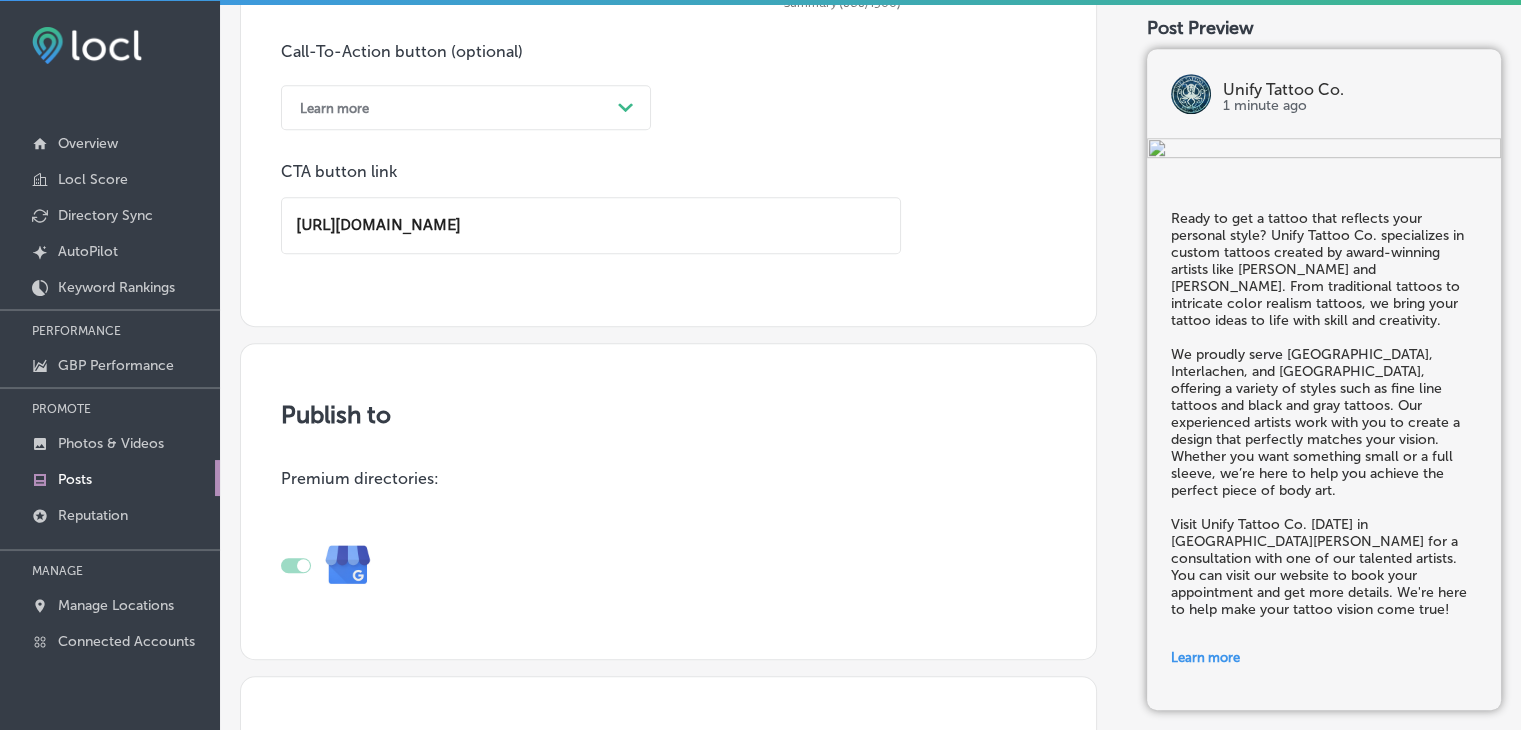 scroll, scrollTop: 1616, scrollLeft: 0, axis: vertical 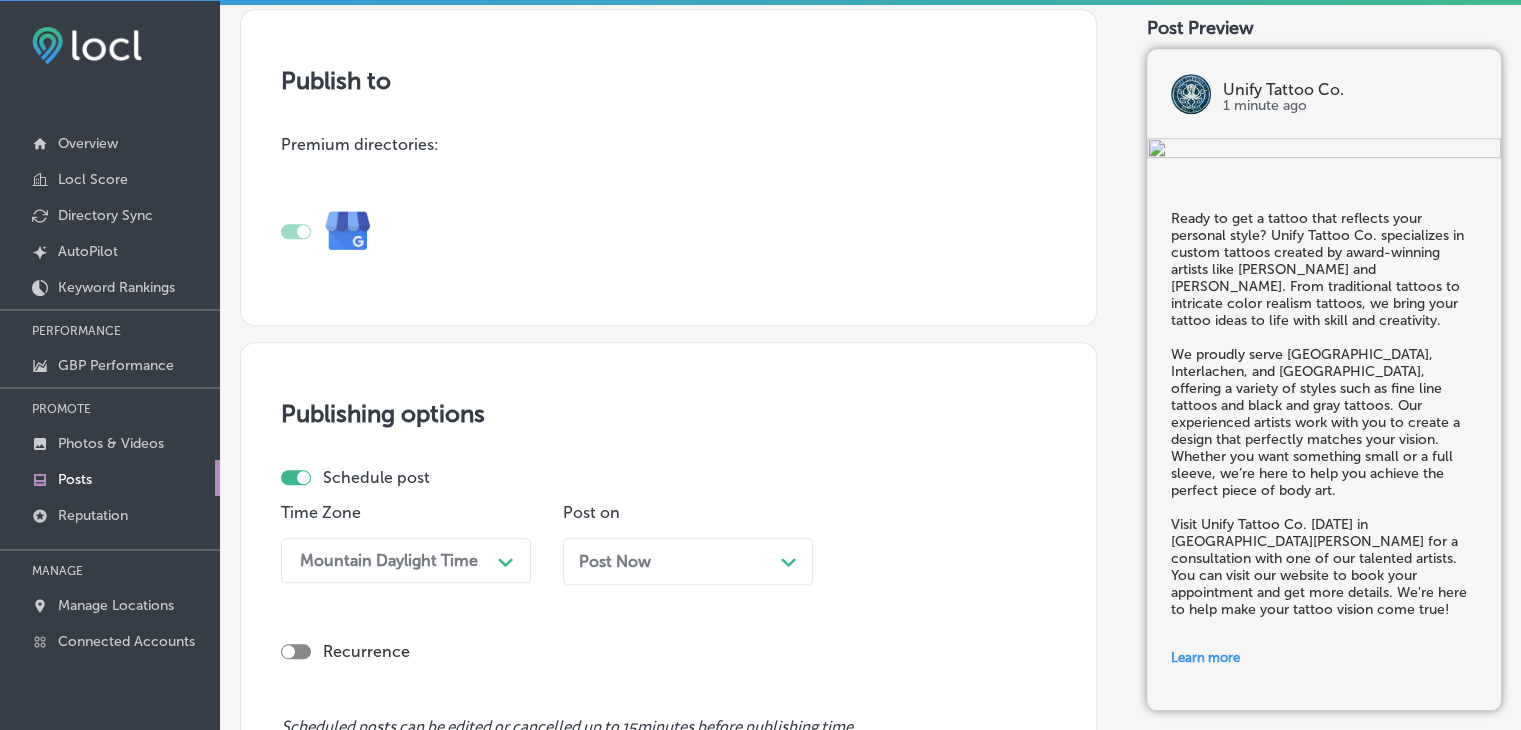 type on "[URL][DOMAIN_NAME]" 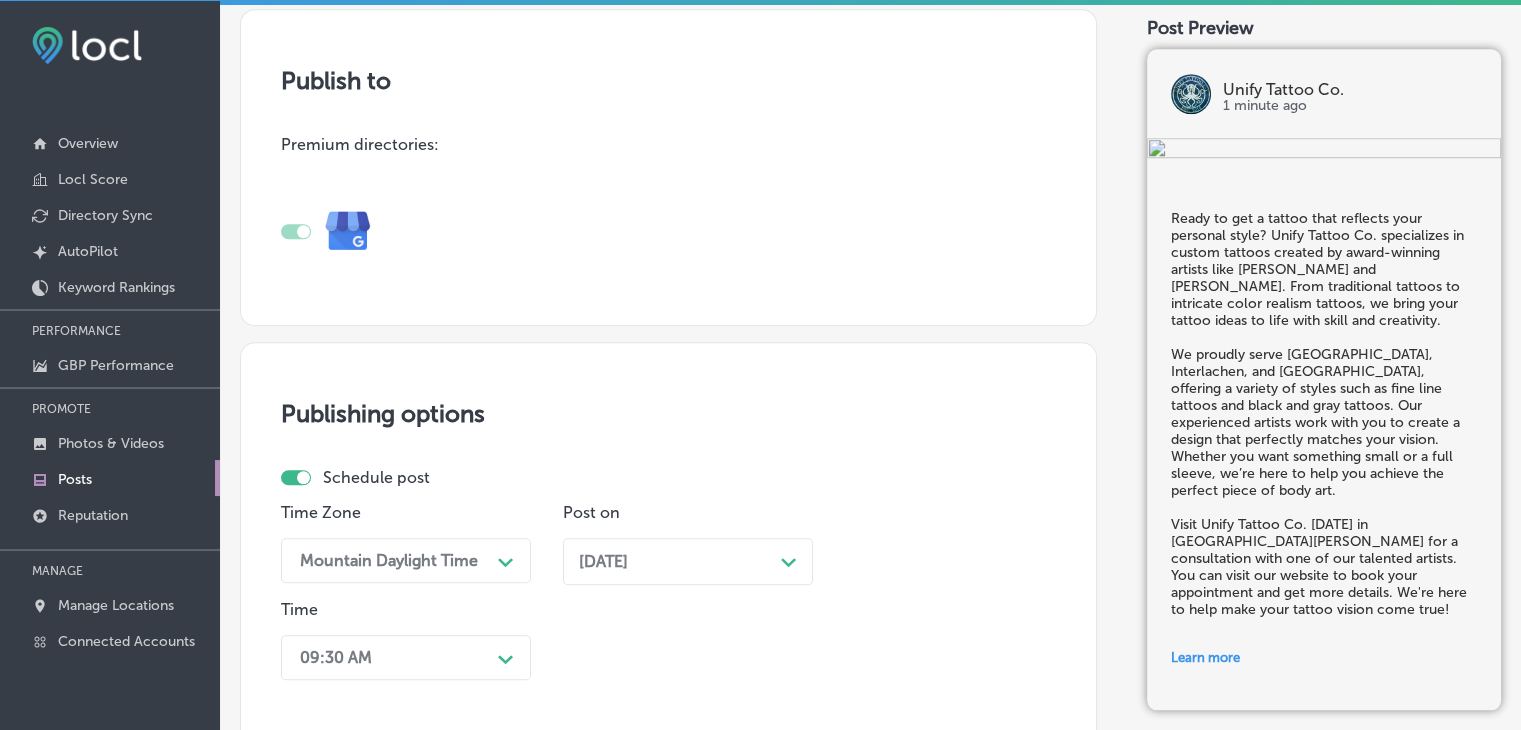 click on "09:30 AM
Path
Created with Sketch." at bounding box center [406, 657] 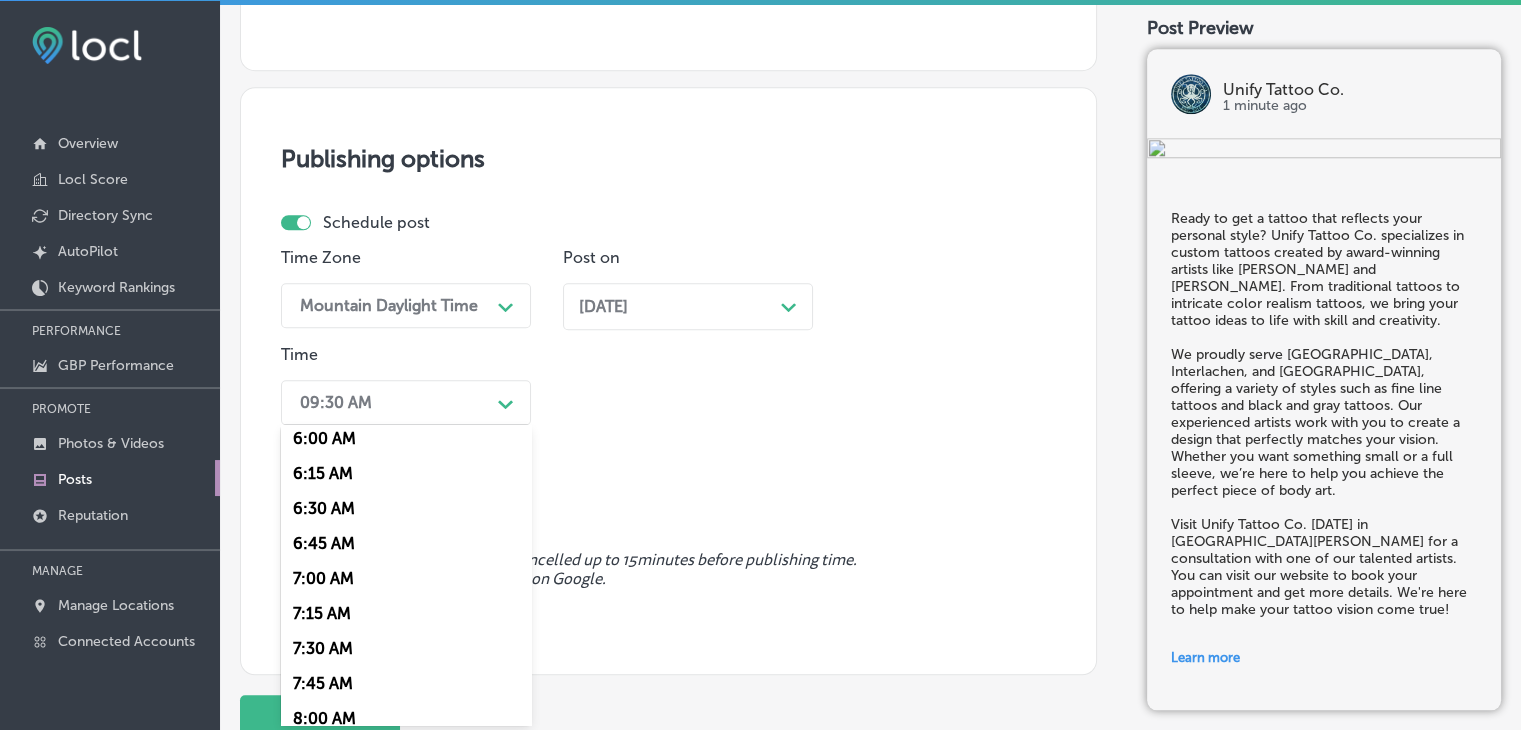 scroll, scrollTop: 900, scrollLeft: 0, axis: vertical 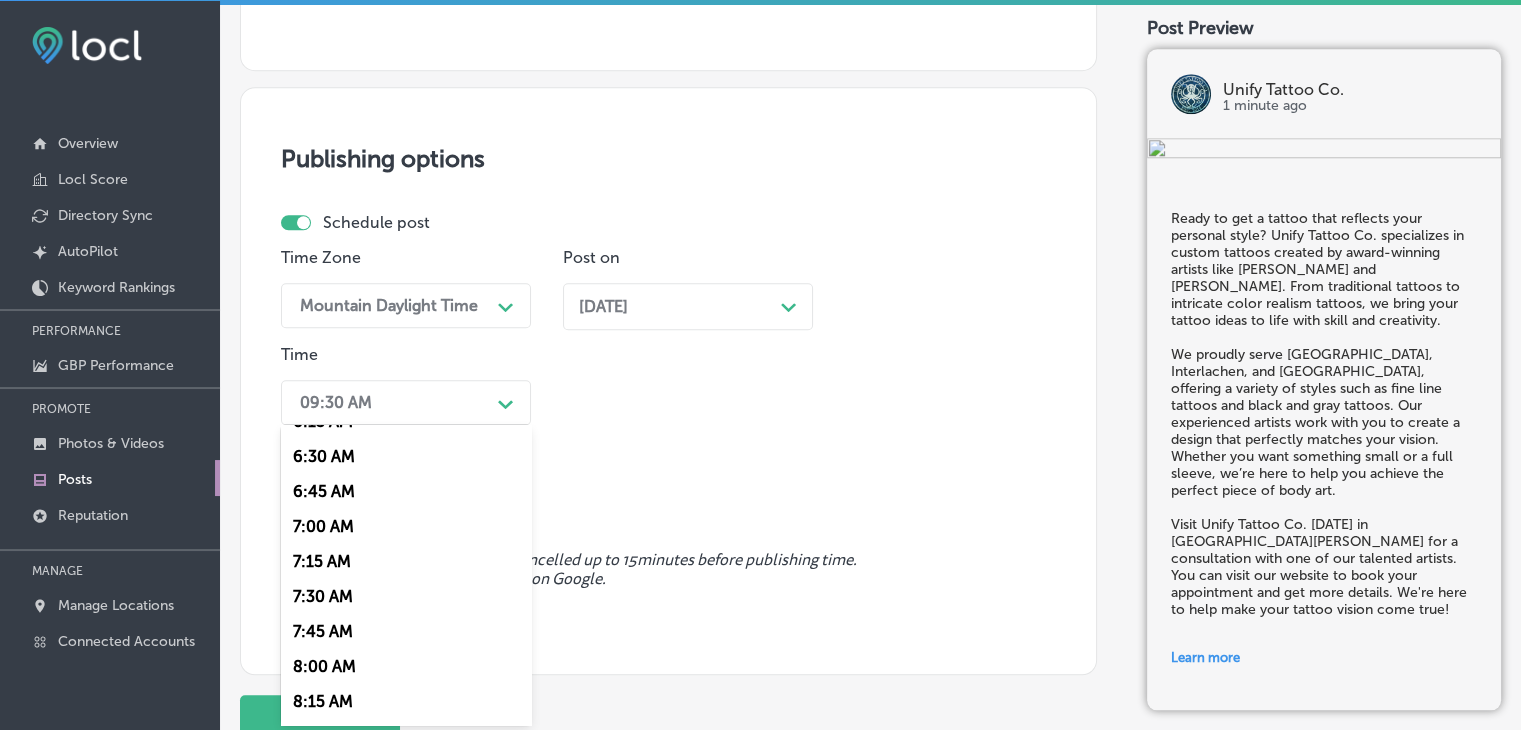 click on "7:00 AM" at bounding box center [406, 526] 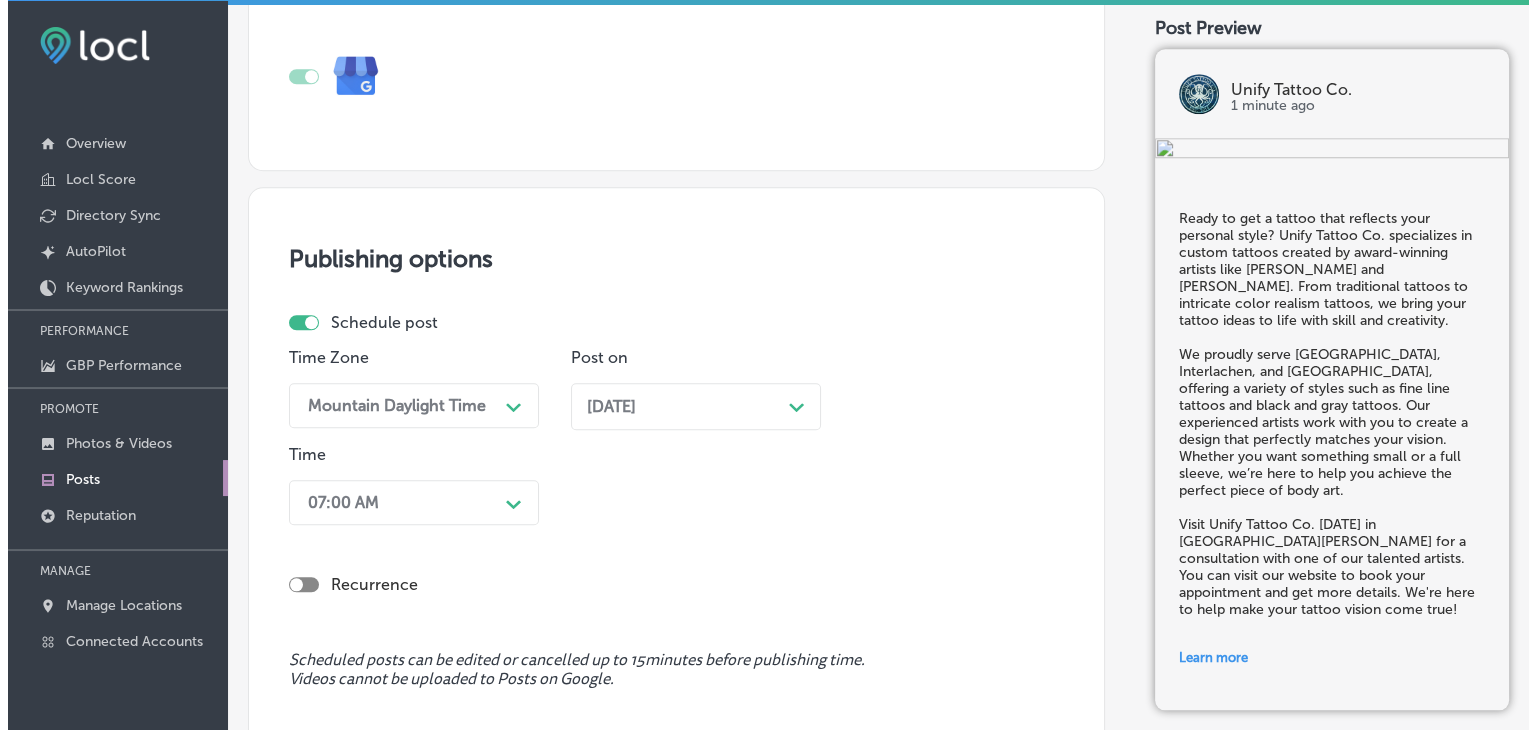 scroll, scrollTop: 2028, scrollLeft: 0, axis: vertical 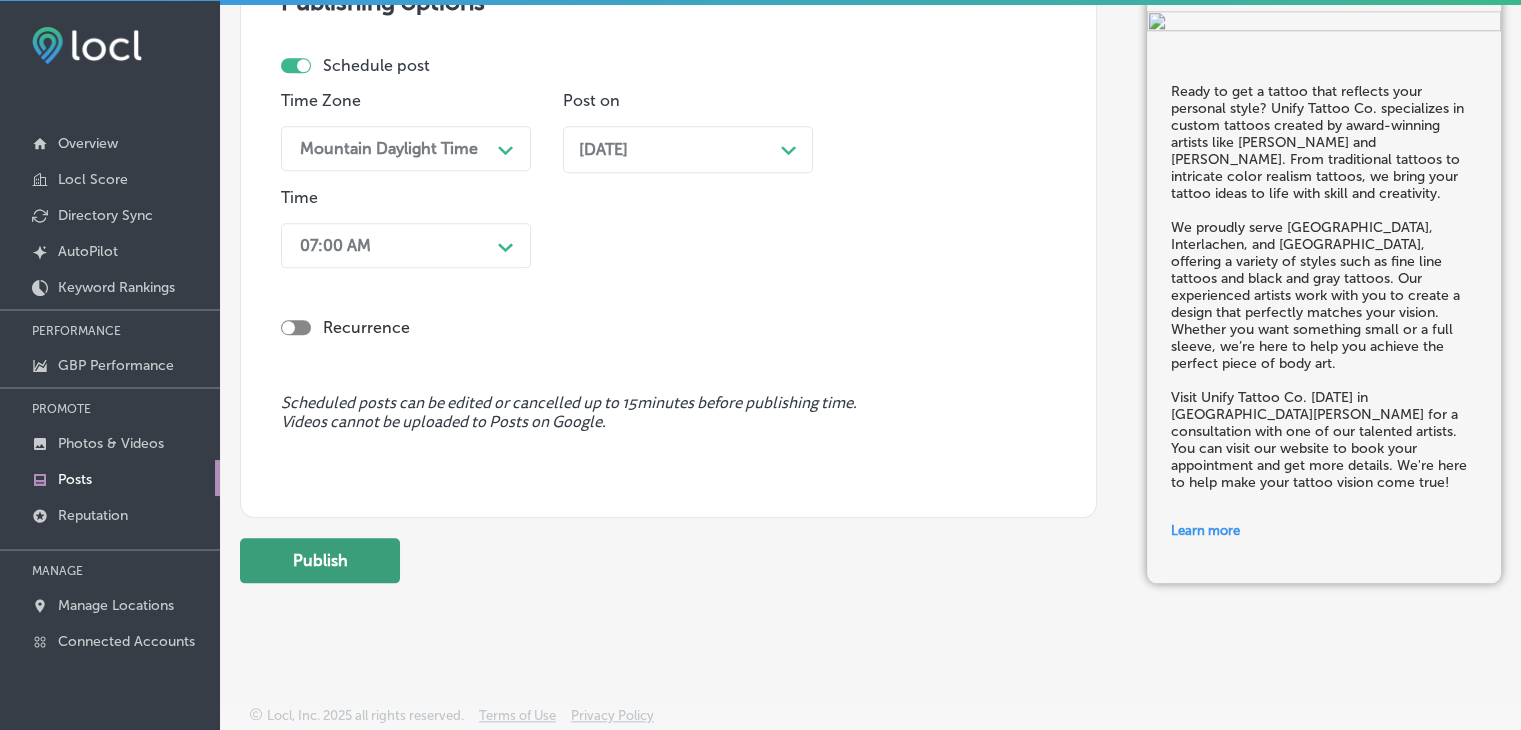 click on "Publish" at bounding box center [320, 560] 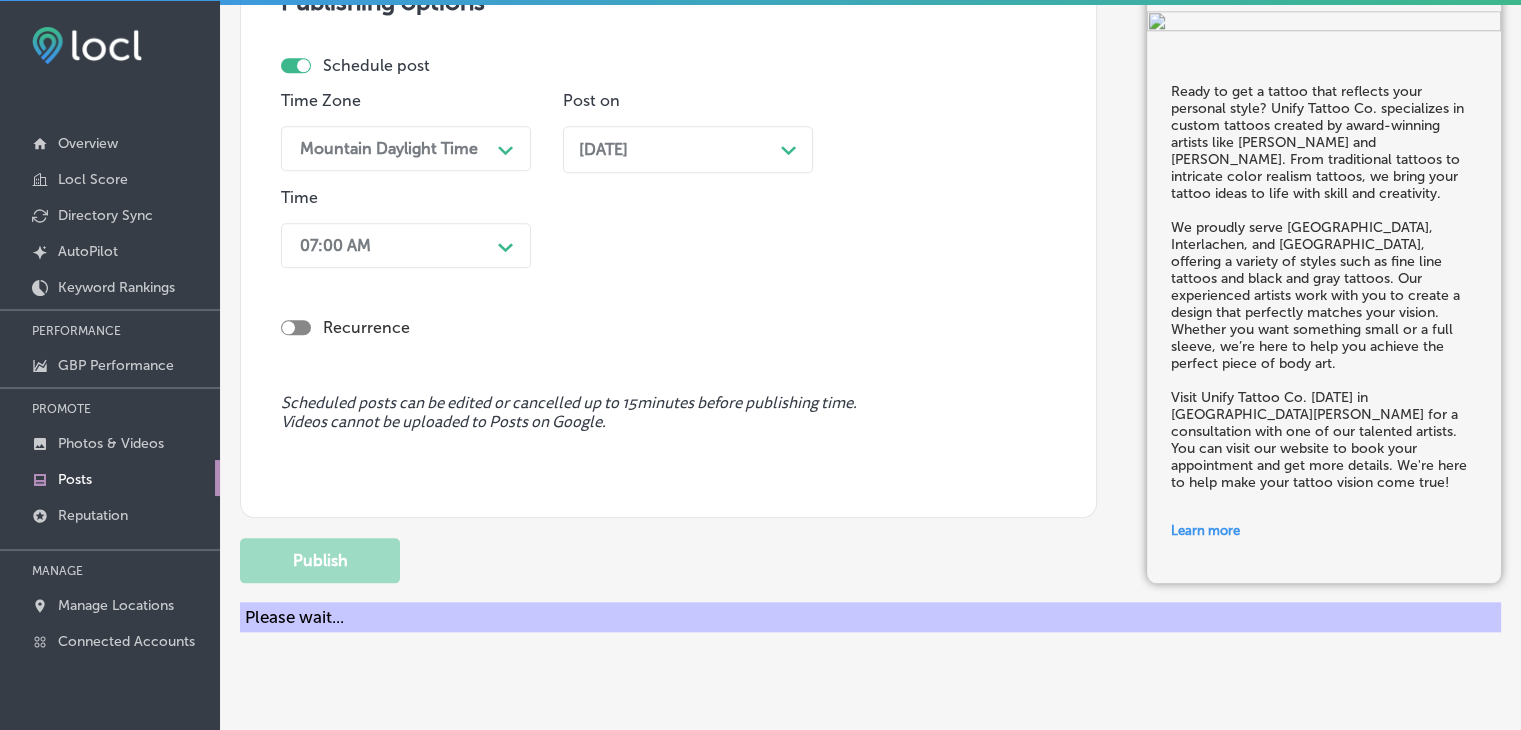 type 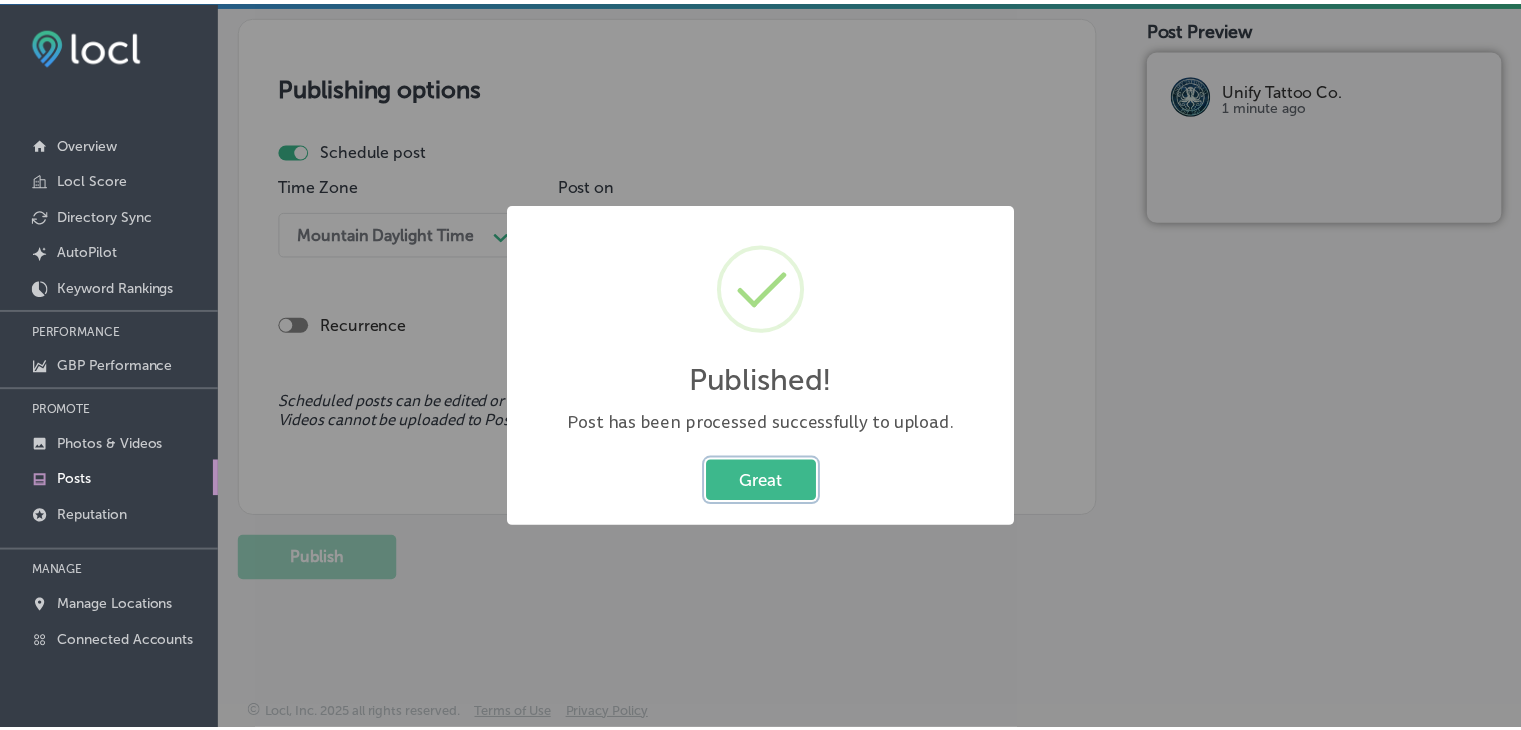 scroll, scrollTop: 1745, scrollLeft: 0, axis: vertical 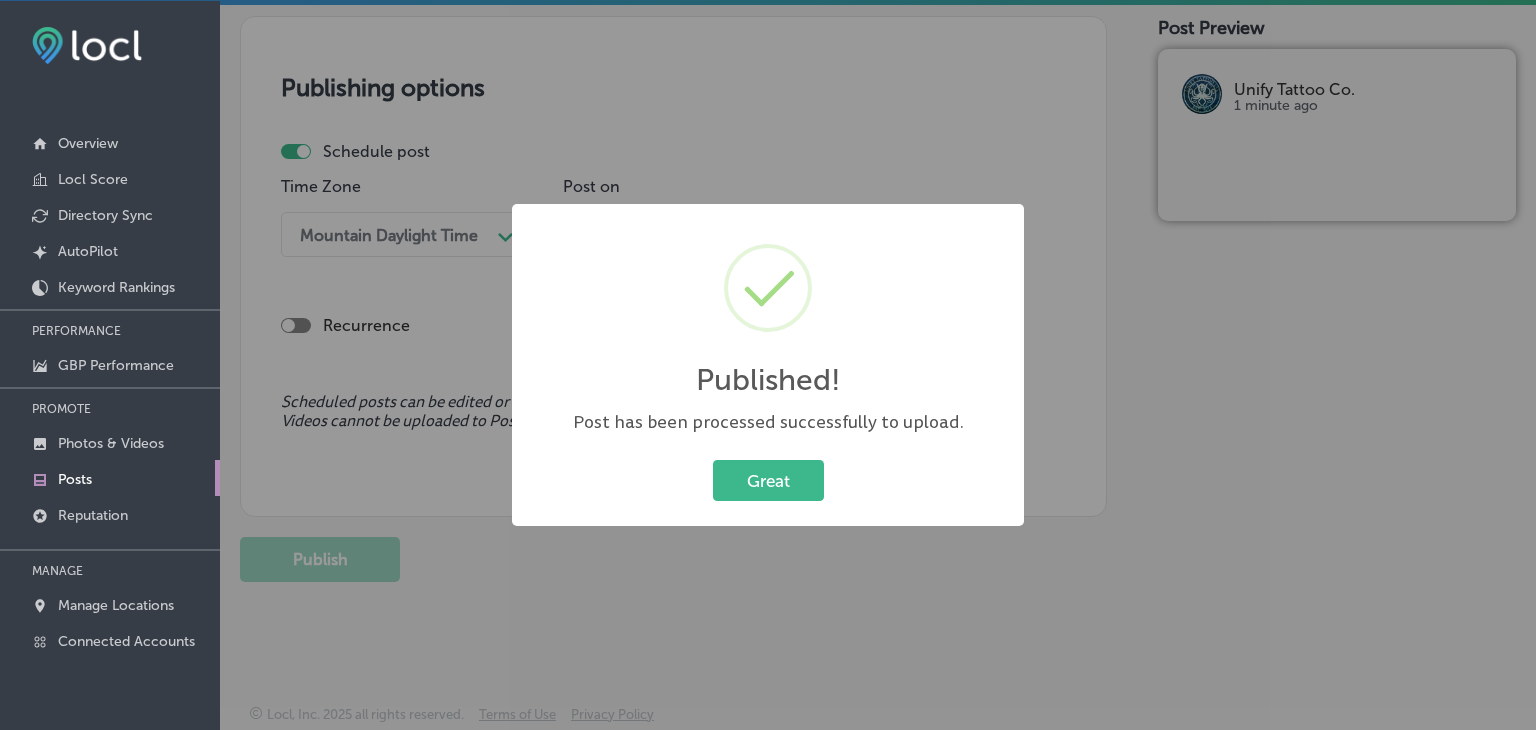 click on "Published! ×" at bounding box center [768, 317] 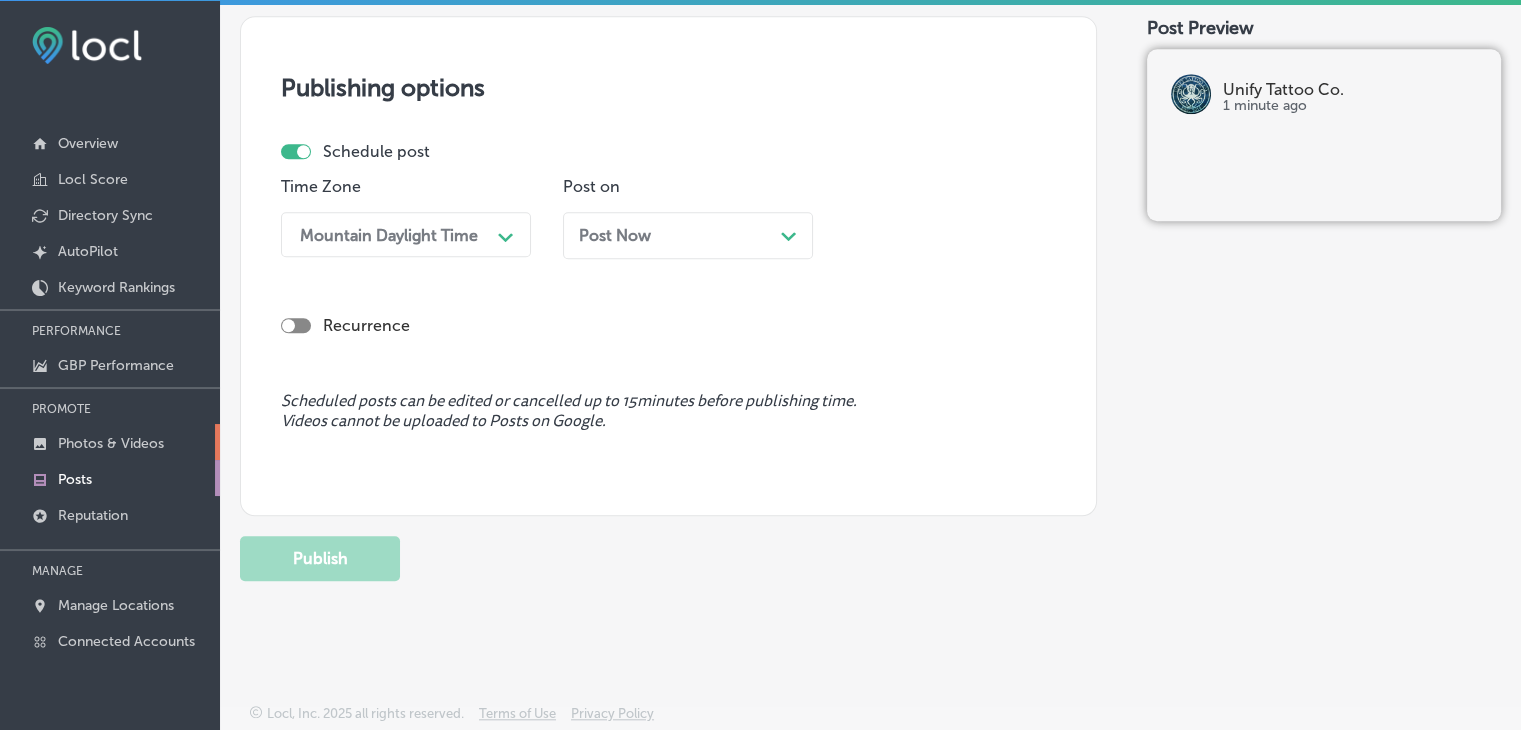 click on "Photos & Videos" at bounding box center (111, 443) 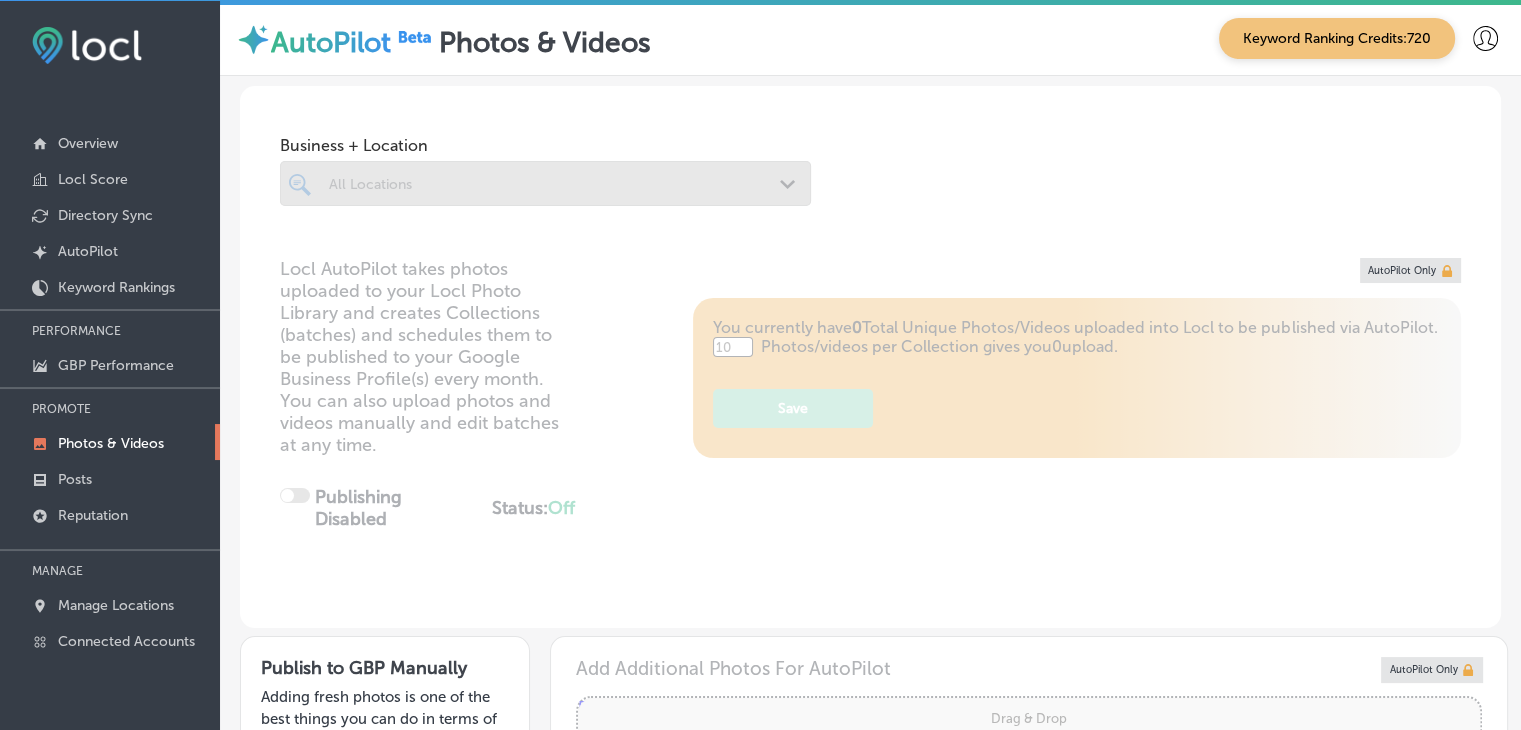 type on "5" 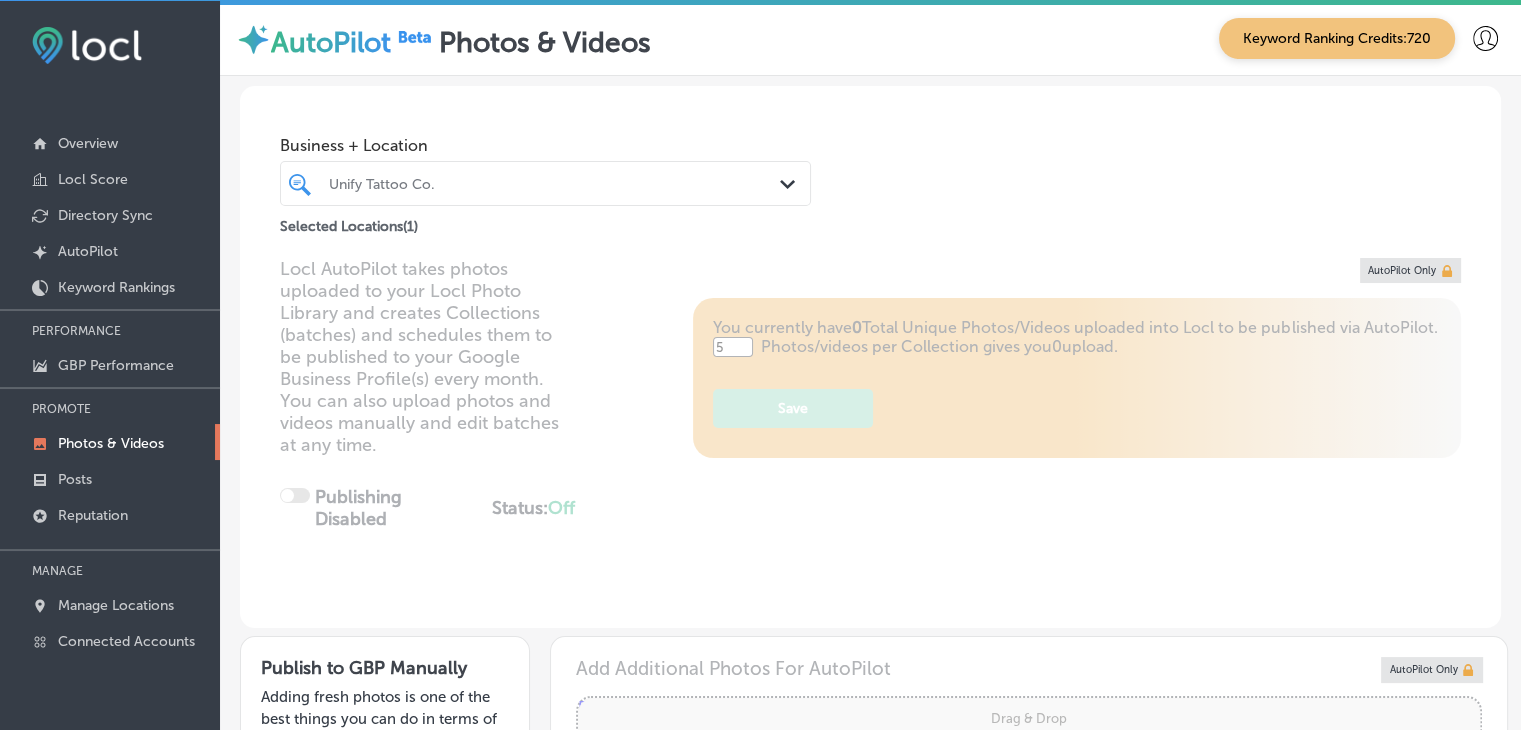 click on "Photos & Videos" at bounding box center (111, 443) 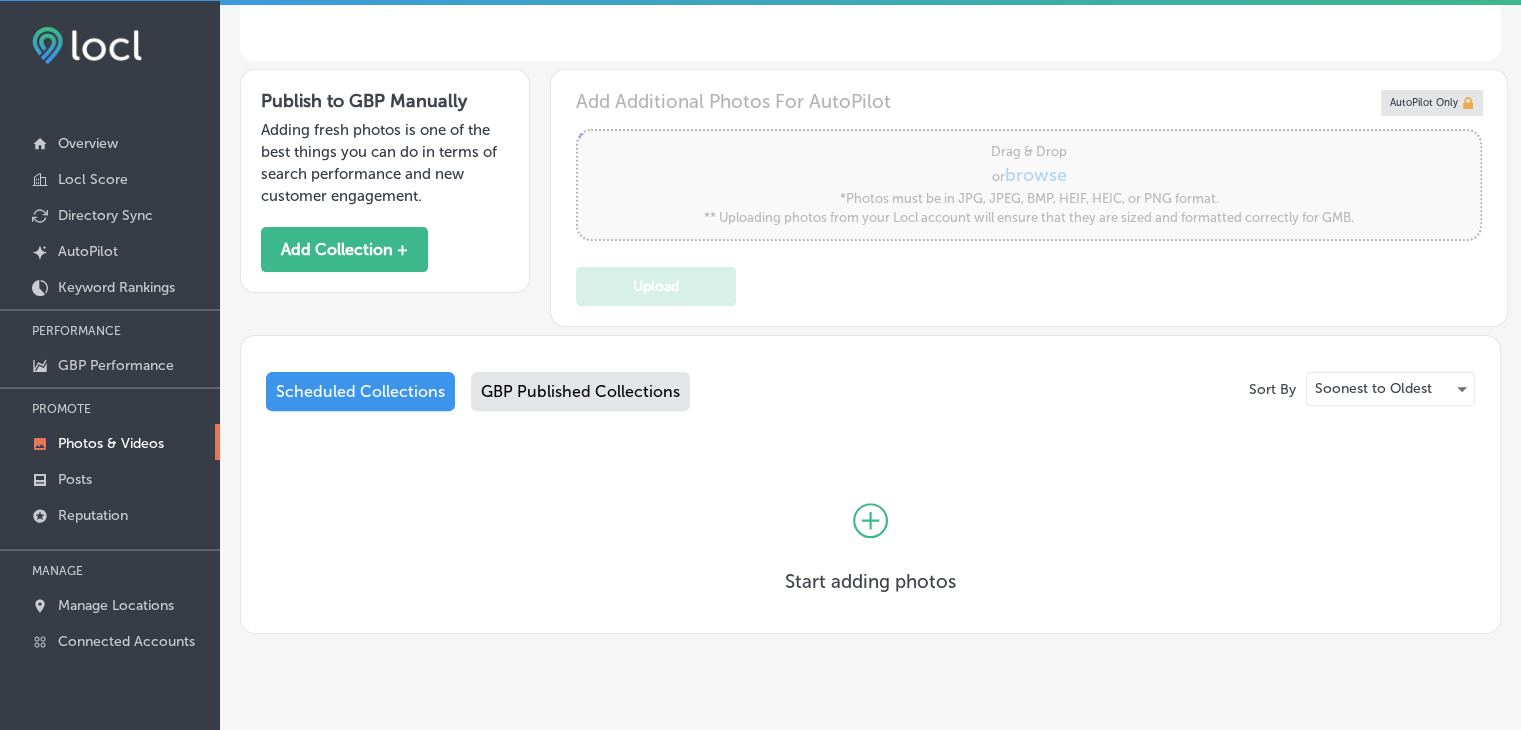 scroll, scrollTop: 594, scrollLeft: 0, axis: vertical 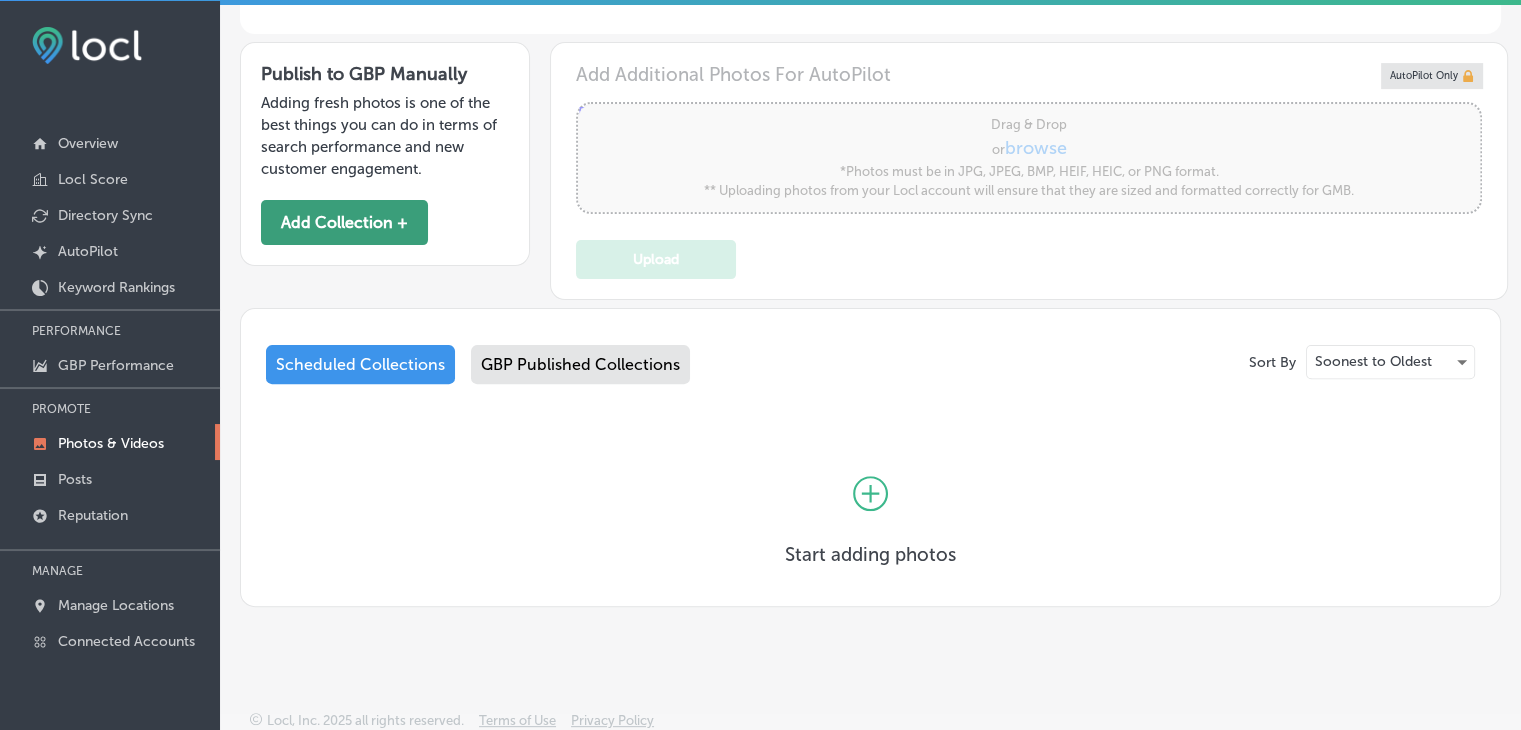 click on "Add Collection +" at bounding box center [344, 222] 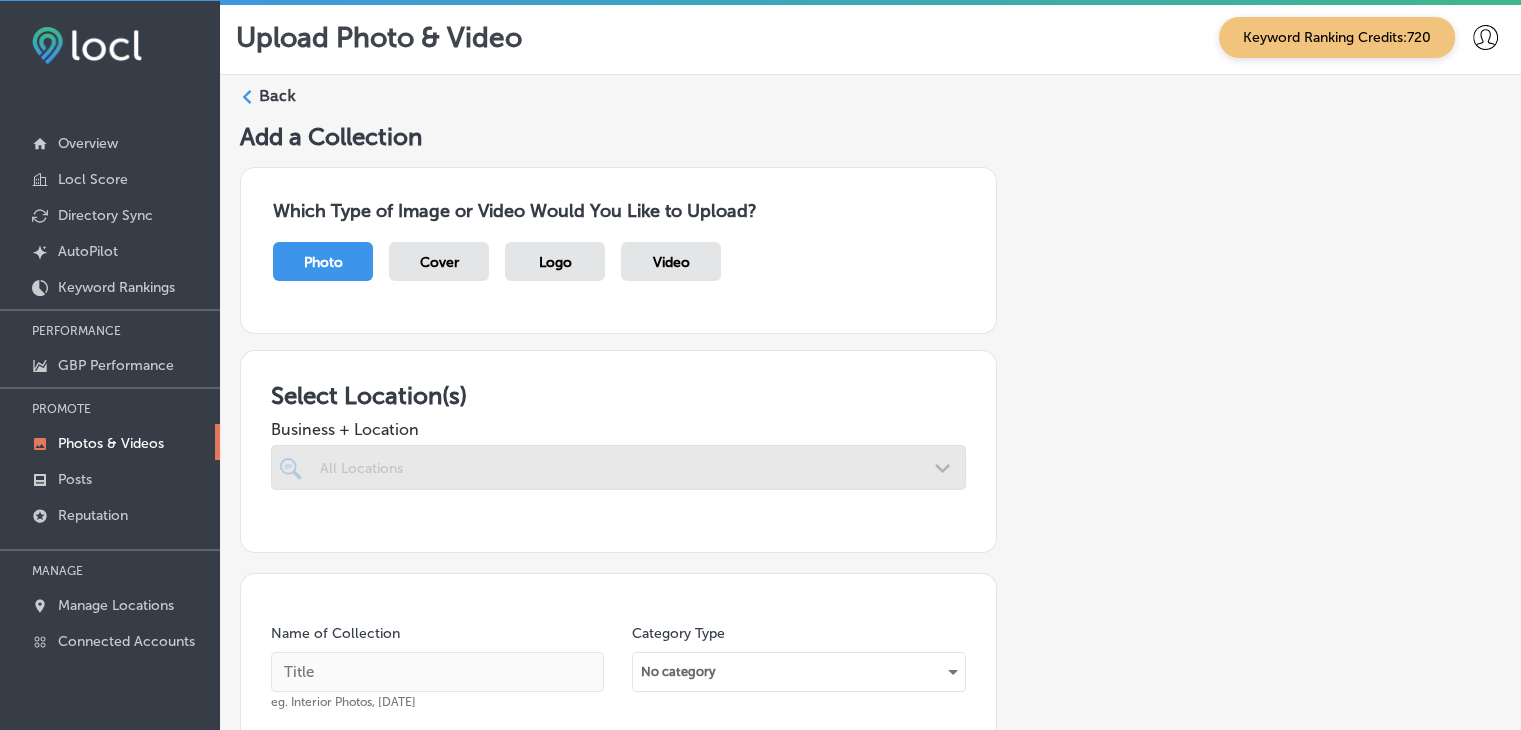 click at bounding box center [618, 467] 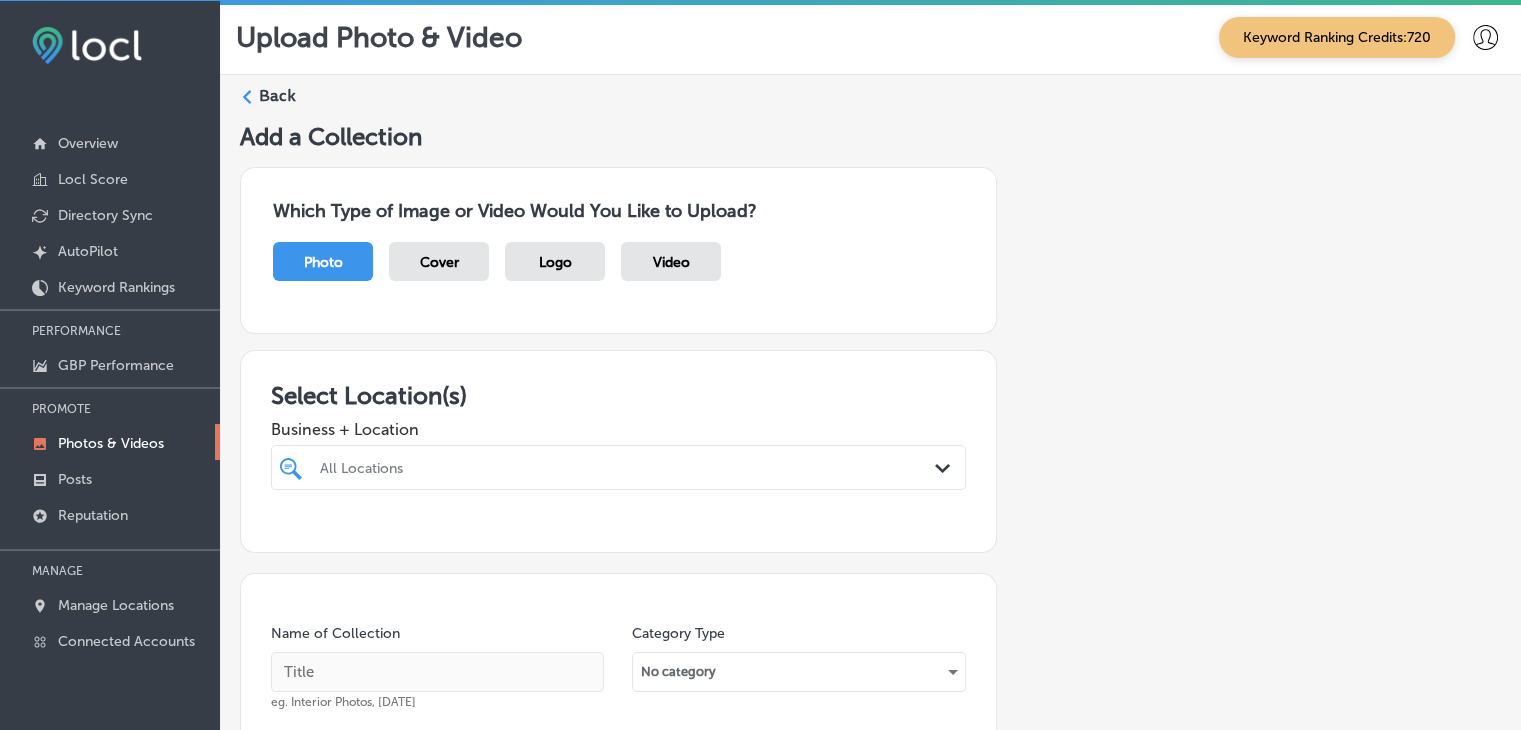 click on "All Locations
Path
Created with Sketch." at bounding box center [618, 467] 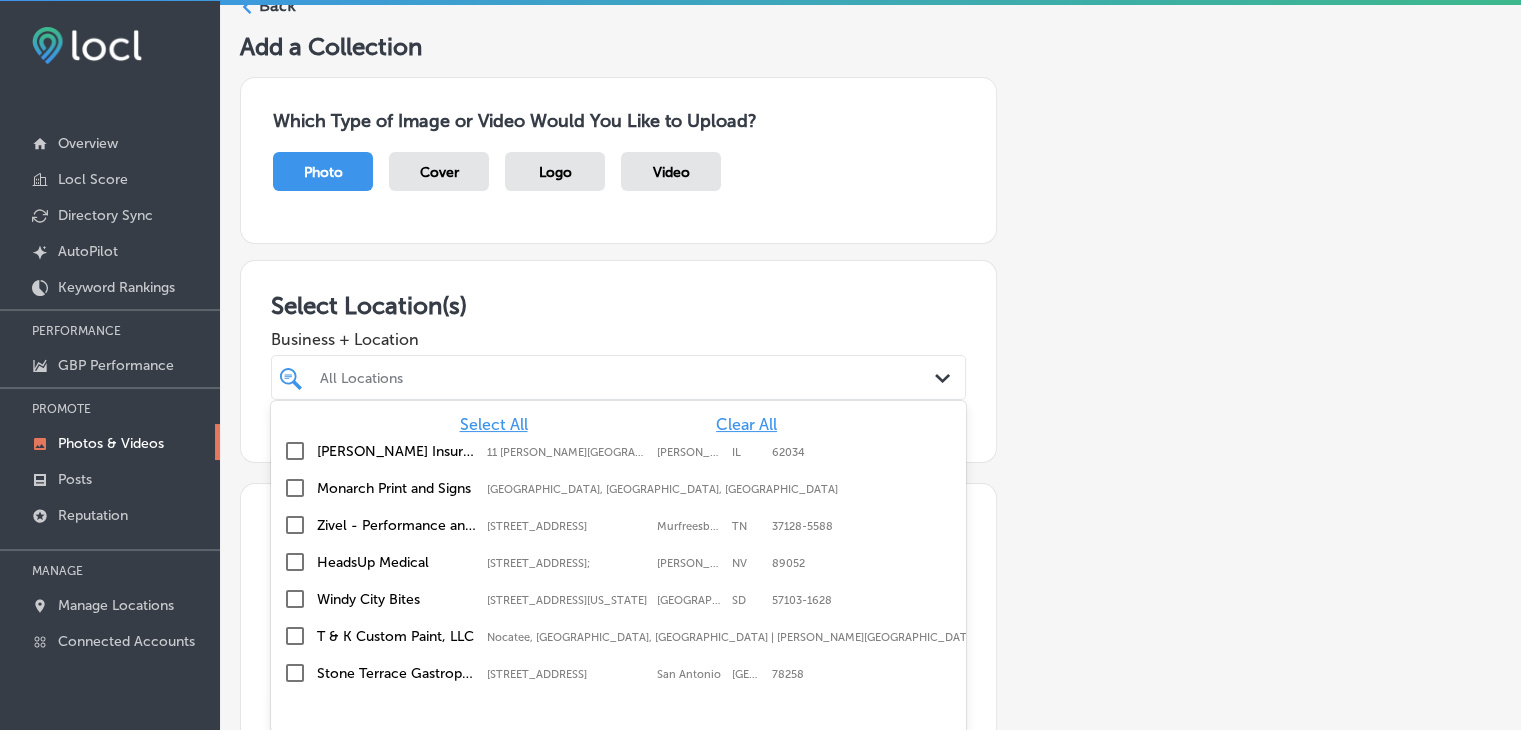 scroll, scrollTop: 99, scrollLeft: 0, axis: vertical 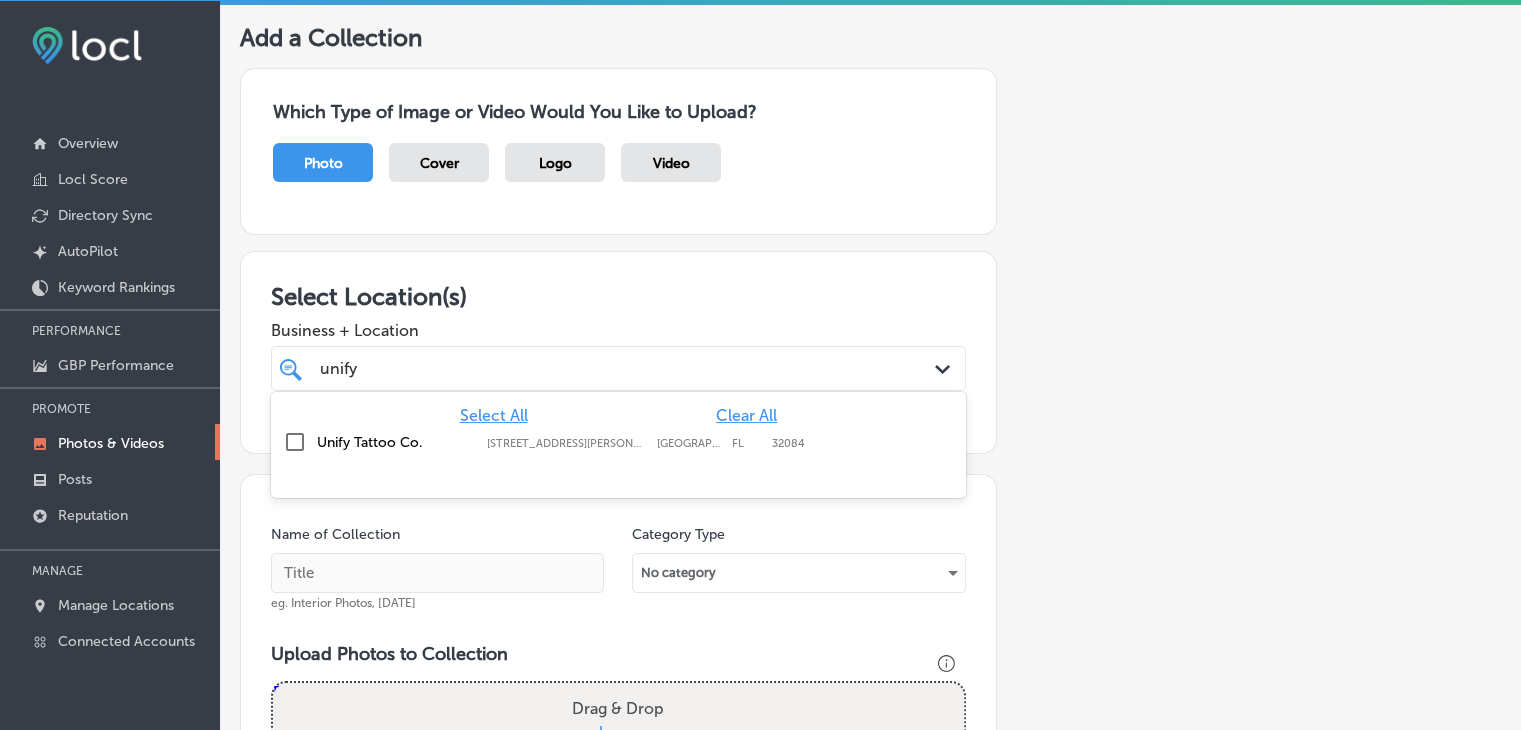 click on "Unify Tattoo Co. [STREET_ADDRESS][PERSON_NAME][PERSON_NAME][PERSON_NAME] [STREET_ADDRESS][PERSON_NAME][PERSON_NAME]" at bounding box center (561, 442) 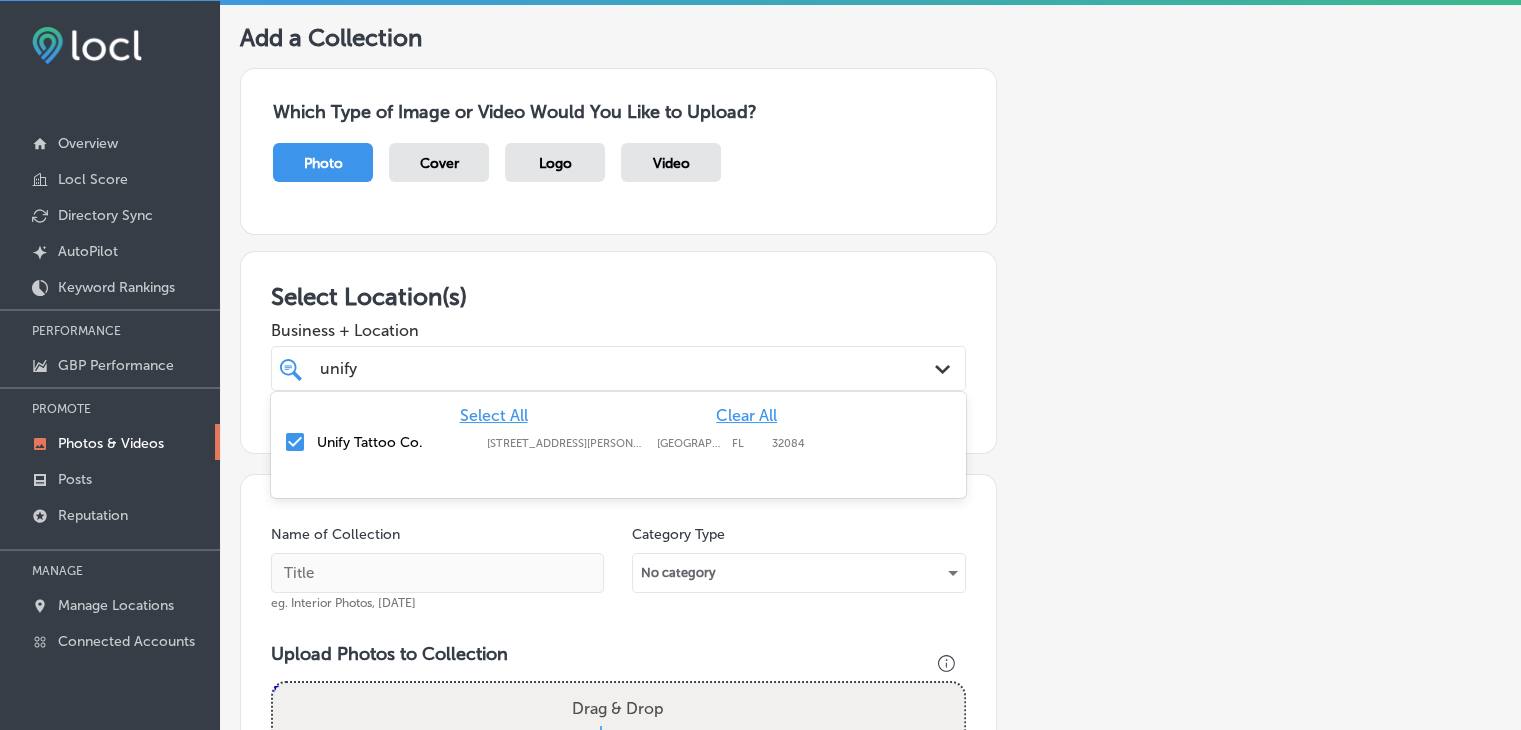 type on "unify" 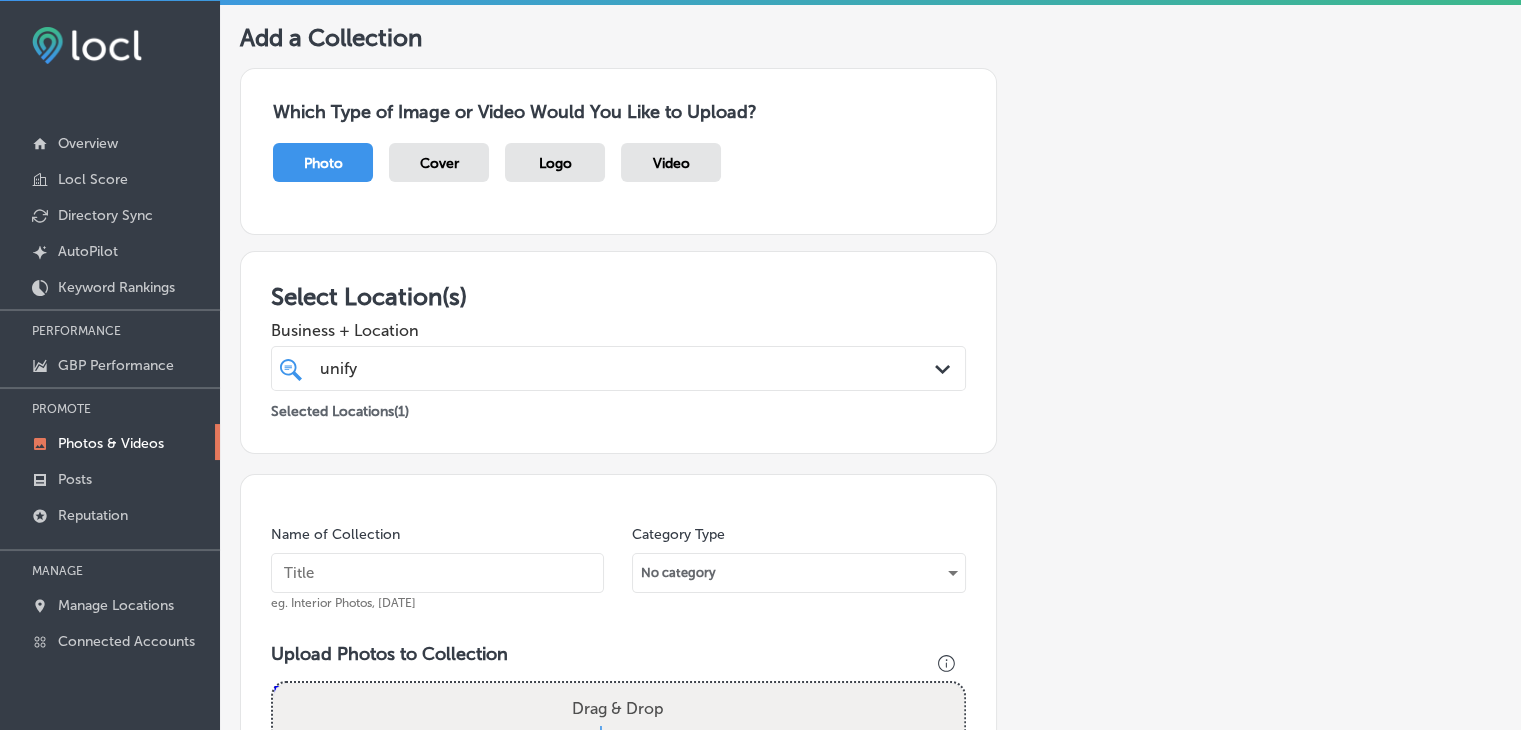 click at bounding box center (437, 573) 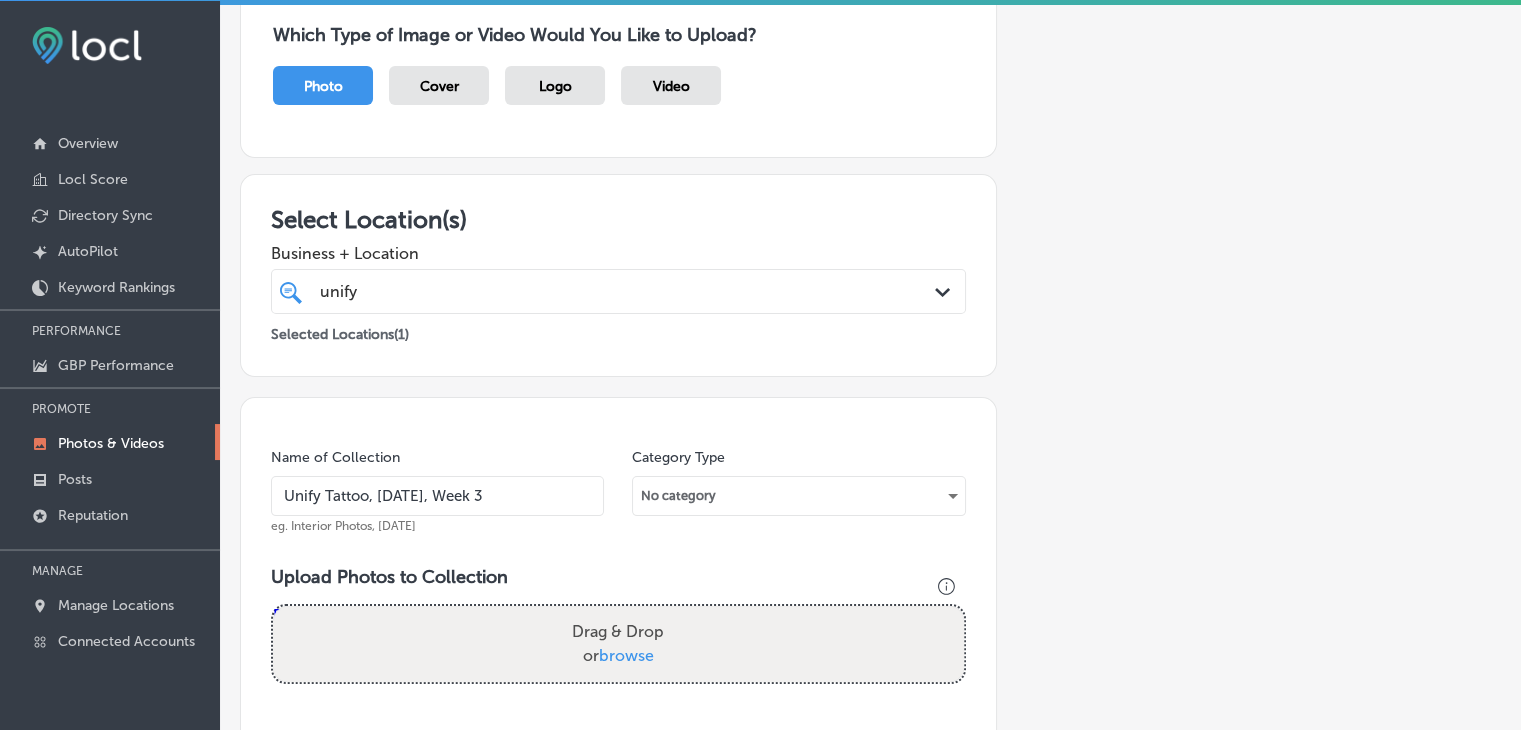 scroll, scrollTop: 299, scrollLeft: 0, axis: vertical 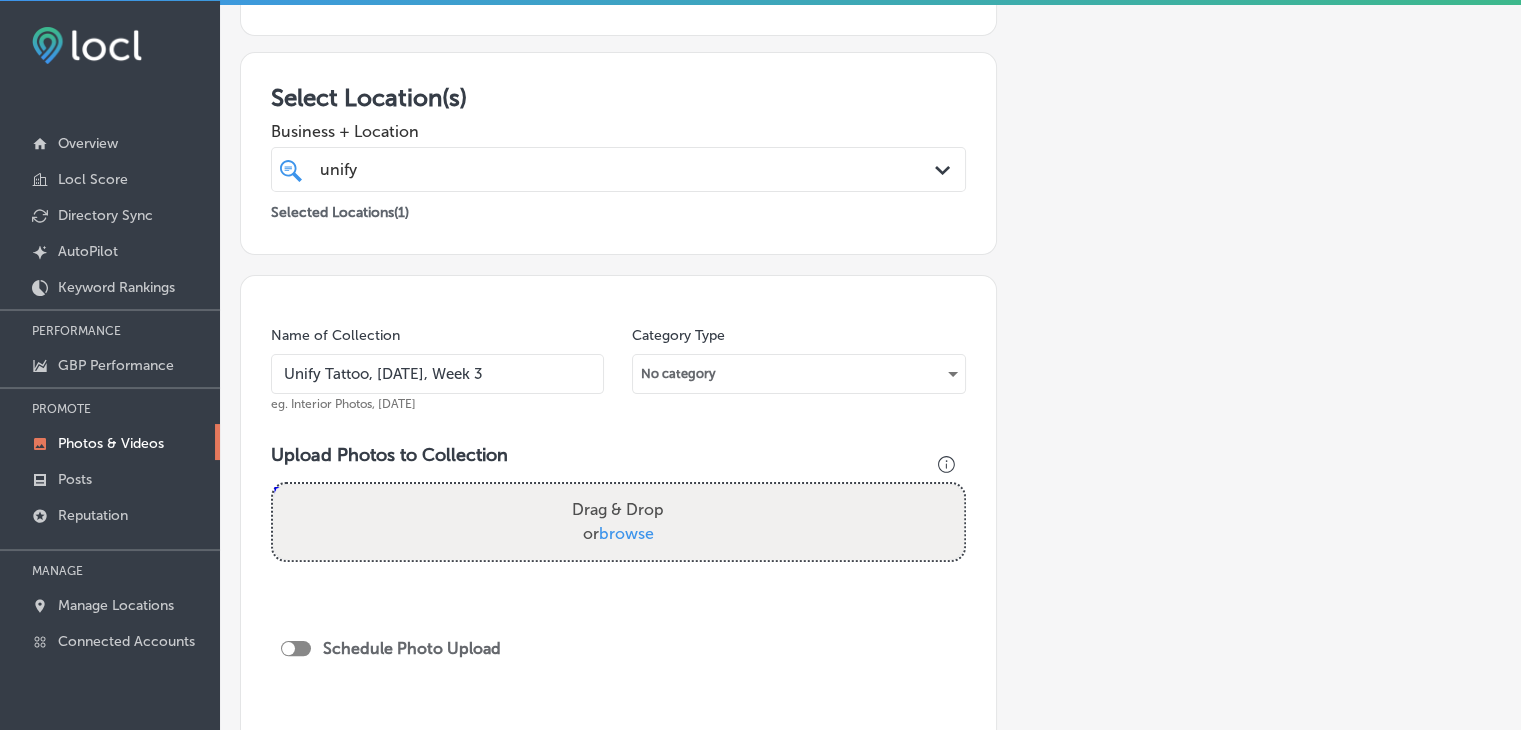 type on "Unify Tattoo, [DATE], Week 3" 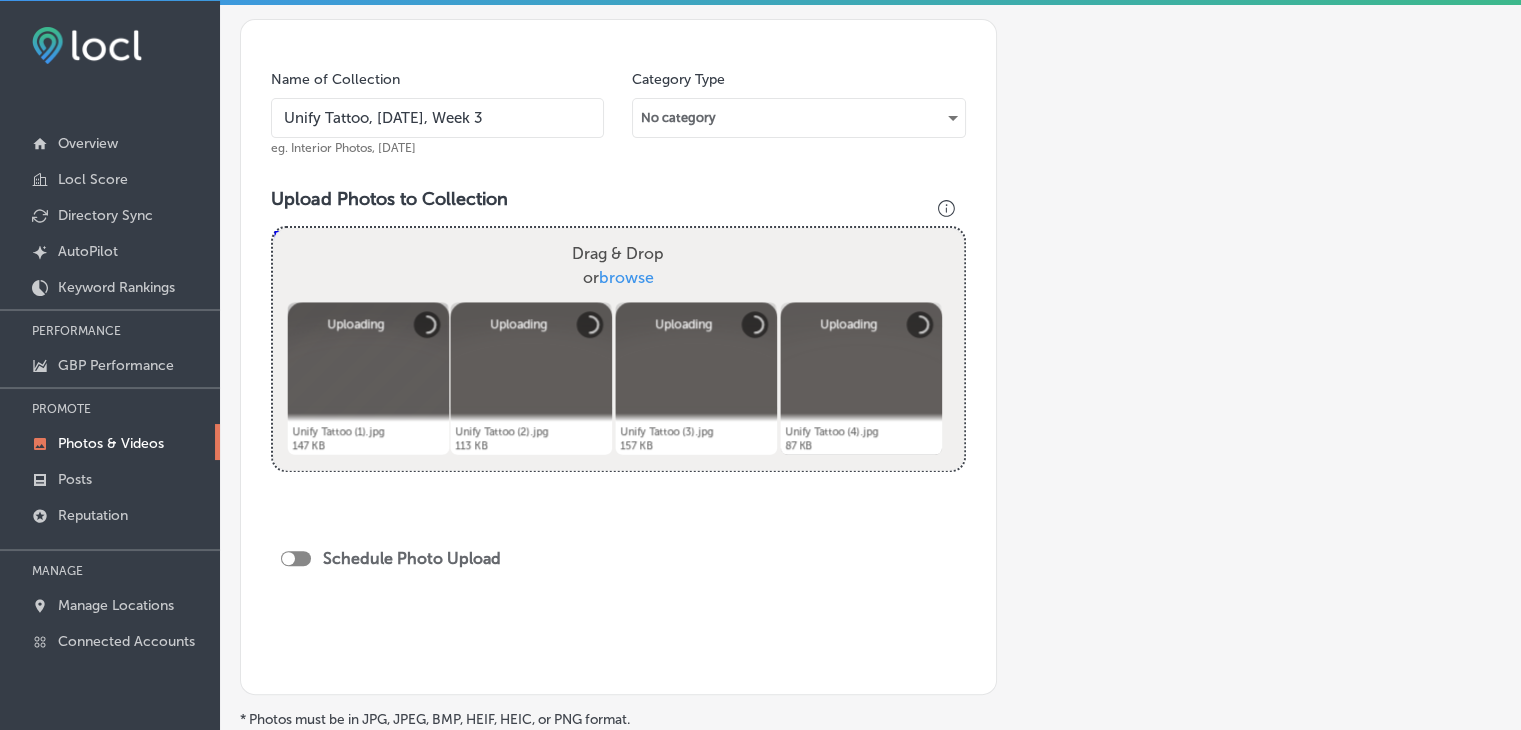 scroll, scrollTop: 699, scrollLeft: 0, axis: vertical 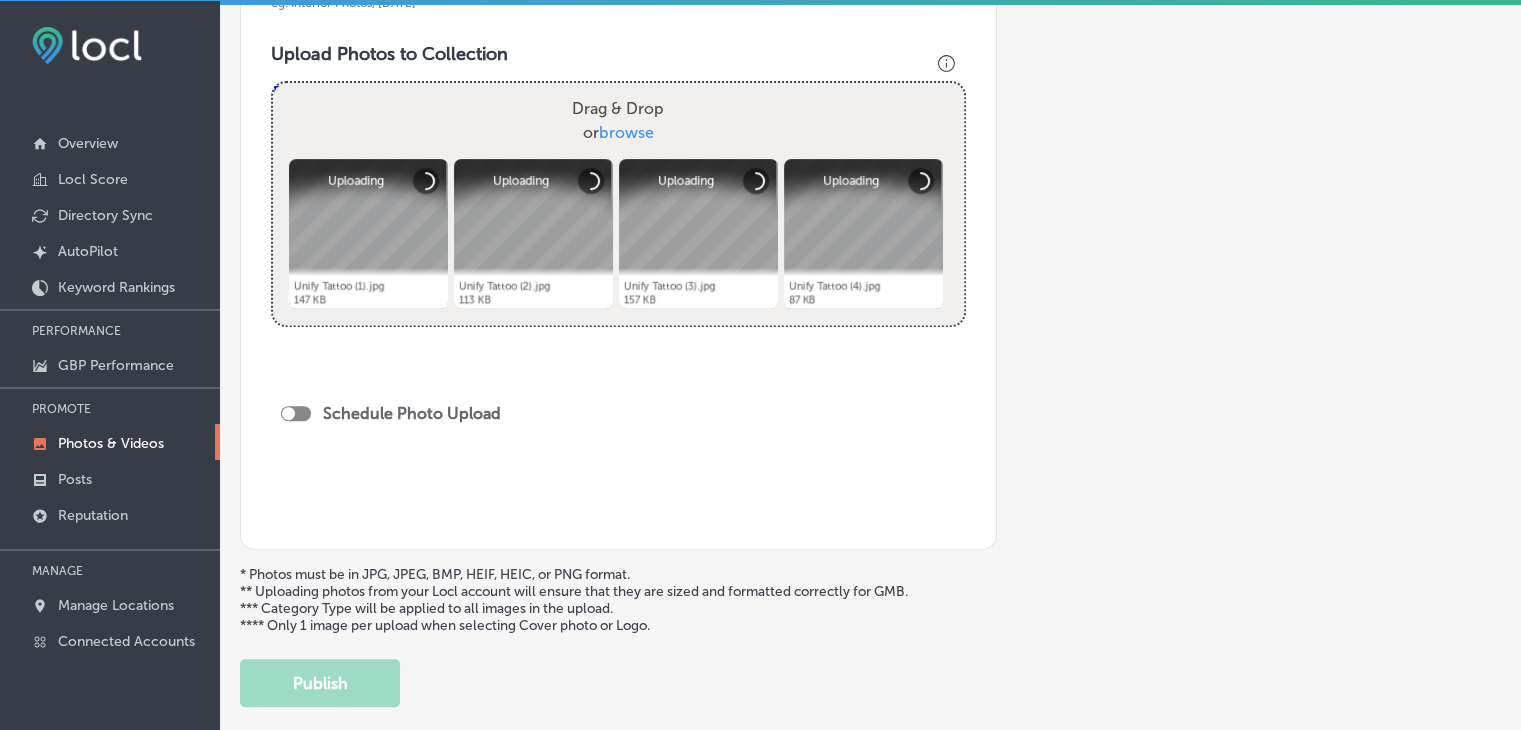 click at bounding box center [296, 413] 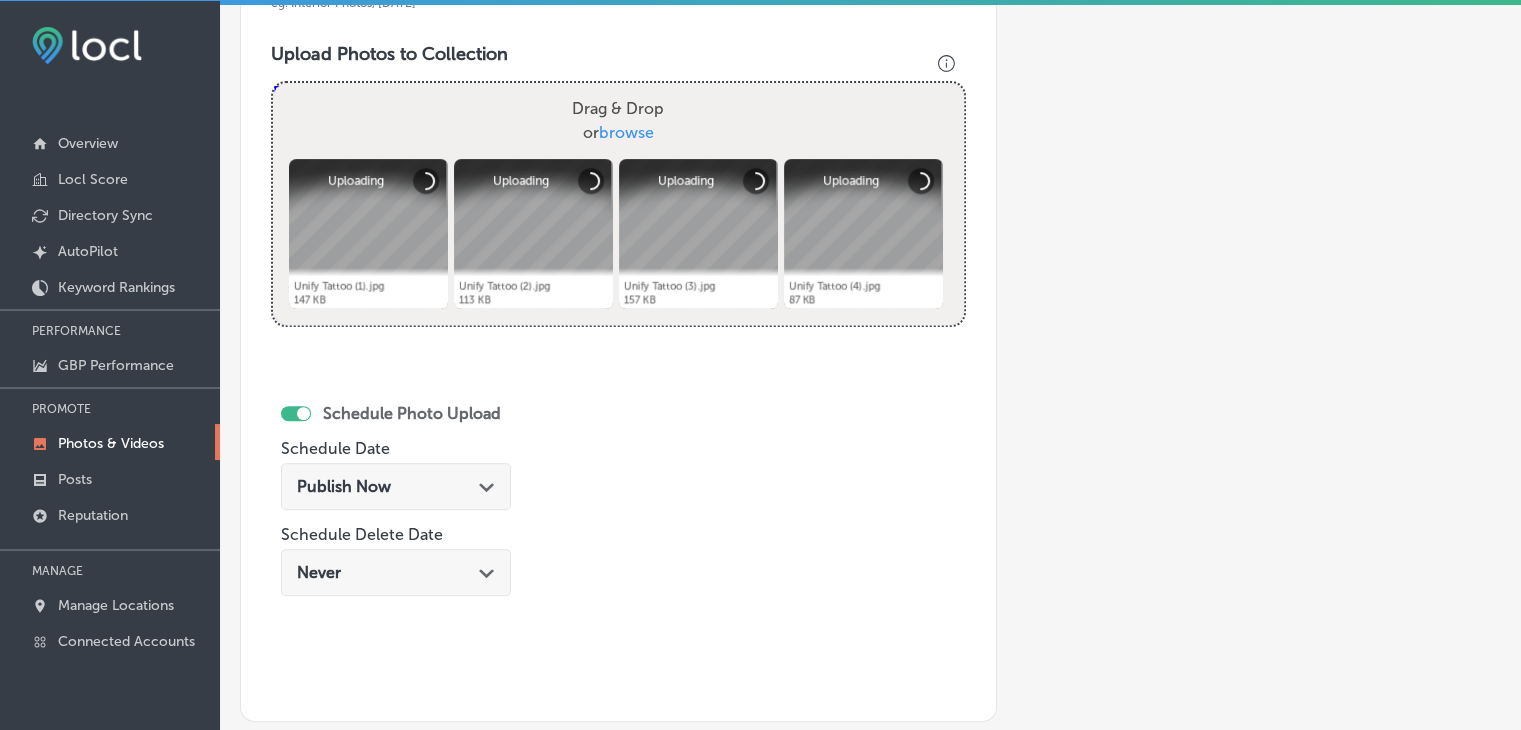 click on "Publish Now
Path
Created with Sketch." at bounding box center (396, 486) 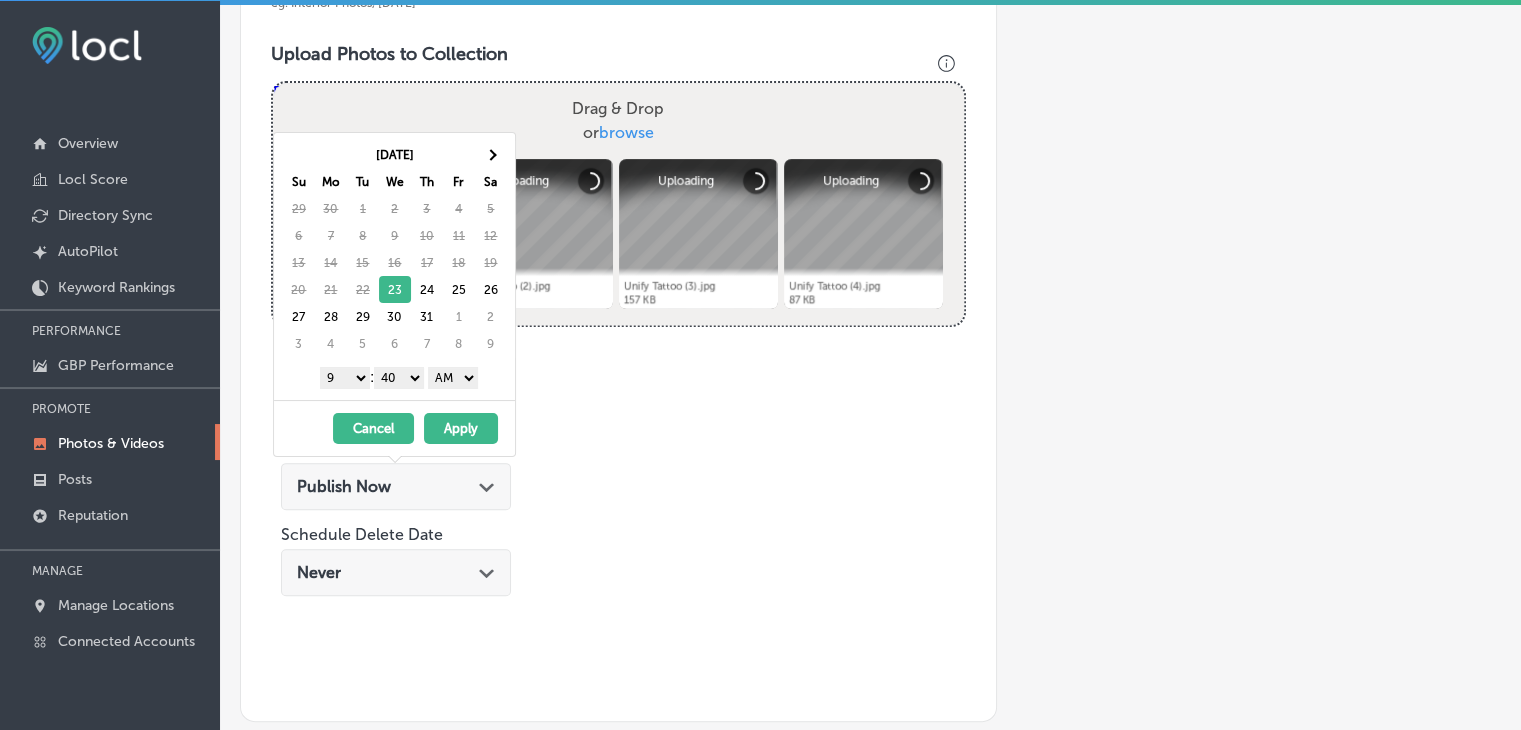 click on "Name of Collection Unify Tattoo, [DATE], Week 3 eg. Interior Photos, [DATE]   Category Type No category Upload Photos to Collection
Powered by PQINA Drag & Drop  or  browse Unify Tattoo (1).jpg Abort Retry Remove Upload Cancel Retry Remove Unify Tattoo (1).jpg 147 KB Uploading tap to cancel
Unify Tattoo (2).jpg Abort Retry" at bounding box center [618, 298] 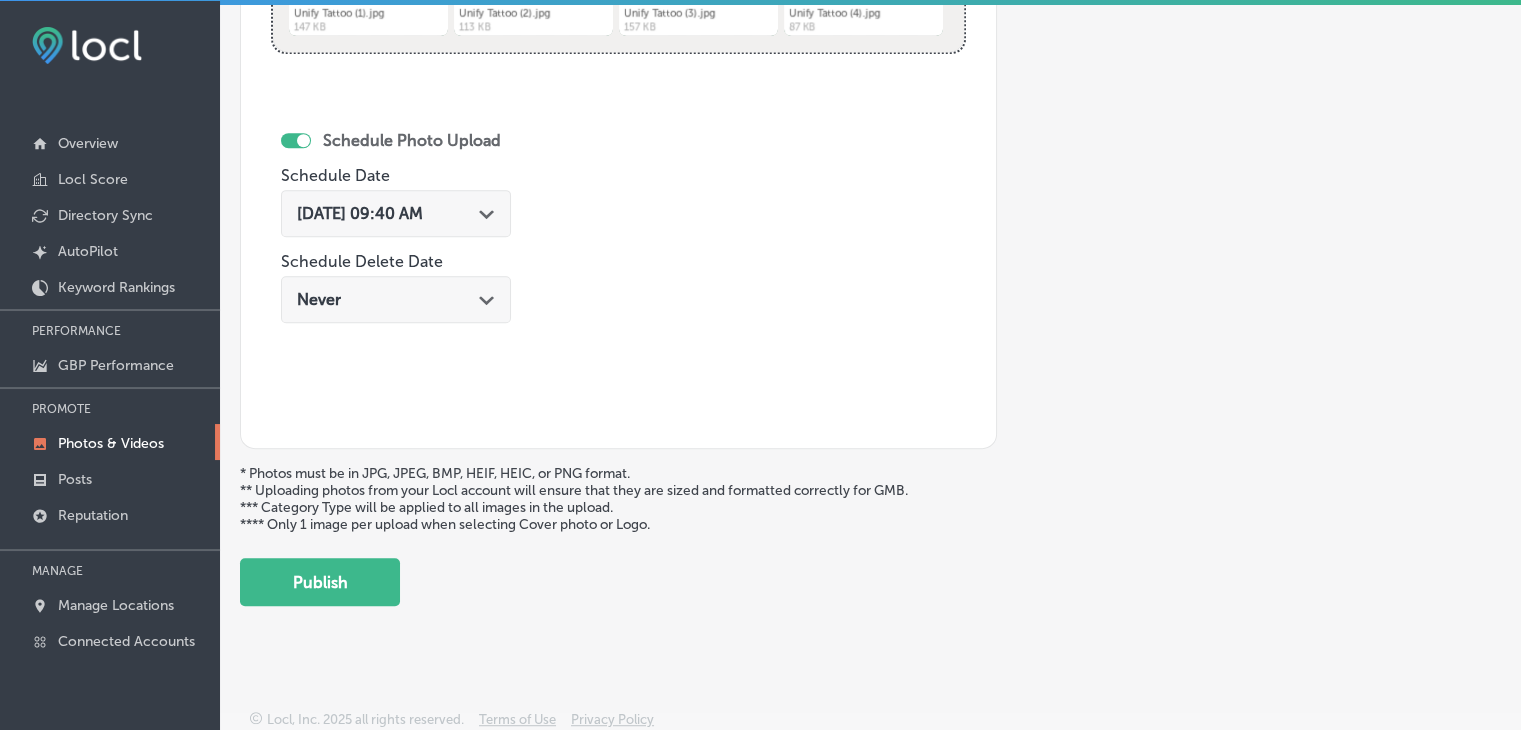 drag, startPoint x: 364, startPoint y: 564, endPoint x: 391, endPoint y: 537, distance: 38.183765 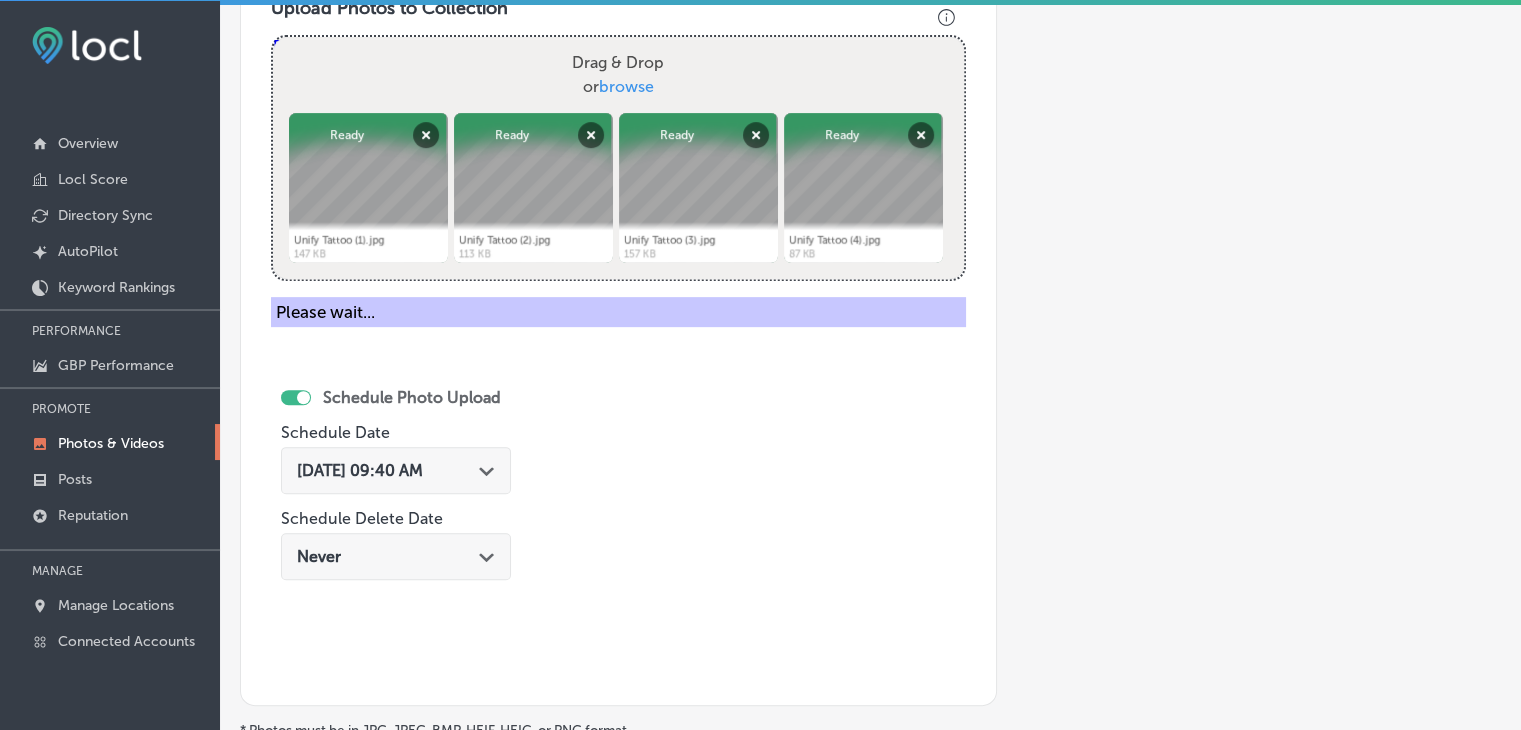 scroll, scrollTop: 472, scrollLeft: 0, axis: vertical 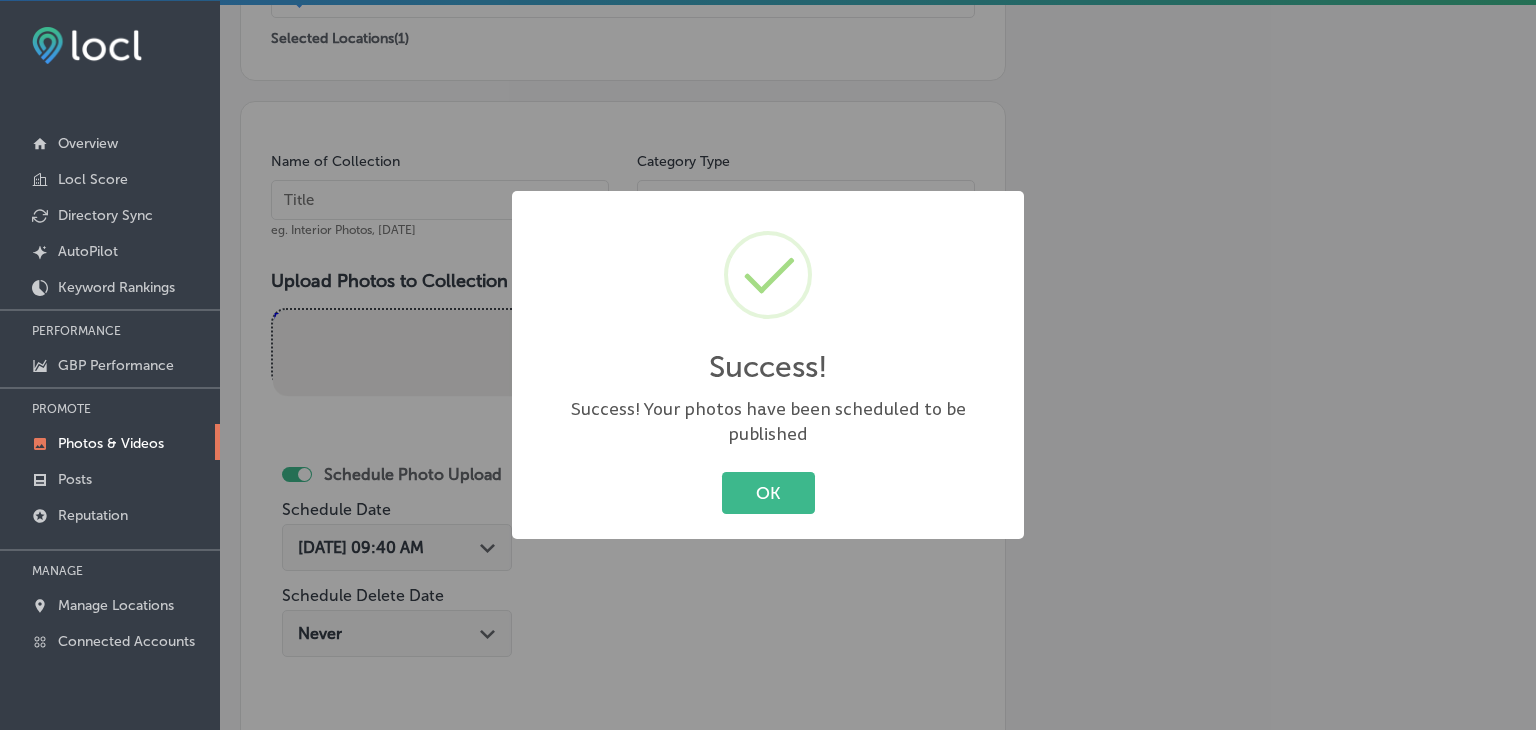 click on "Success! × Success! Your photos have been scheduled to be published OK Cancel" at bounding box center (768, 365) 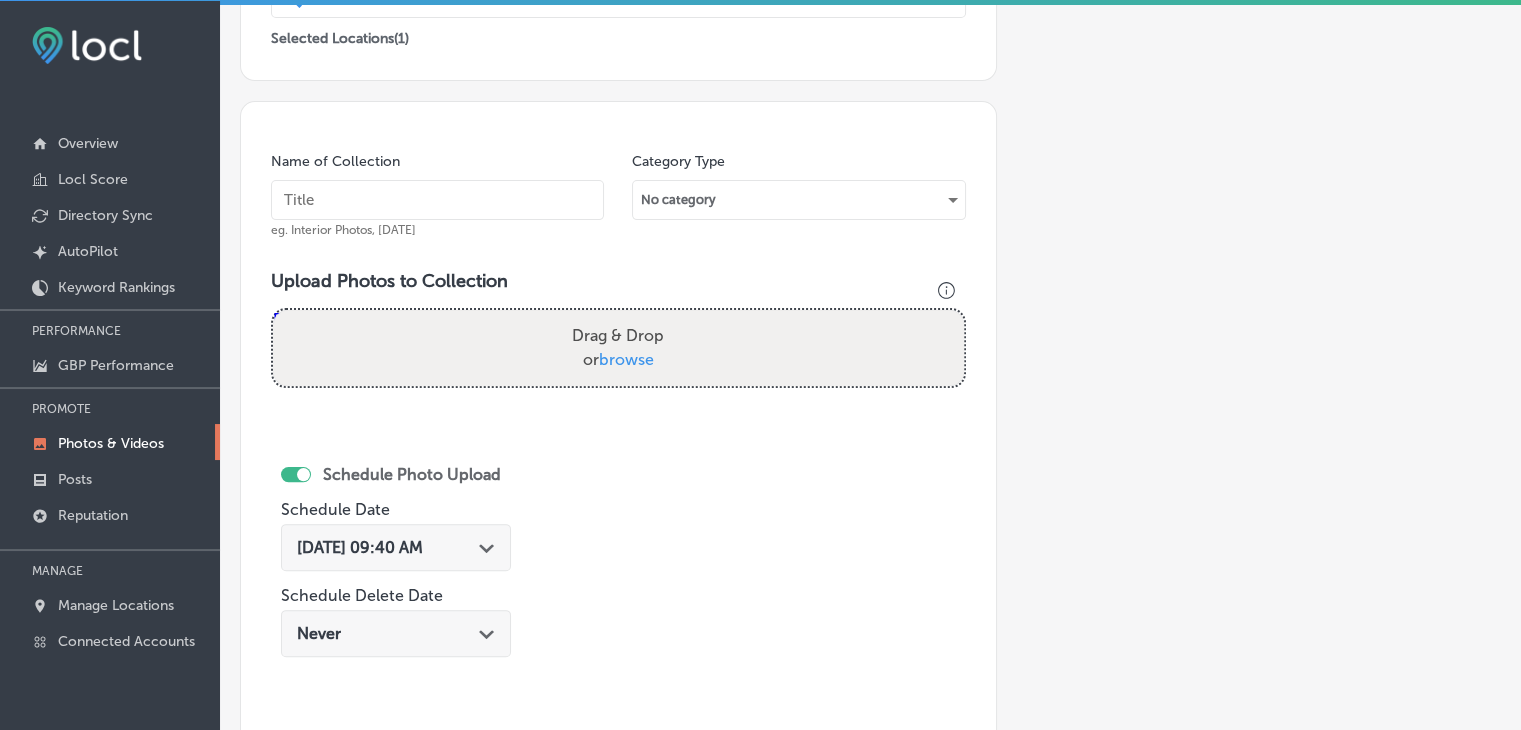 click at bounding box center [437, 200] 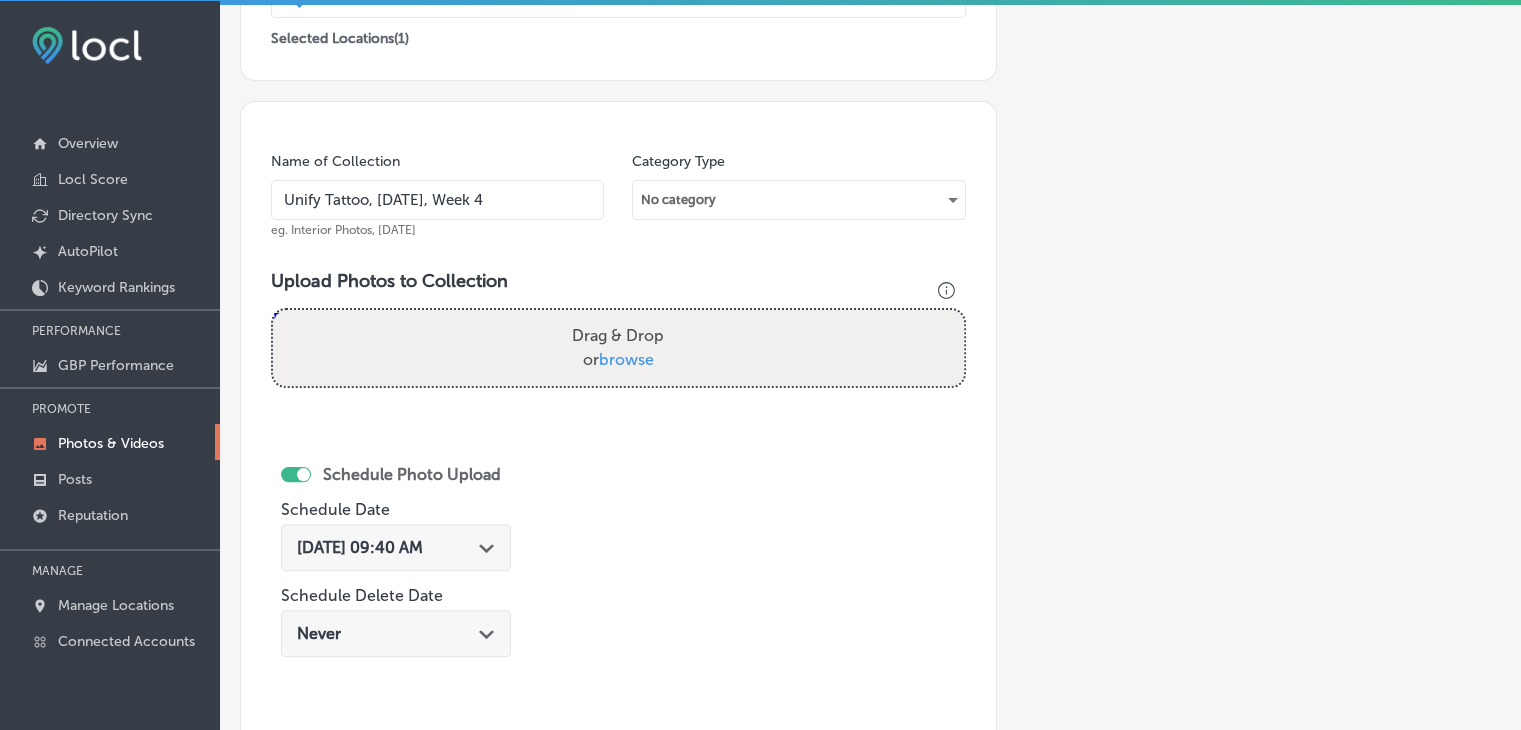 type on "Unify Tattoo, [DATE], Week 4" 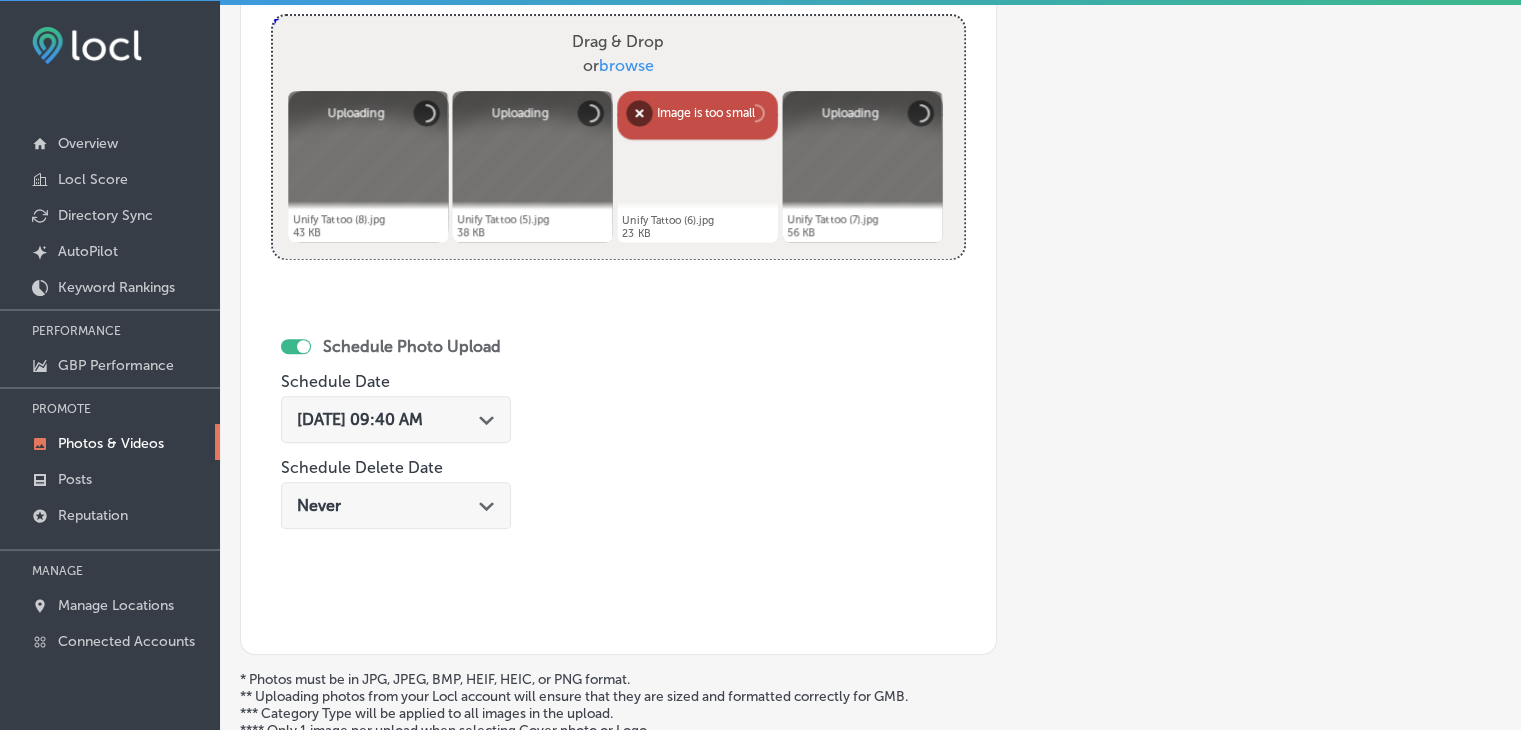 scroll, scrollTop: 772, scrollLeft: 0, axis: vertical 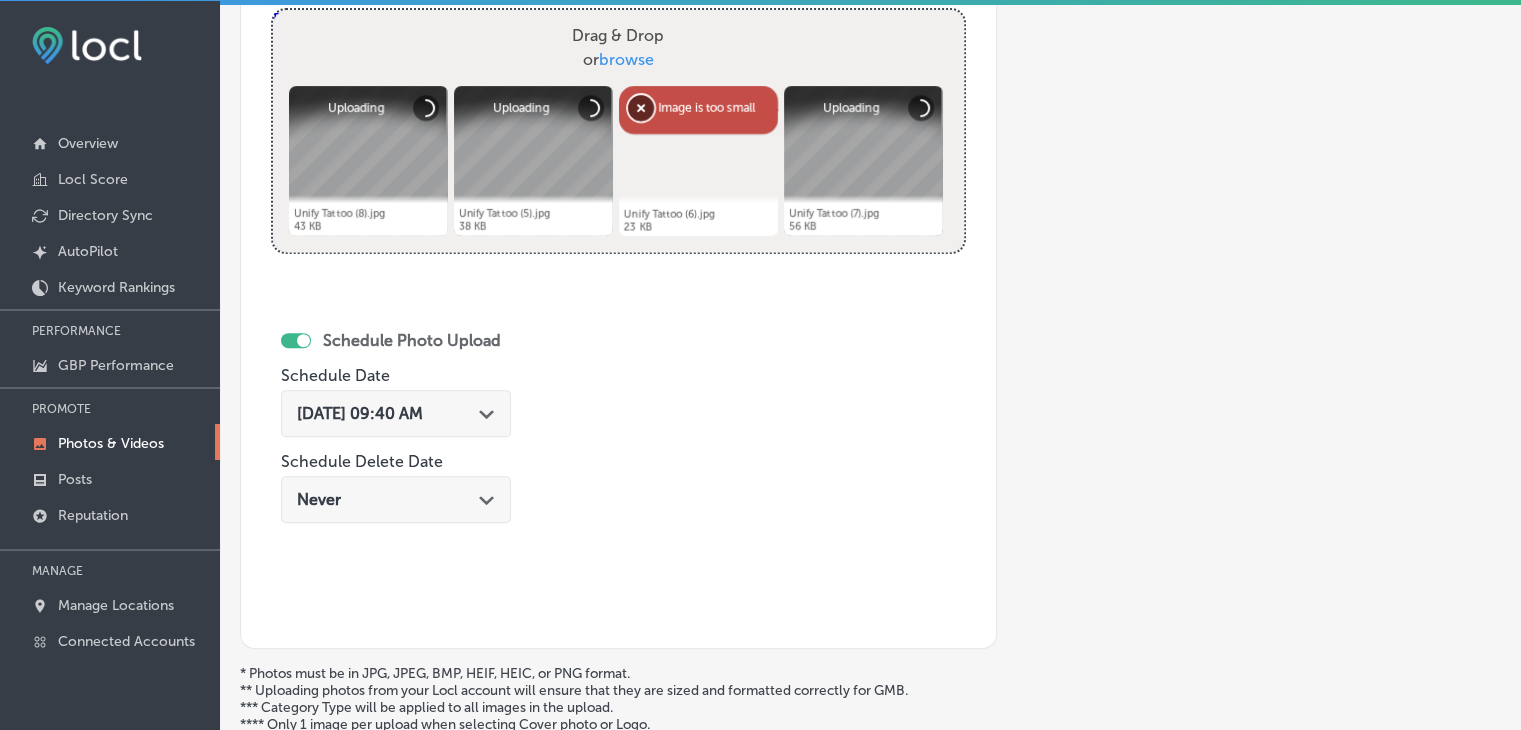 click on "Remove" at bounding box center (641, 108) 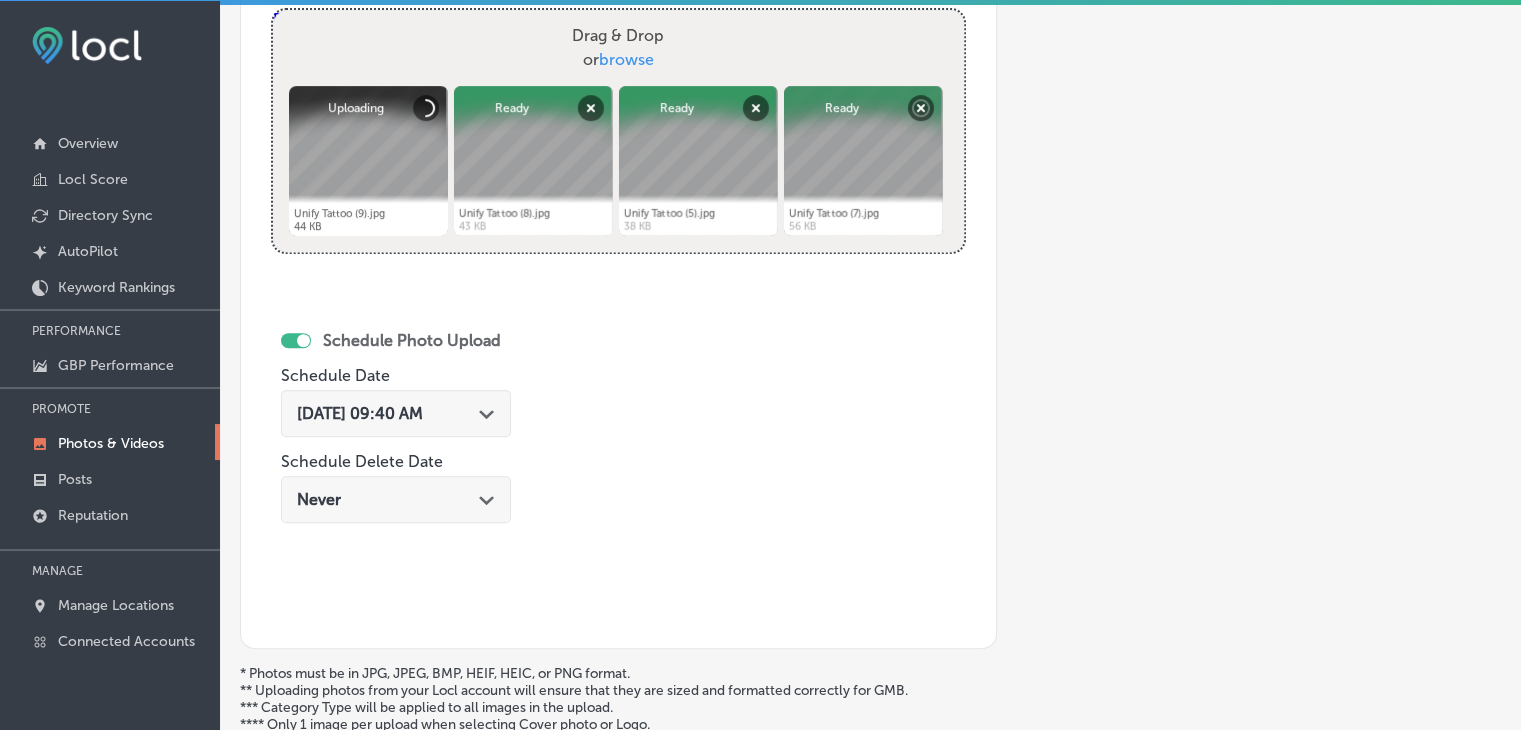 click on "[DATE] 09:40 AM
Path
Created with Sketch." at bounding box center (396, 413) 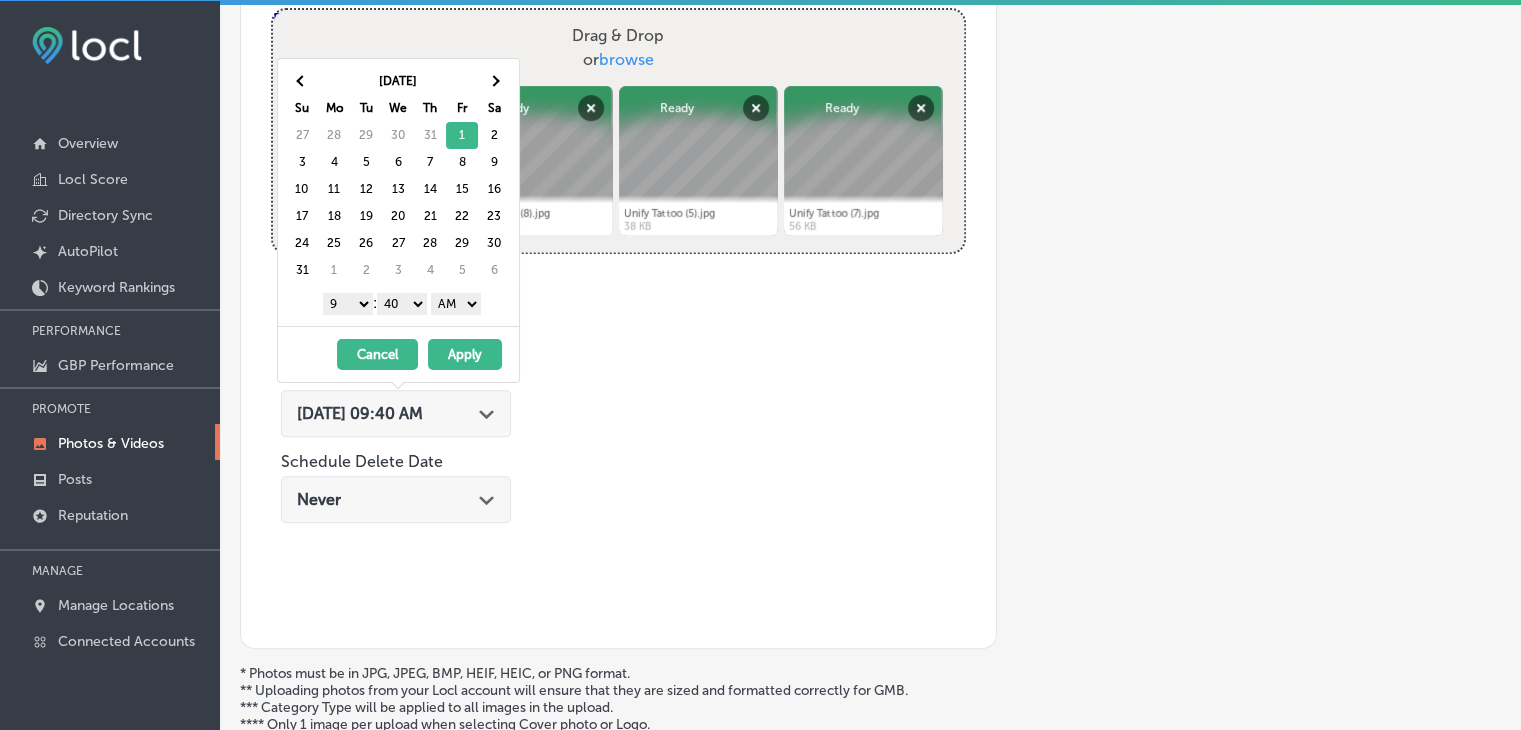 click on "1 2 3 4 5 6 7 8 9 10 11 12" at bounding box center (348, 304) 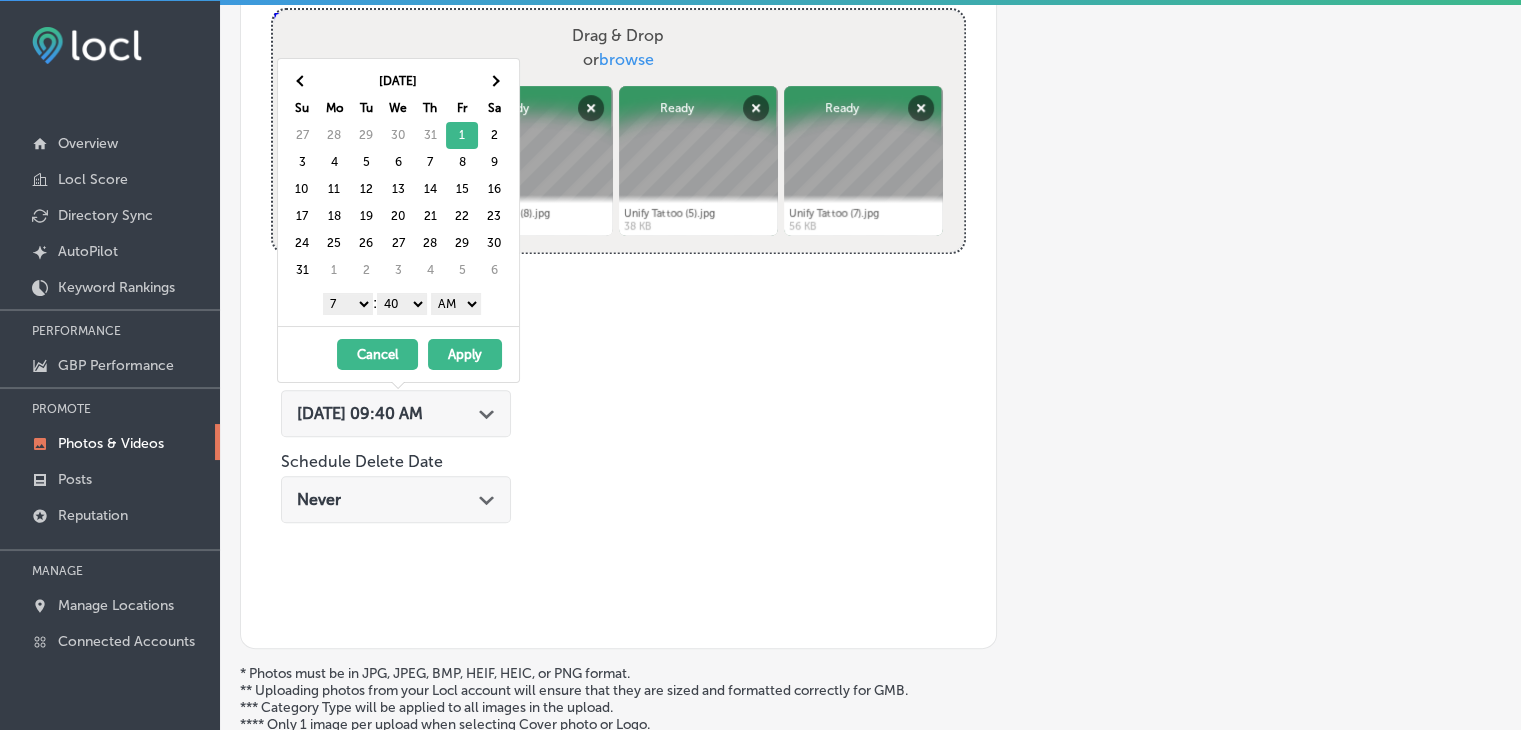 click on "1 2 3 4 5 6 7 8 9 10 11 12  :  00 10 20 30 40 50   AM PM" at bounding box center [402, 303] 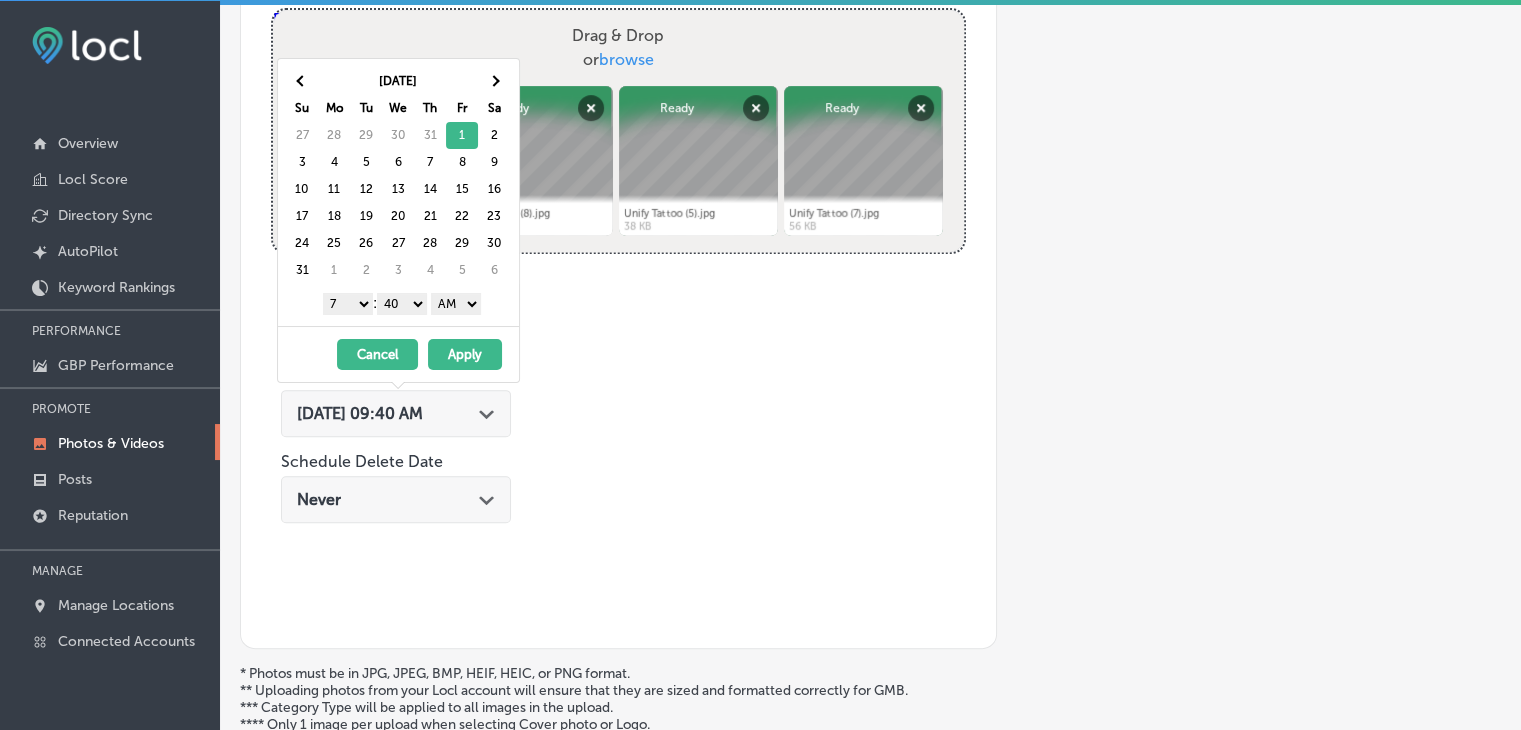 click on "1 2 3 4 5 6 7 8 9 10 11 12  :  00 10 20 30 40 50   AM PM" at bounding box center (402, 303) 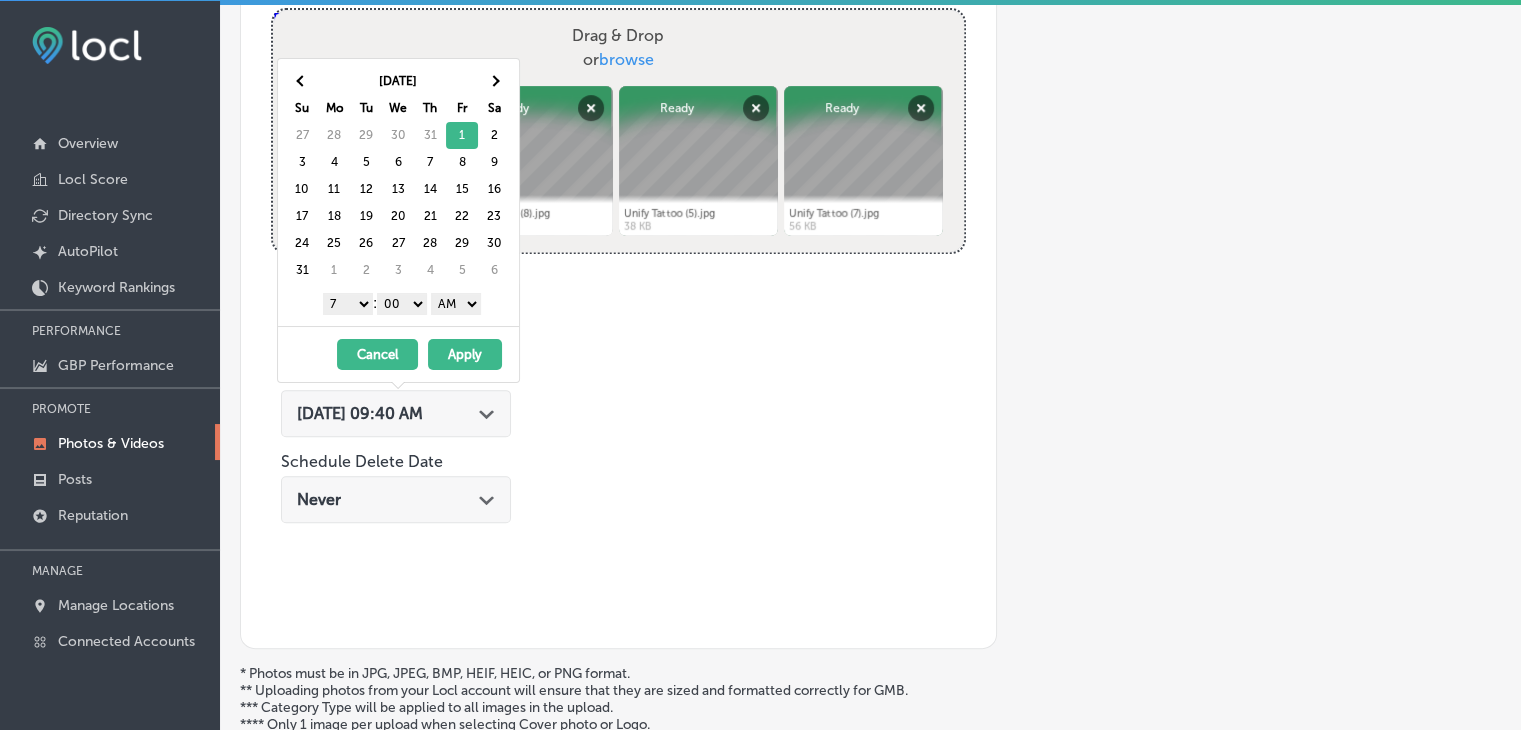 click on "[DATE] - [DATE] Cancel Apply" at bounding box center [398, 354] 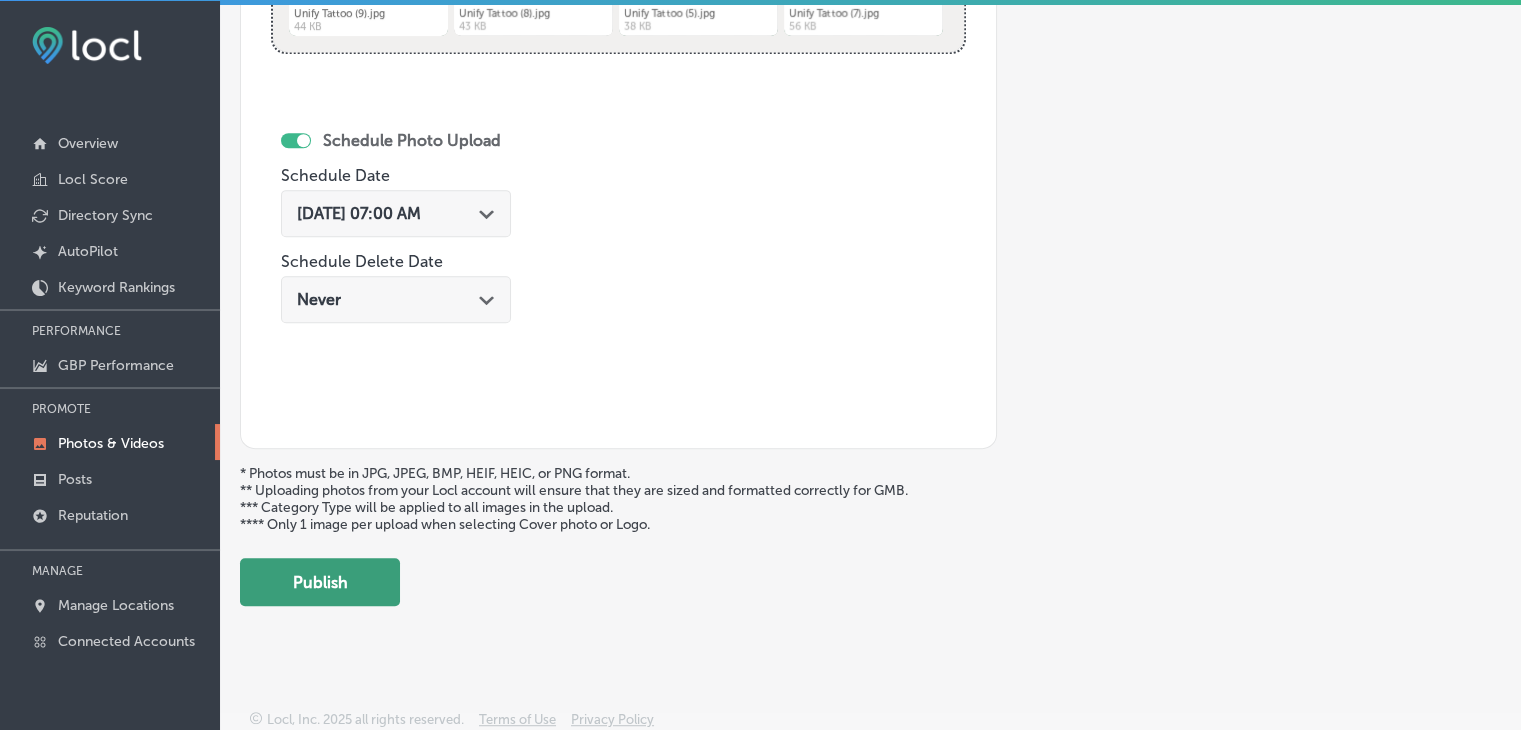 click on "Publish" at bounding box center (320, 582) 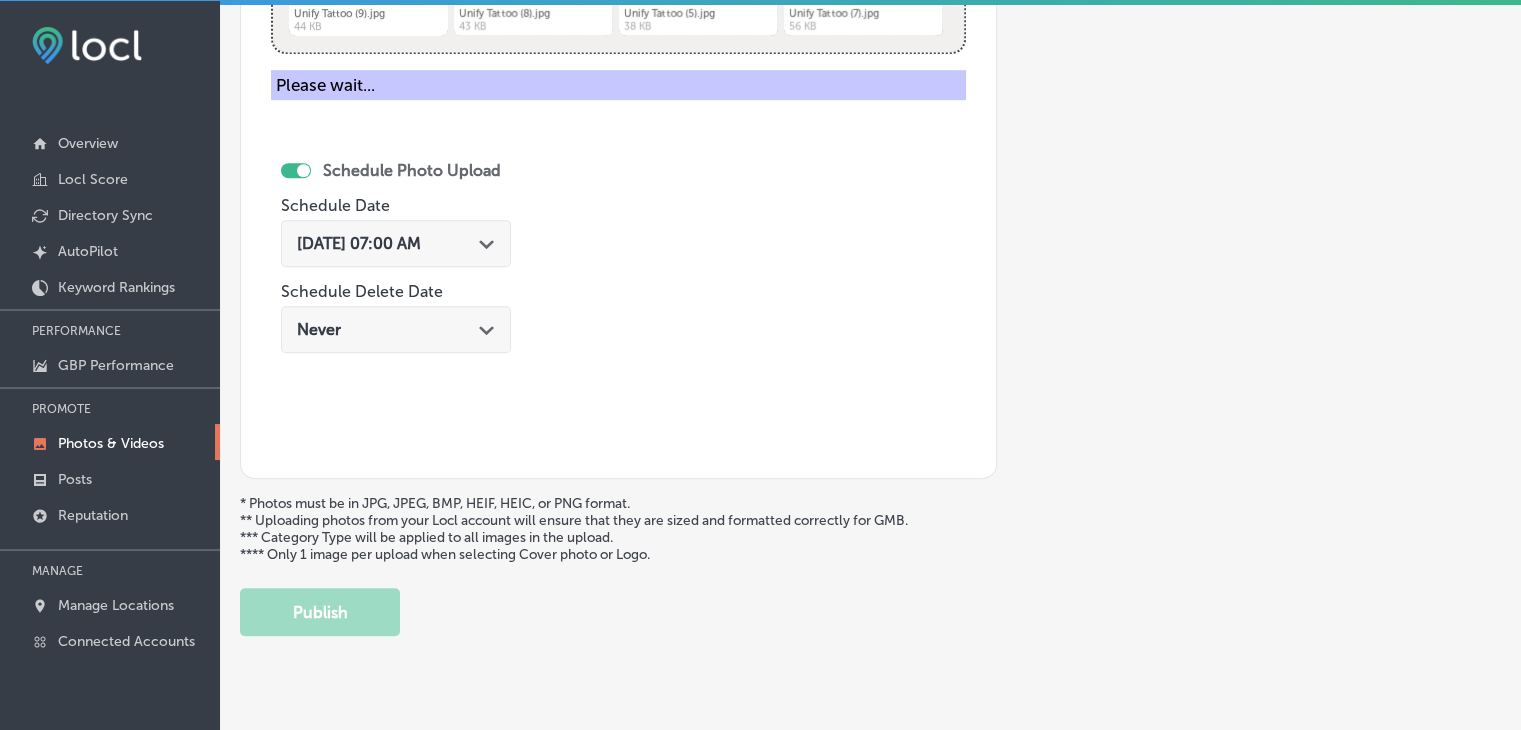 scroll, scrollTop: 472, scrollLeft: 0, axis: vertical 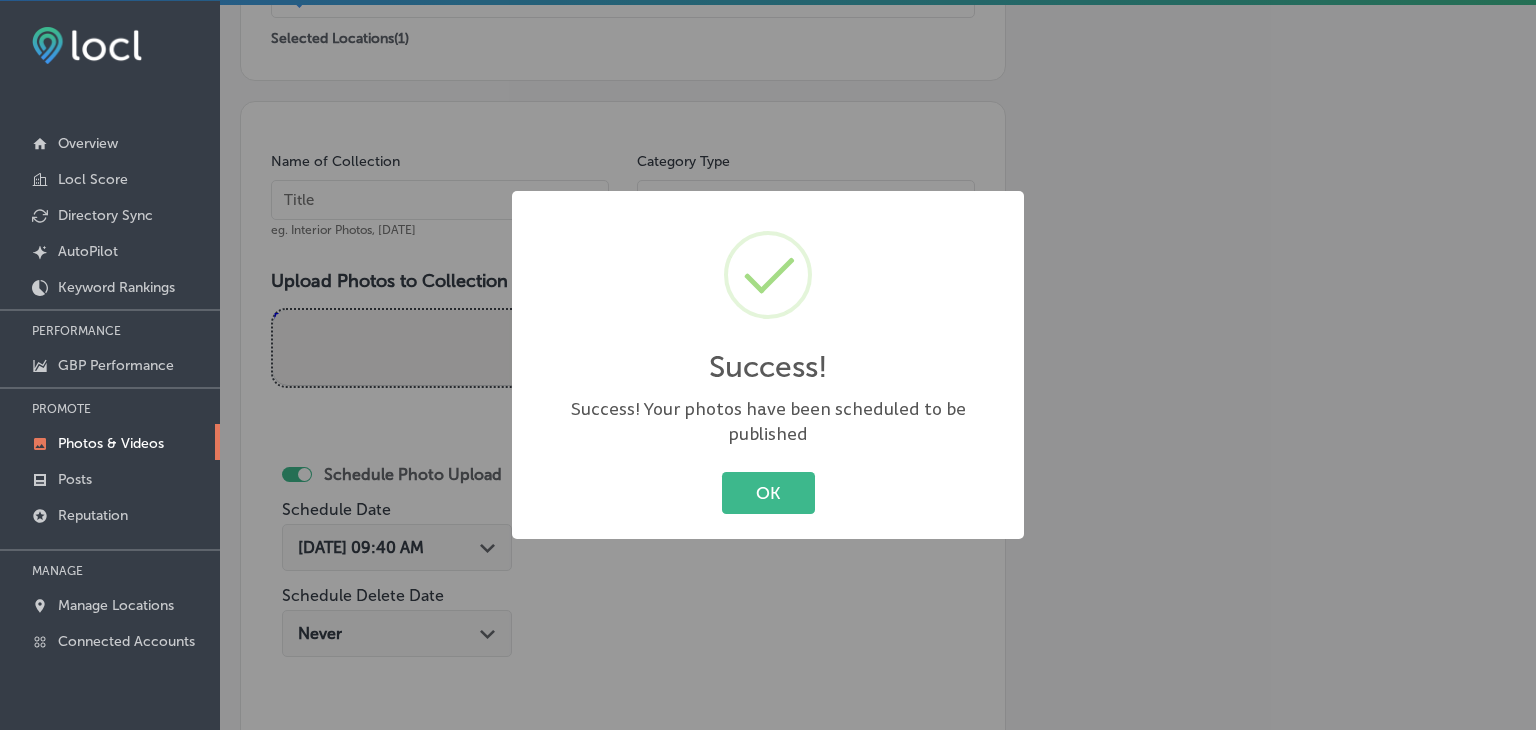 click on "Success! × Success! Your photos have been scheduled to be published OK Cancel" at bounding box center (768, 365) 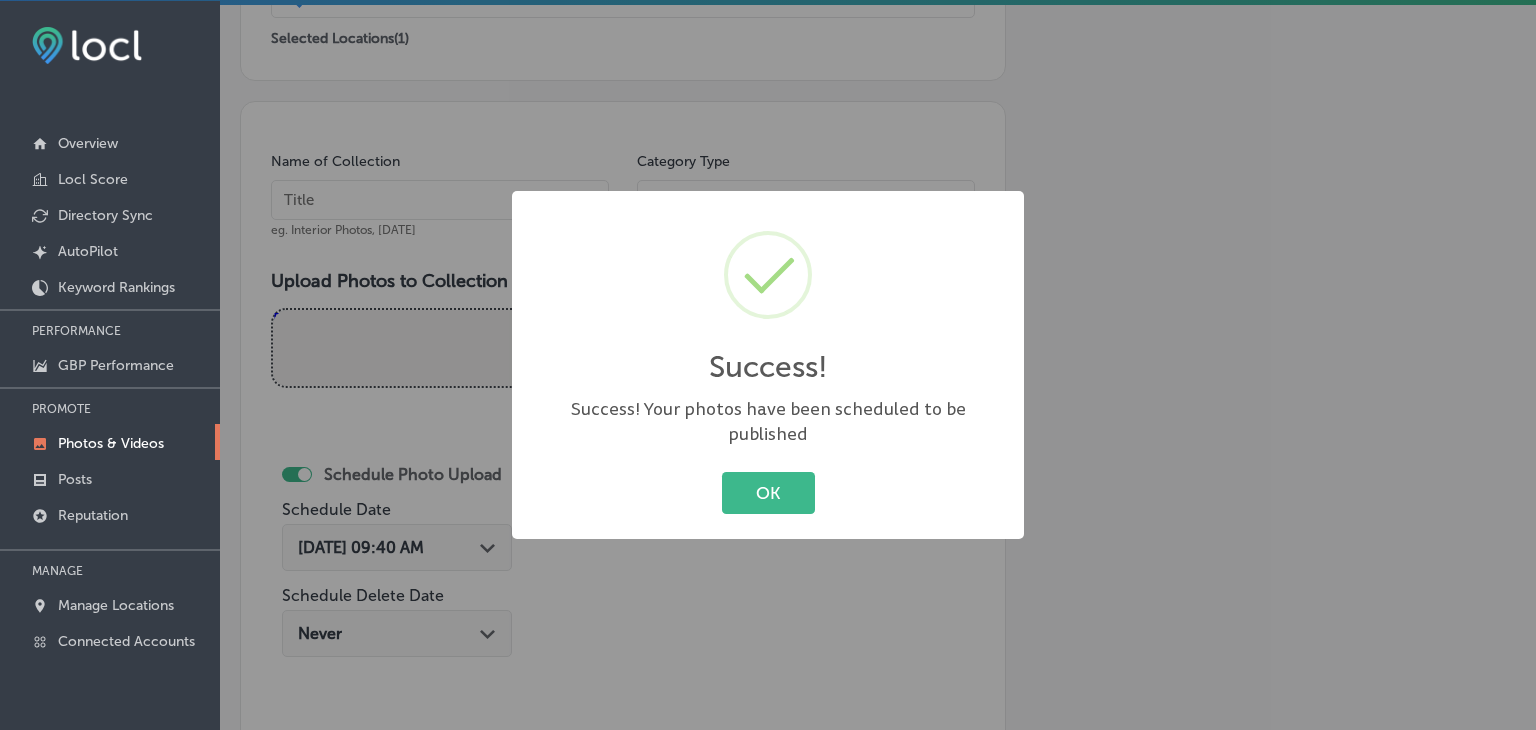 click on "Success! × Success! Your photos have been scheduled to be published OK Cancel" at bounding box center [768, 365] 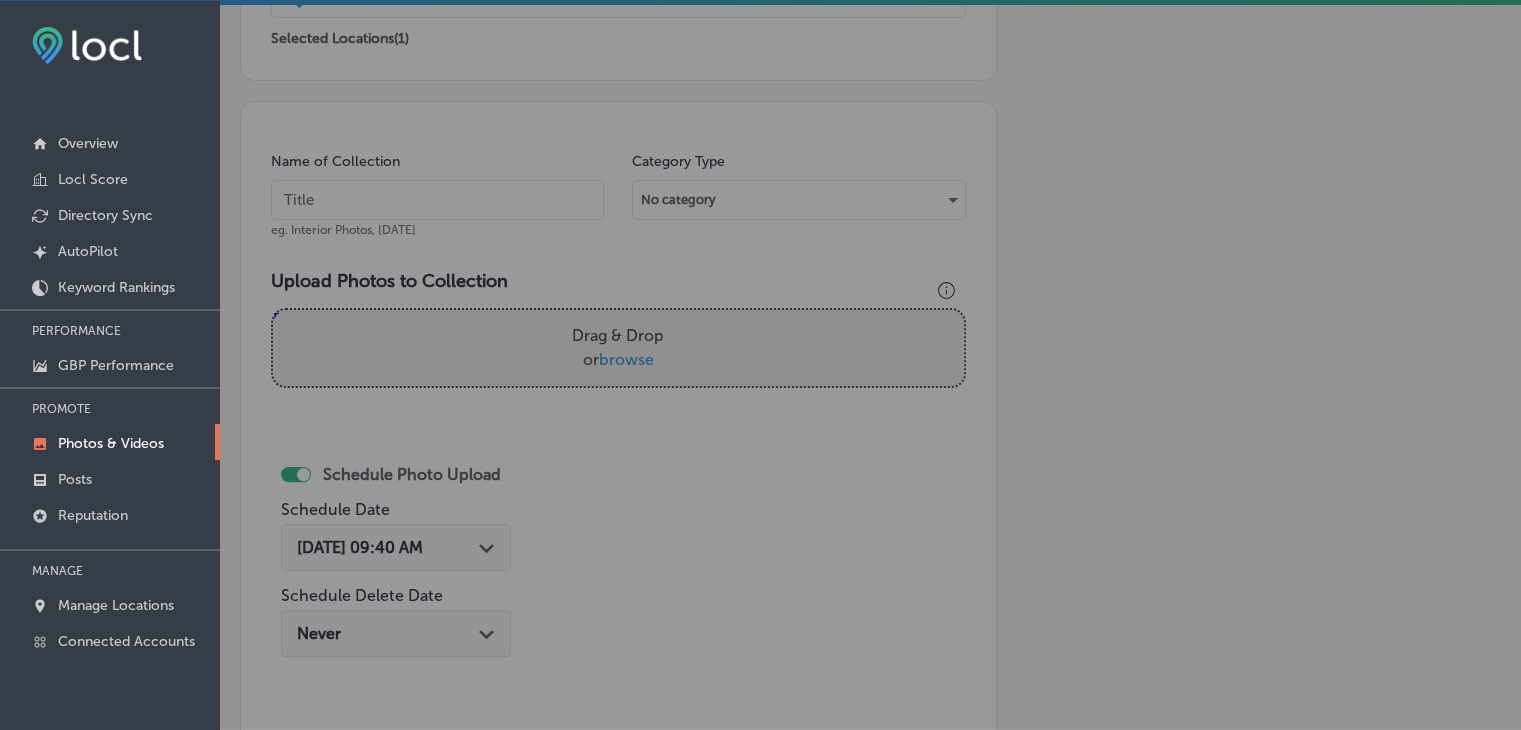 click at bounding box center [437, 200] 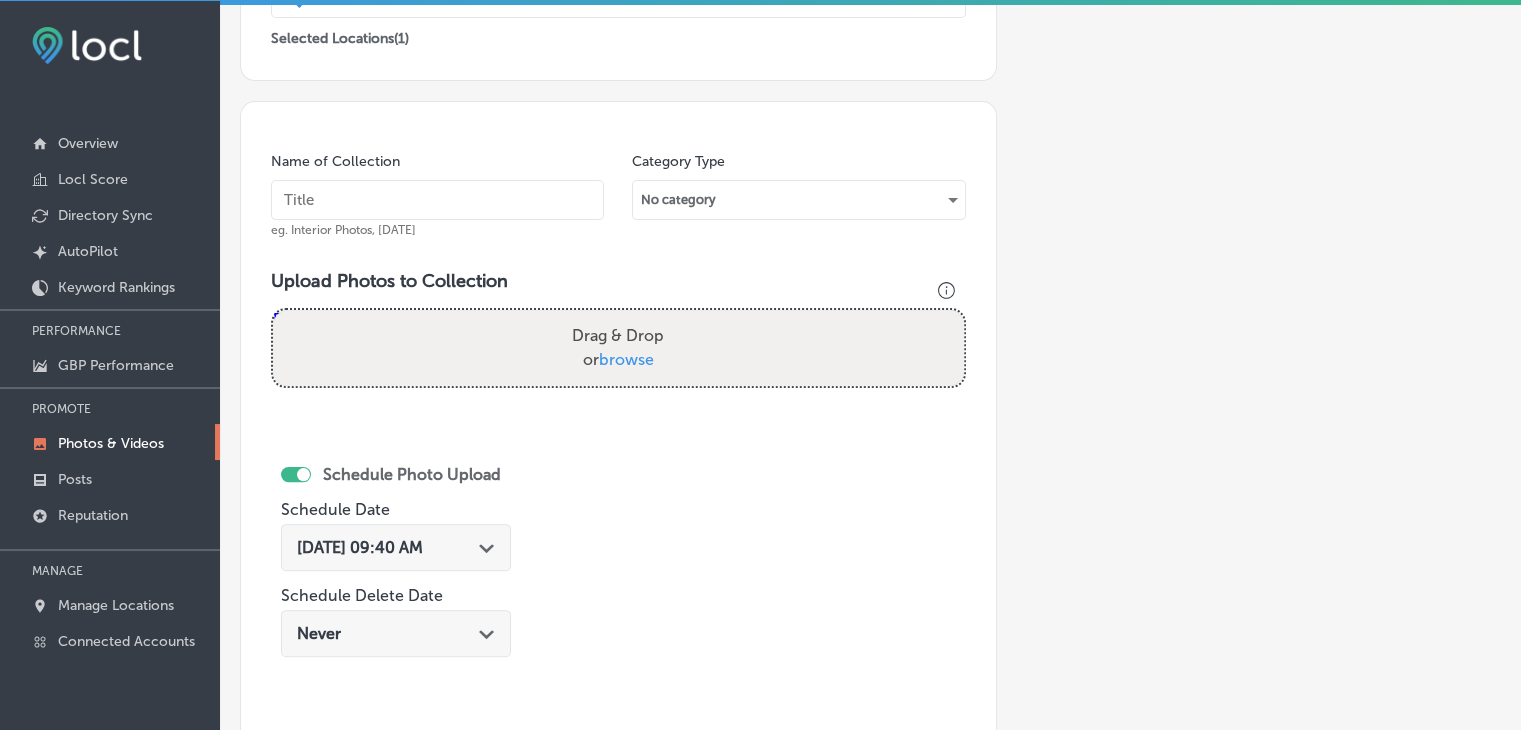 paste on "Unify Tattoo, [DATE], Week" 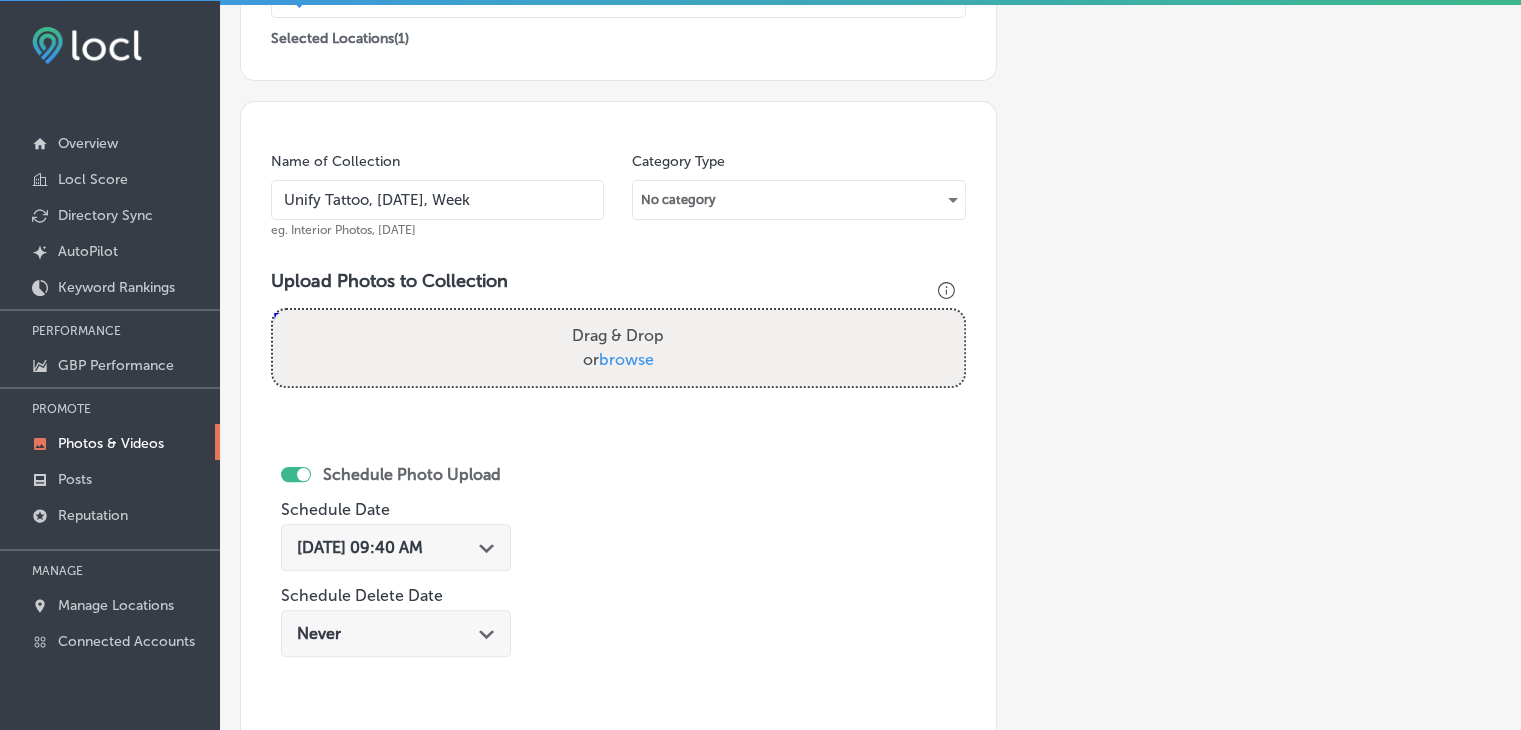 click on "Unify Tattoo, [DATE], Week" at bounding box center (437, 200) 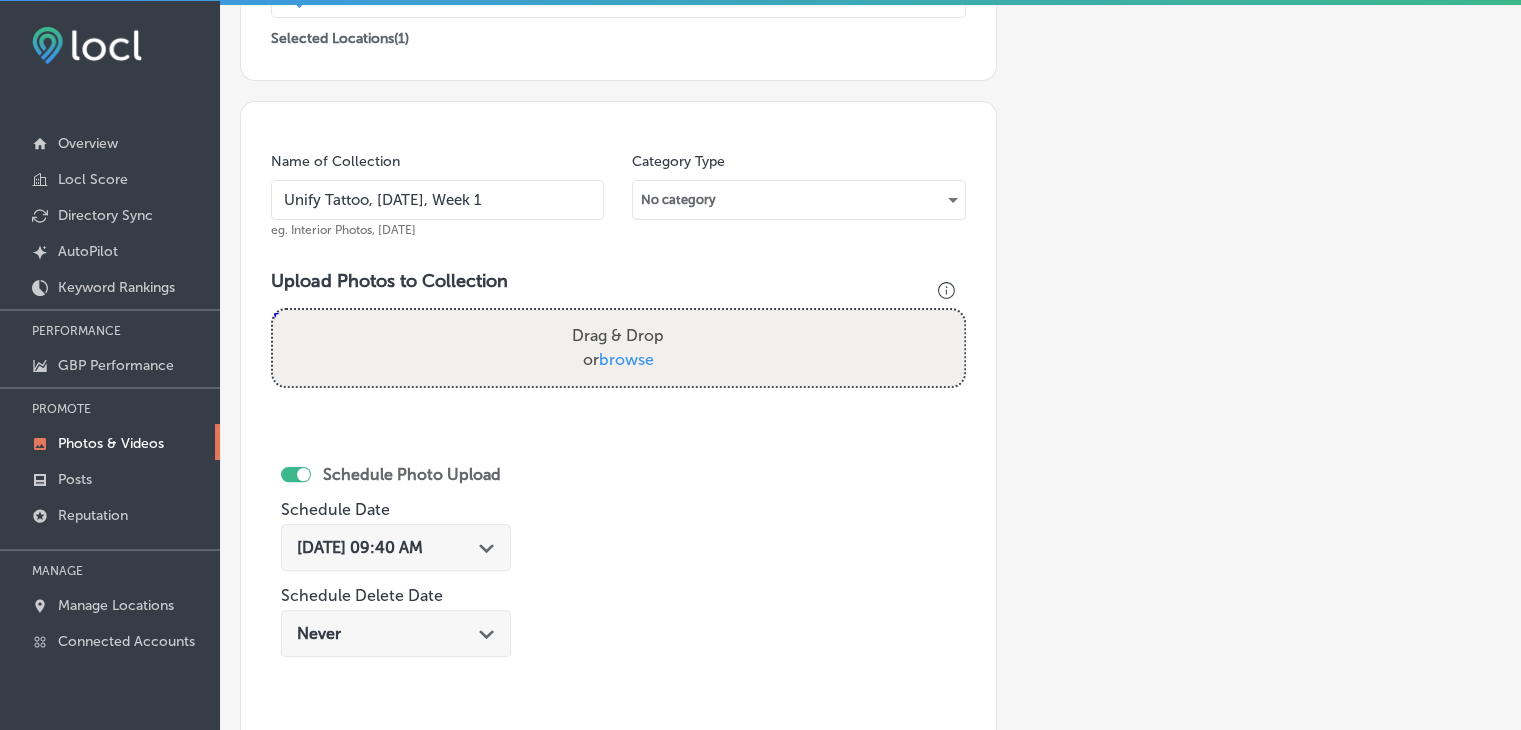 type on "Unify Tattoo, [DATE], Week 1" 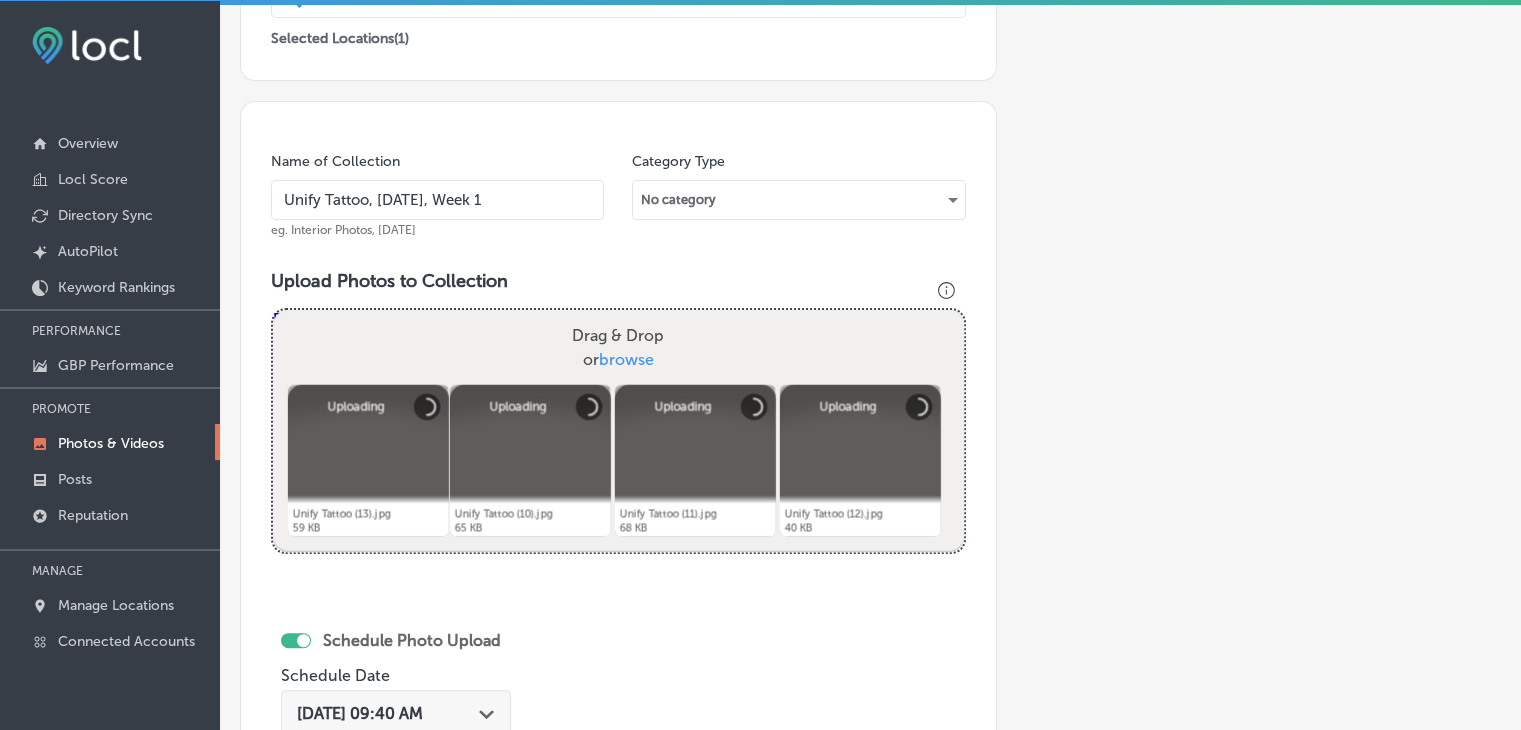 scroll, scrollTop: 772, scrollLeft: 0, axis: vertical 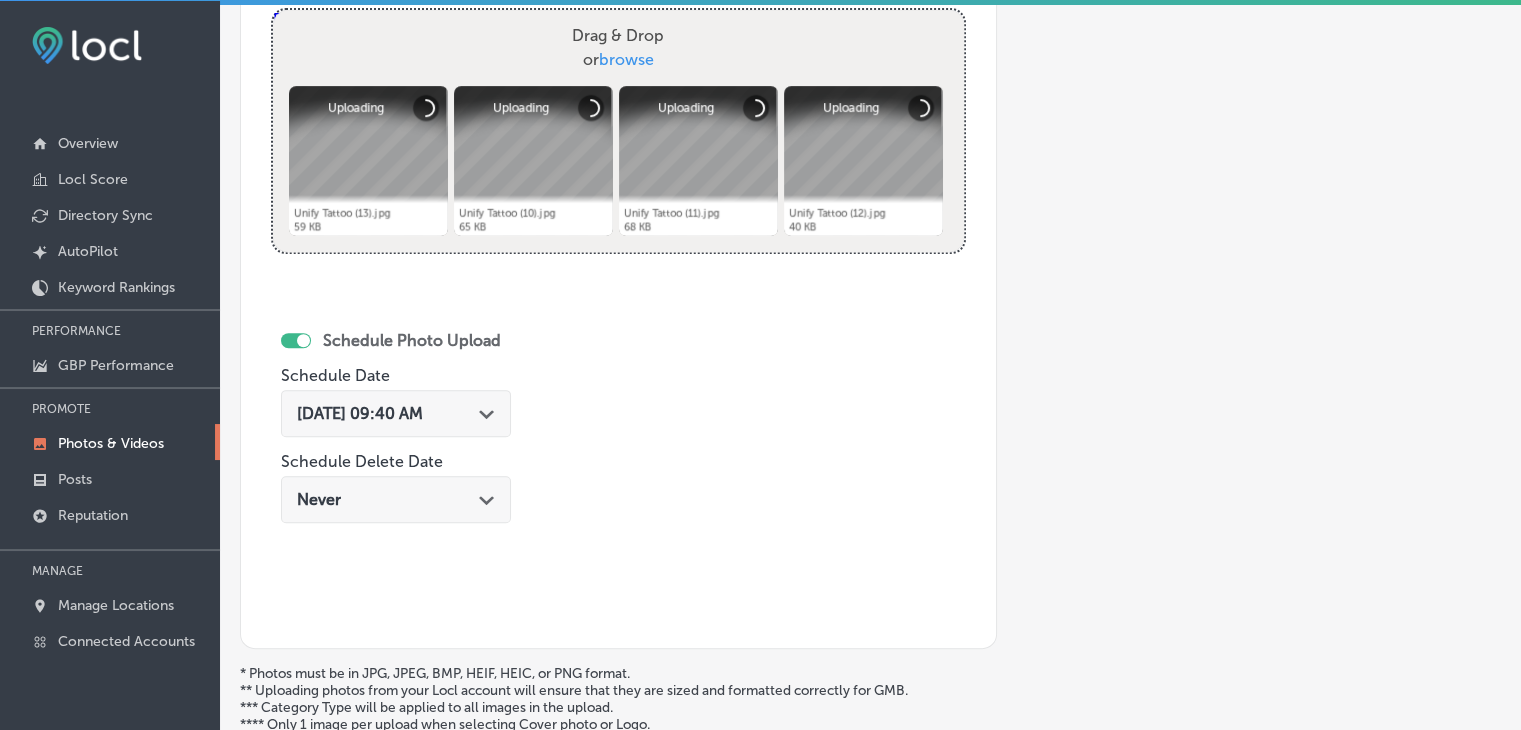 click on "[DATE] 09:40 AM
Path
Created with Sketch." at bounding box center (396, 413) 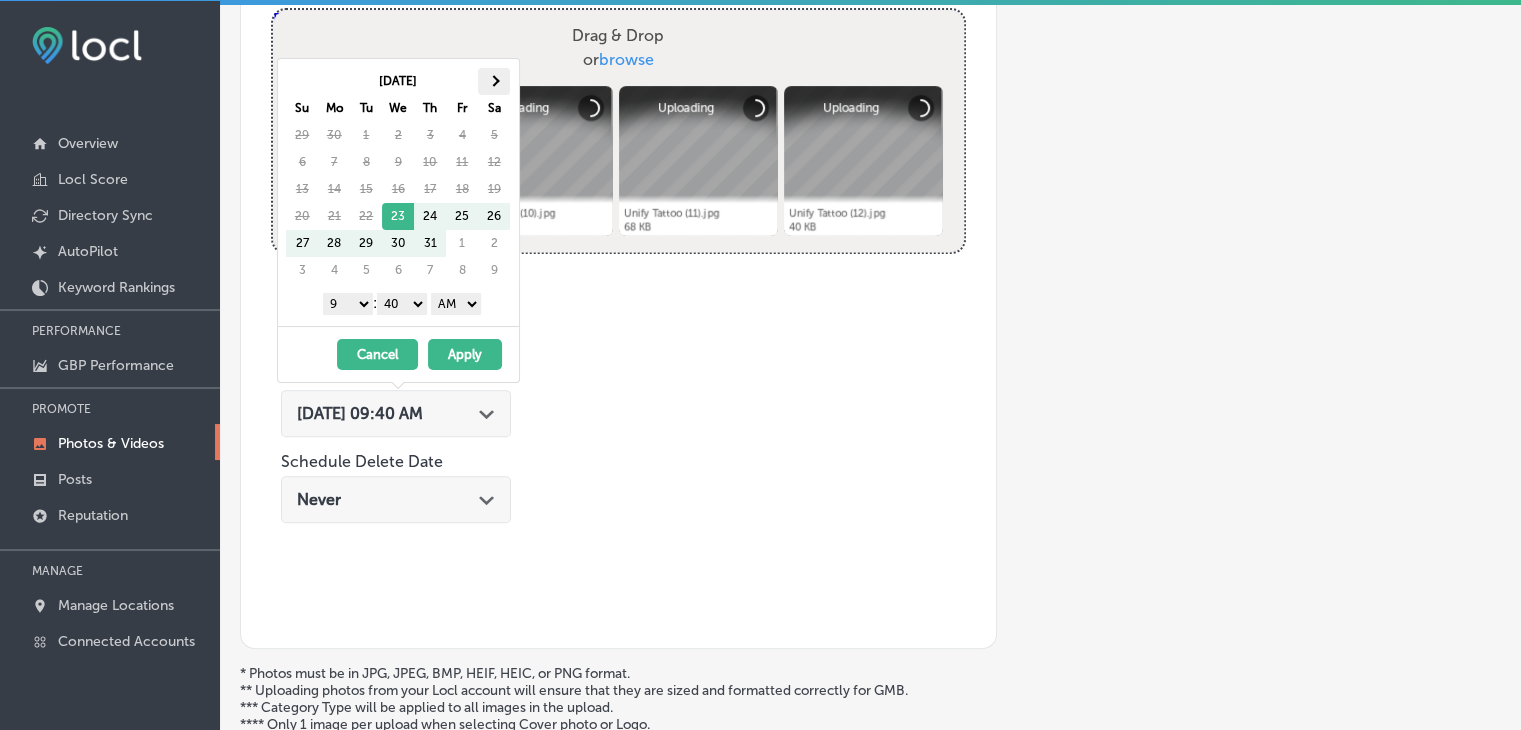 click at bounding box center (494, 81) 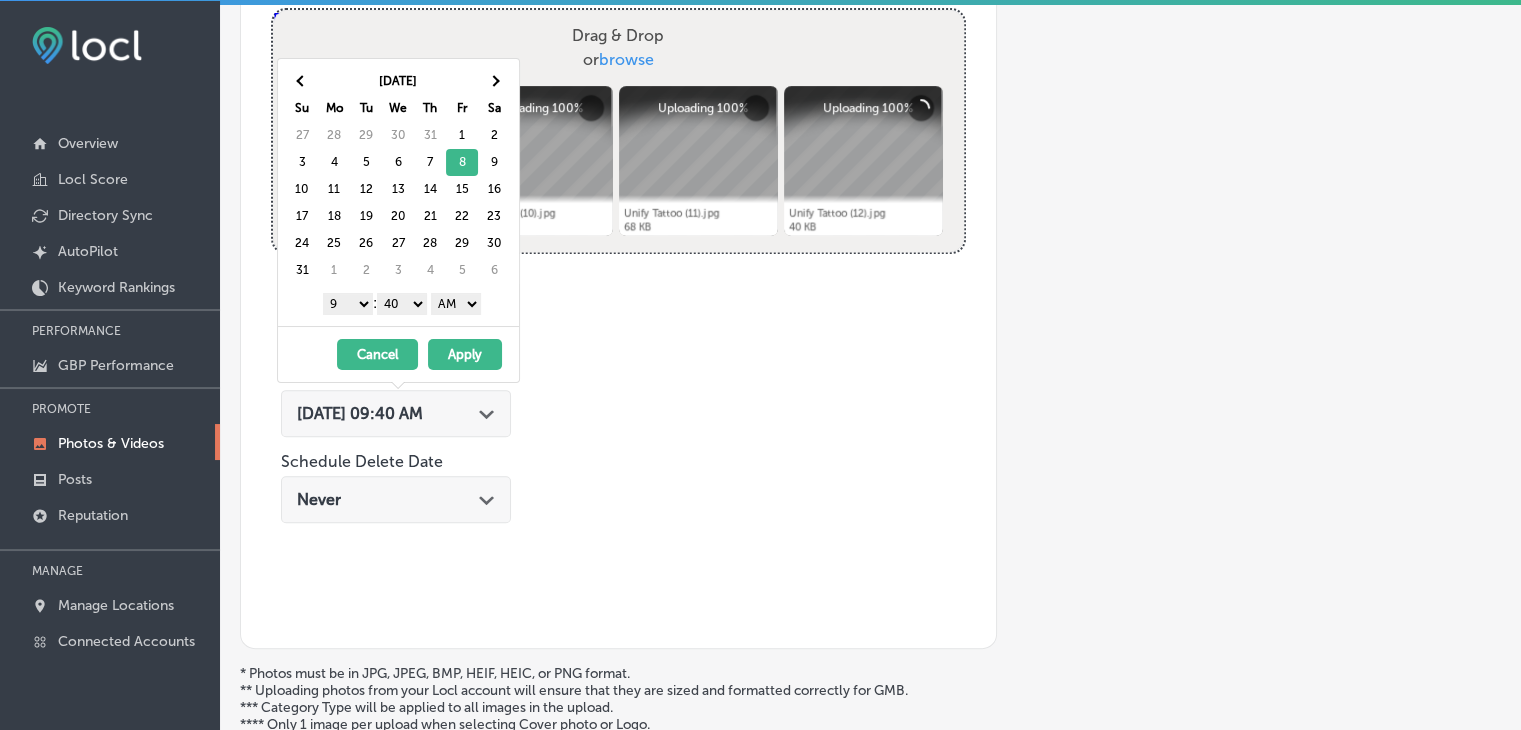 click on "1 2 3 4 5 6 7 8 9 10 11 12  :  00 10 20 30 40 50   AM PM" at bounding box center [402, 303] 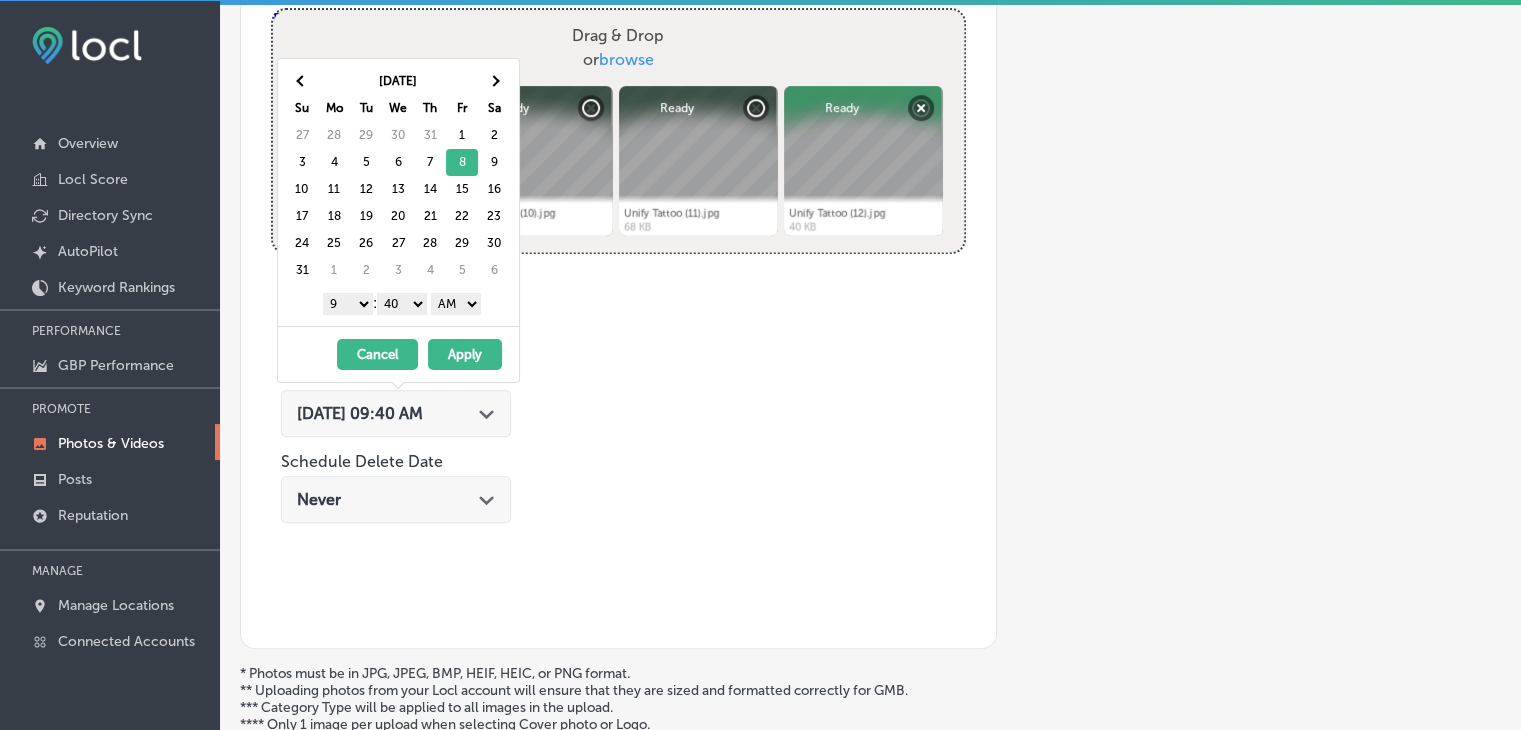 click on "1 2 3 4 5 6 7 8 9 10 11 12" at bounding box center (348, 304) 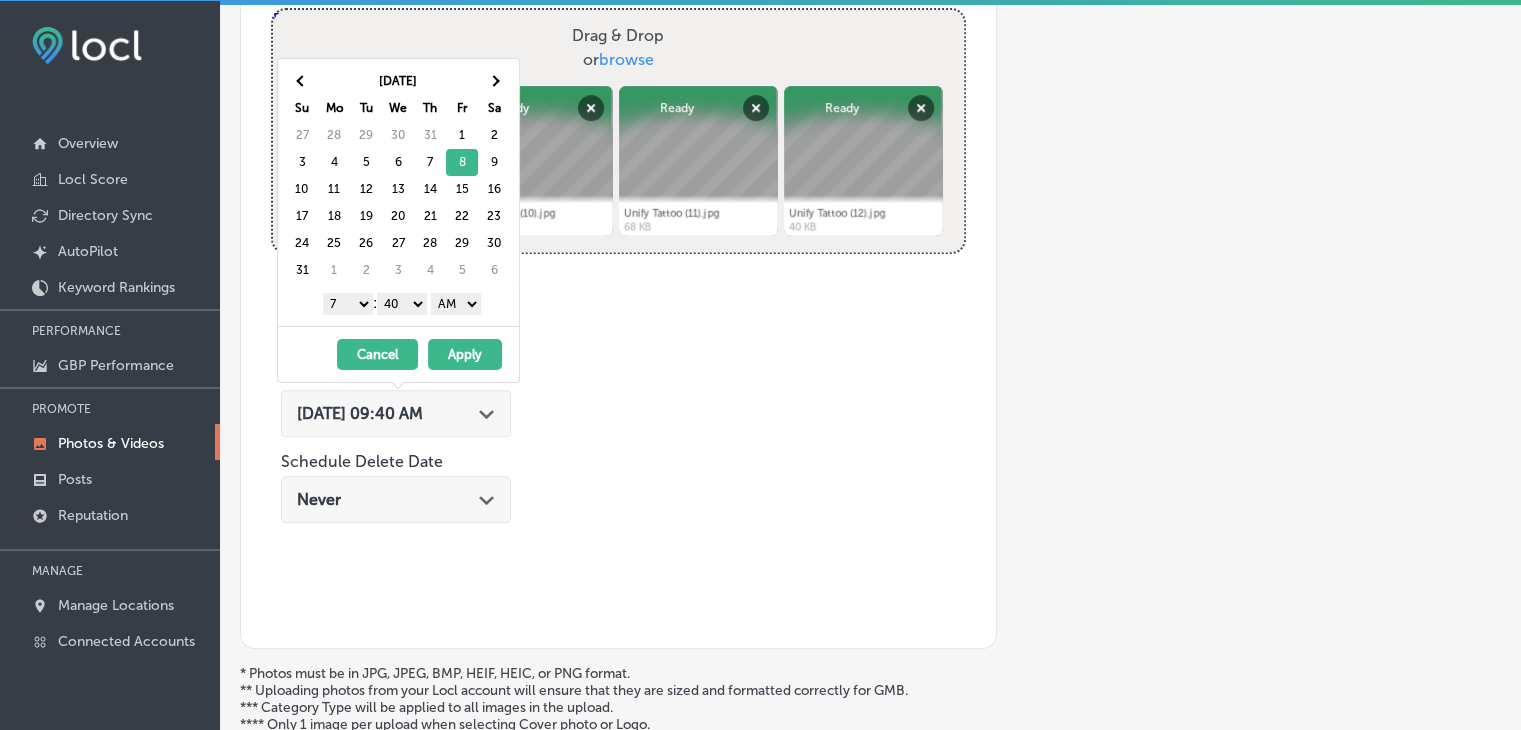 click on "1 2 3 4 5 6 7 8 9 10 11 12  :  00 10 20 30 40 50   AM PM" at bounding box center [402, 303] 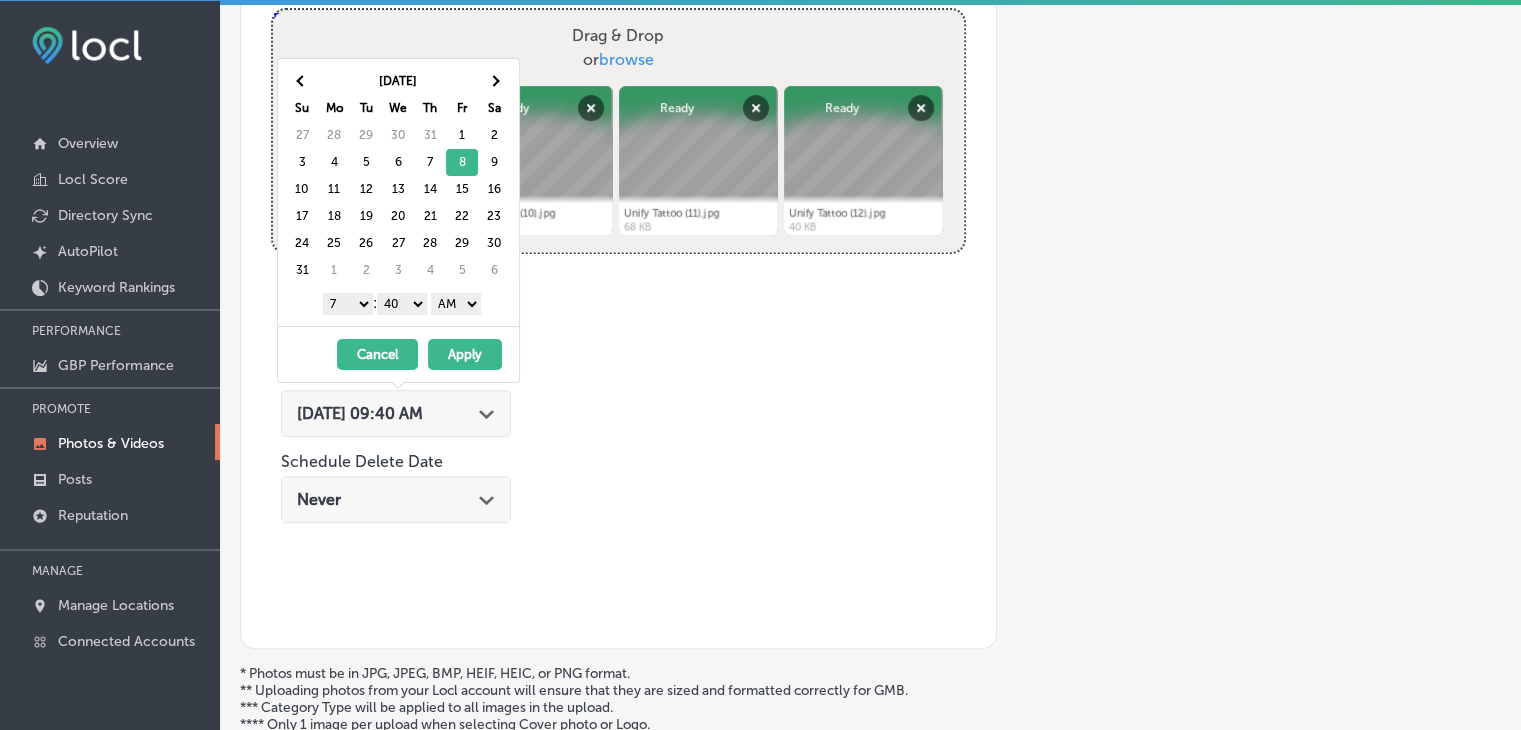 click on "00 10 20 30 40 50" at bounding box center [402, 304] 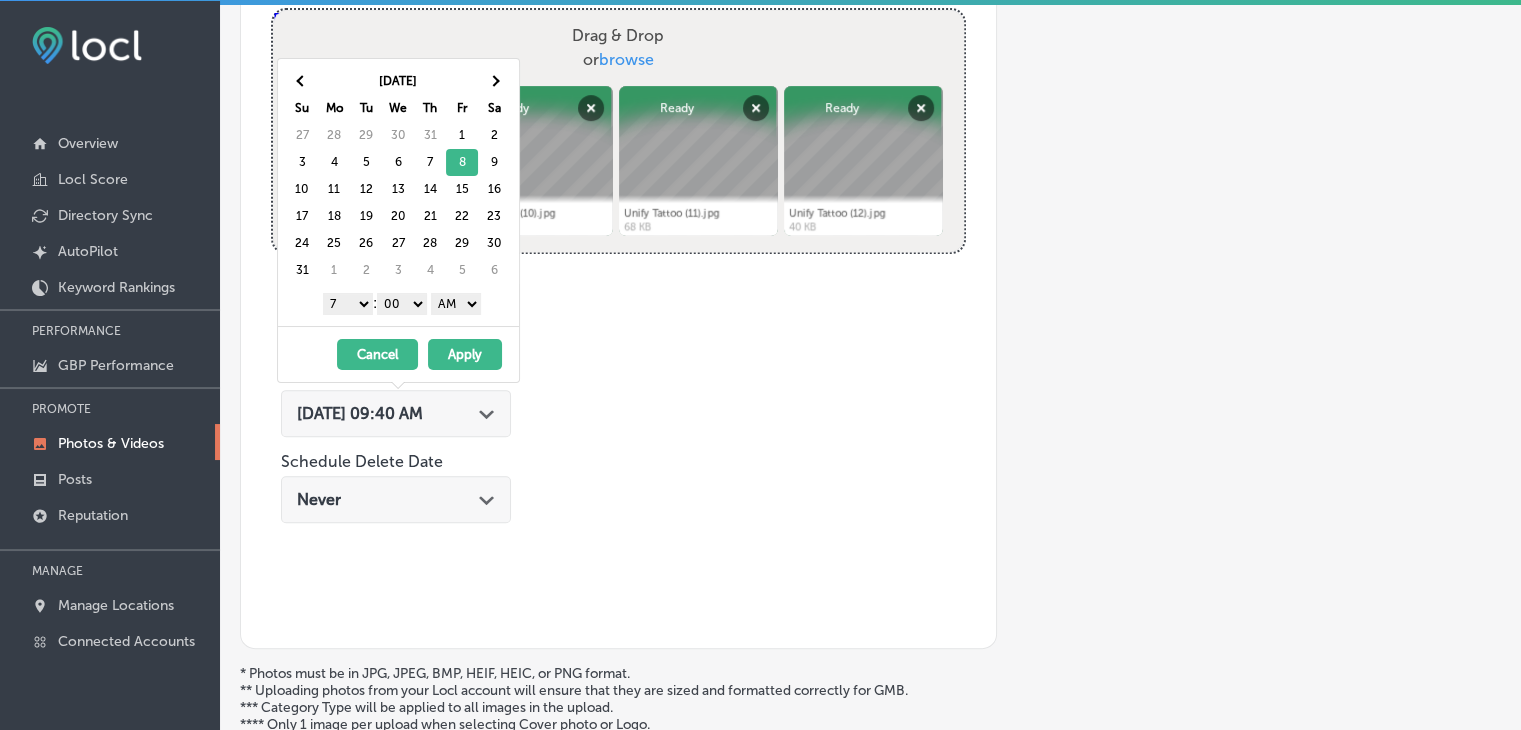 click on "[DATE] - [DATE] Cancel Apply" at bounding box center (398, 354) 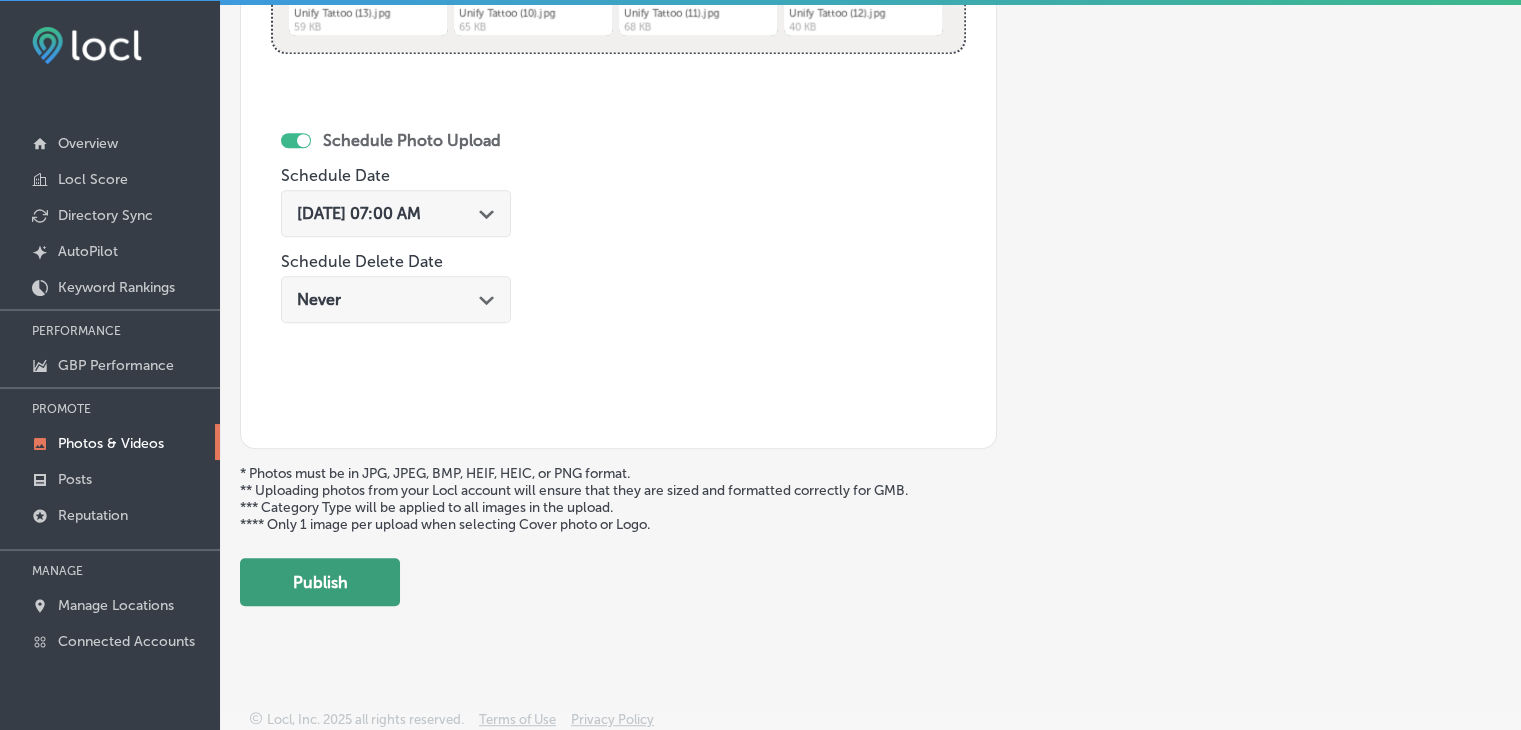 click on "Publish" at bounding box center [320, 582] 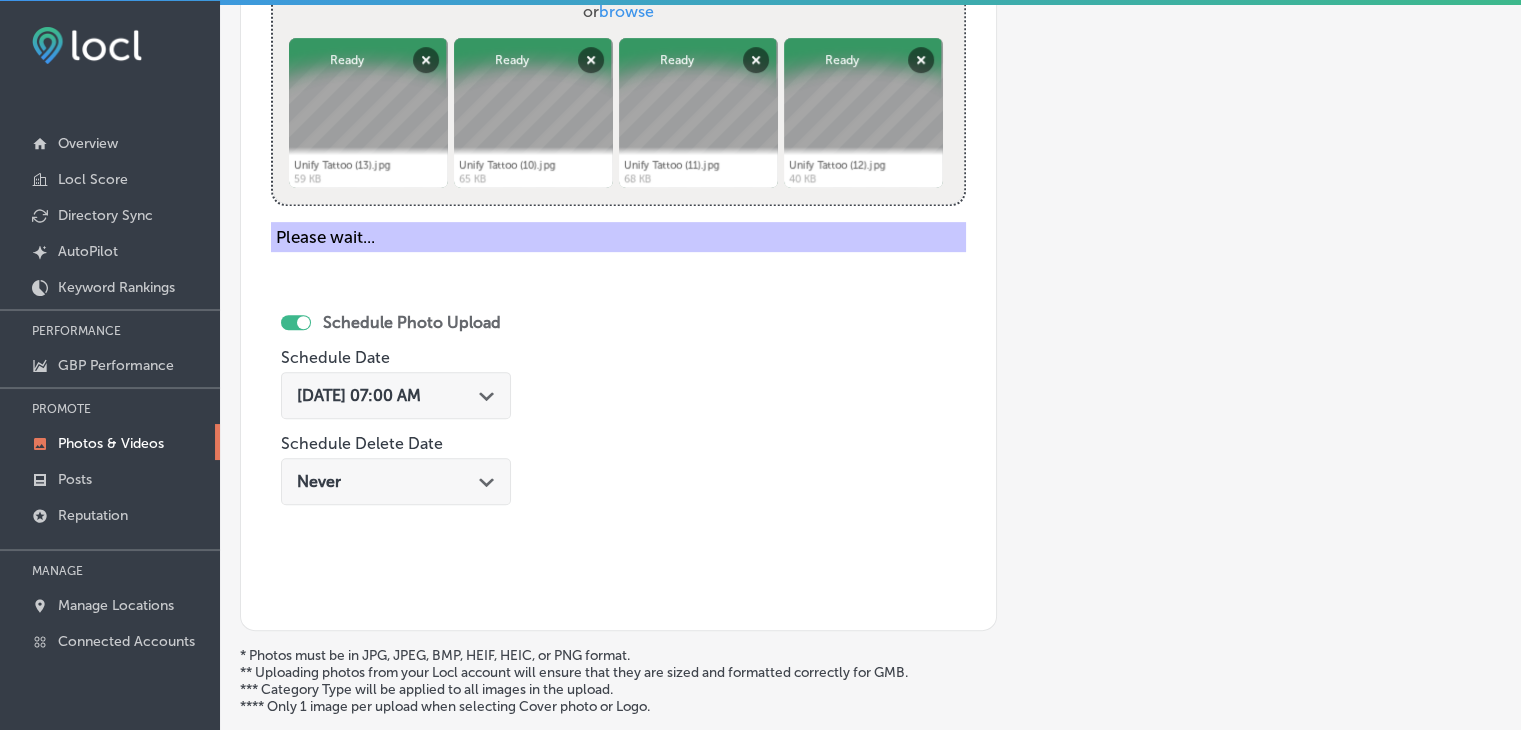 scroll, scrollTop: 472, scrollLeft: 0, axis: vertical 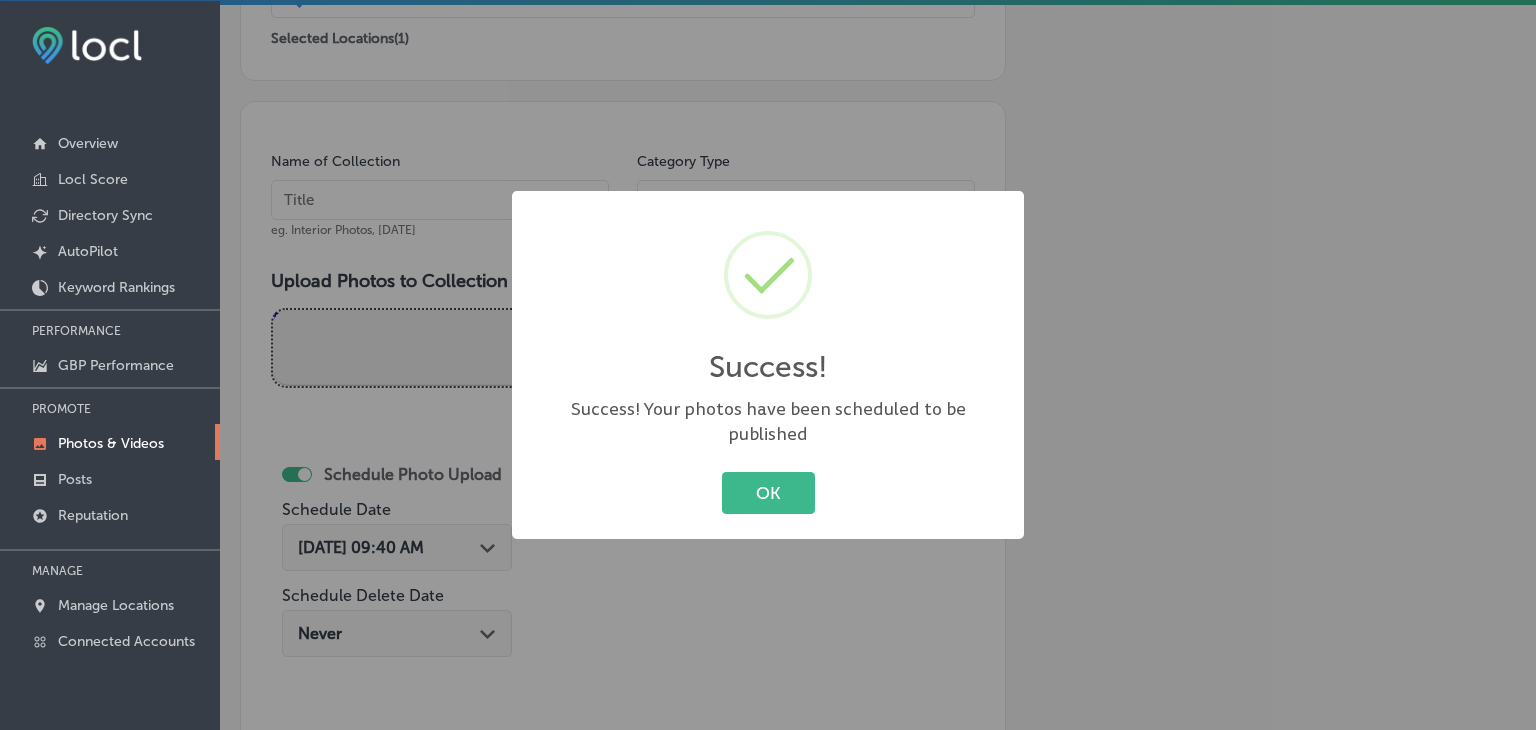 click on "Success! × Success! Your photos have been scheduled to be published OK Cancel" at bounding box center [768, 365] 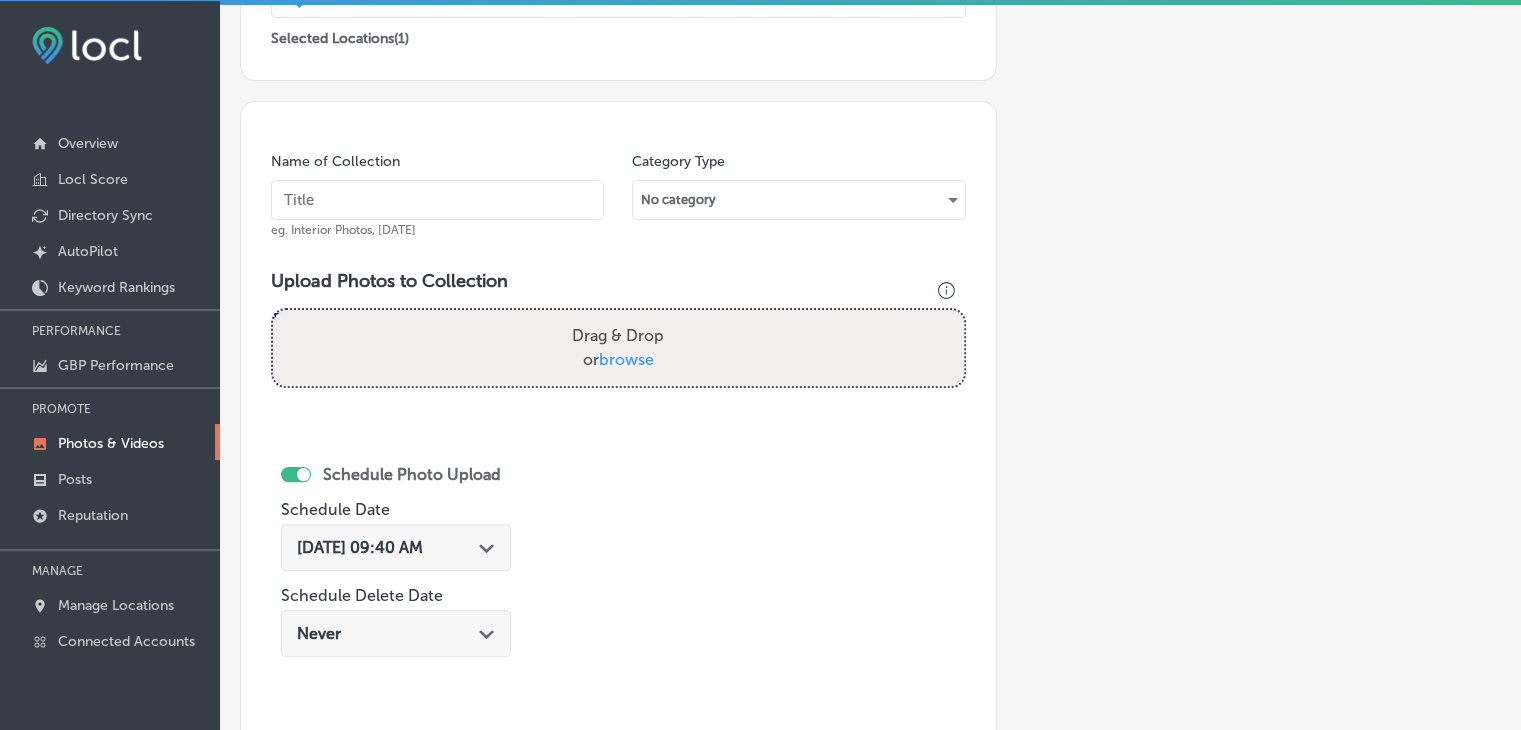click at bounding box center (437, 200) 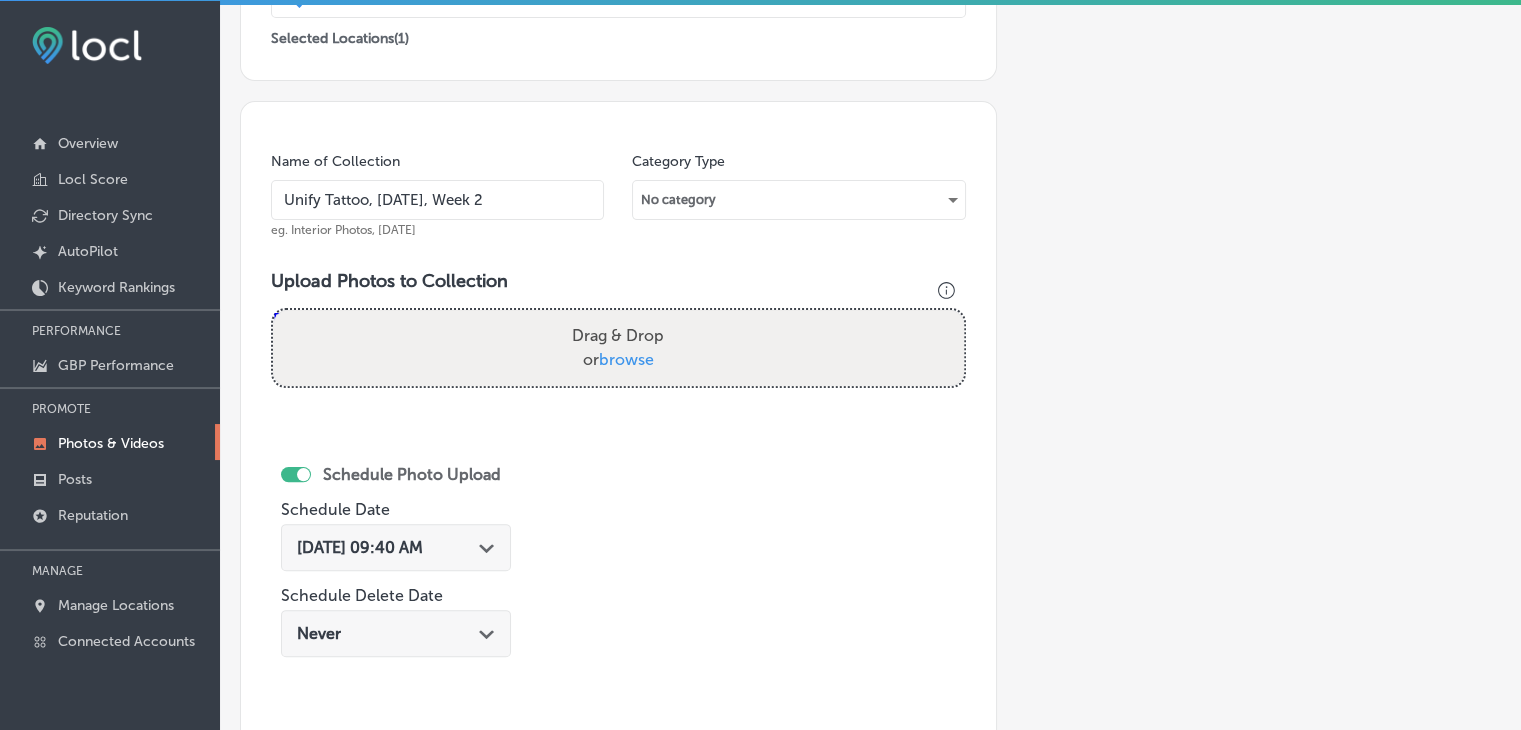 type on "Unify Tattoo, [DATE], Week 2" 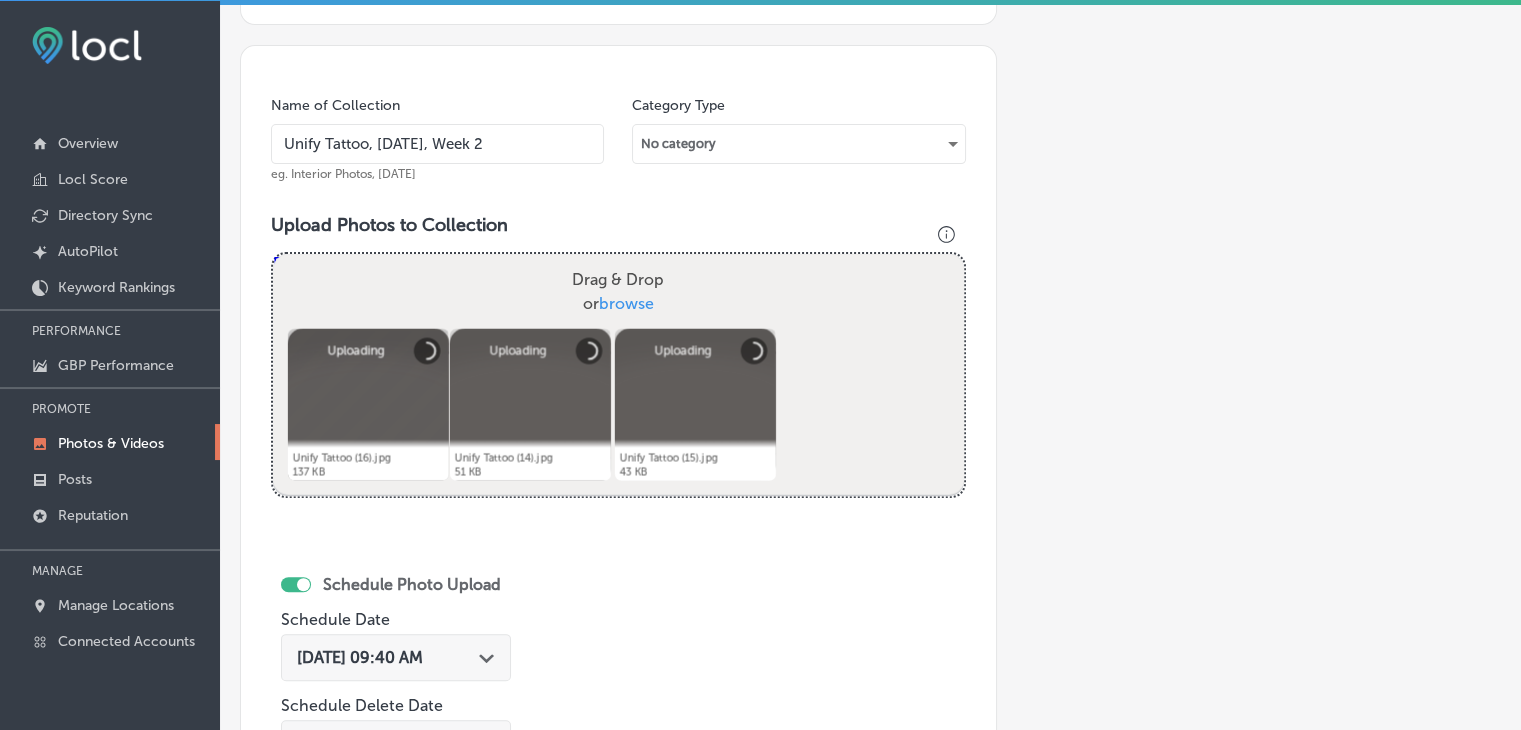 scroll, scrollTop: 672, scrollLeft: 0, axis: vertical 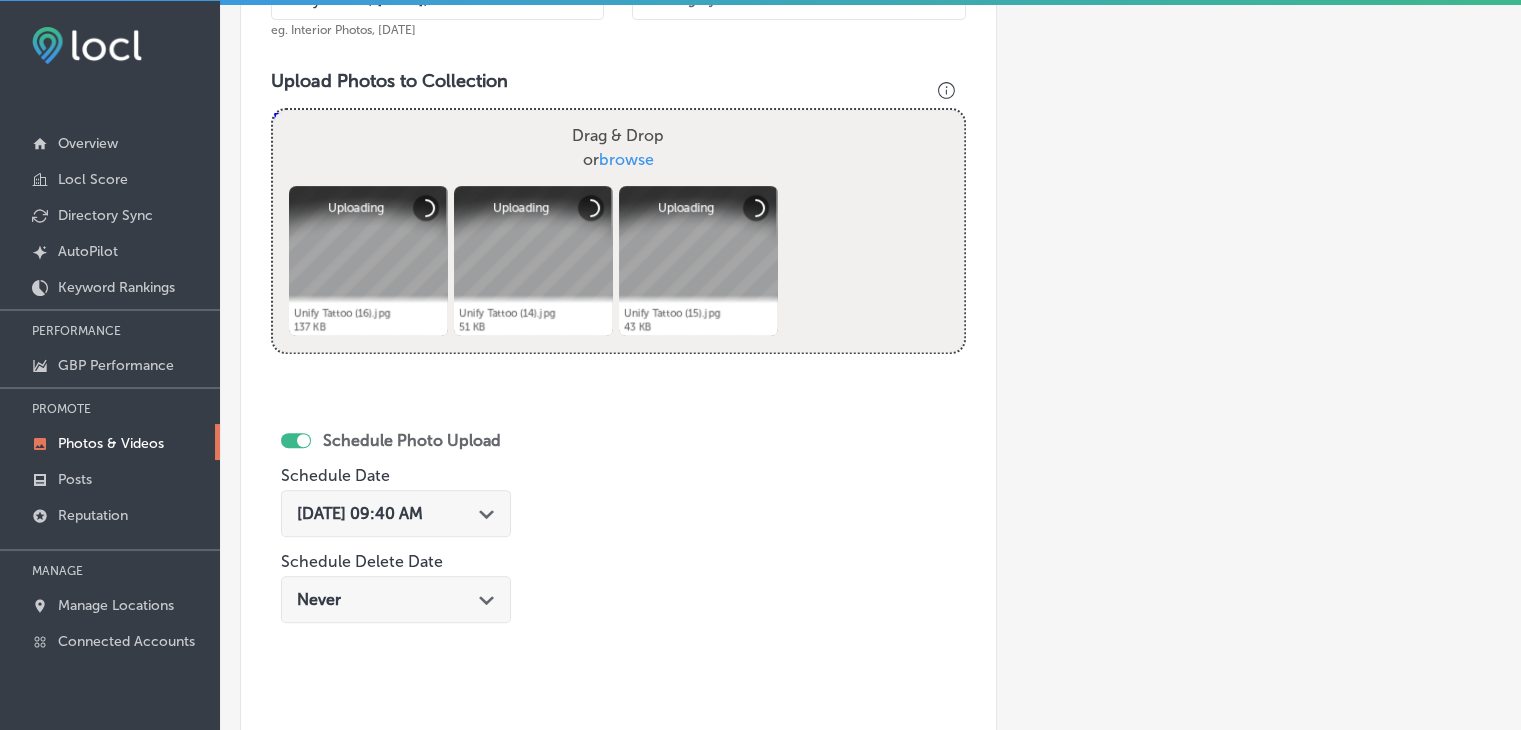 click on "[DATE] 09:40 AM
Path
Created with Sketch." at bounding box center [396, 513] 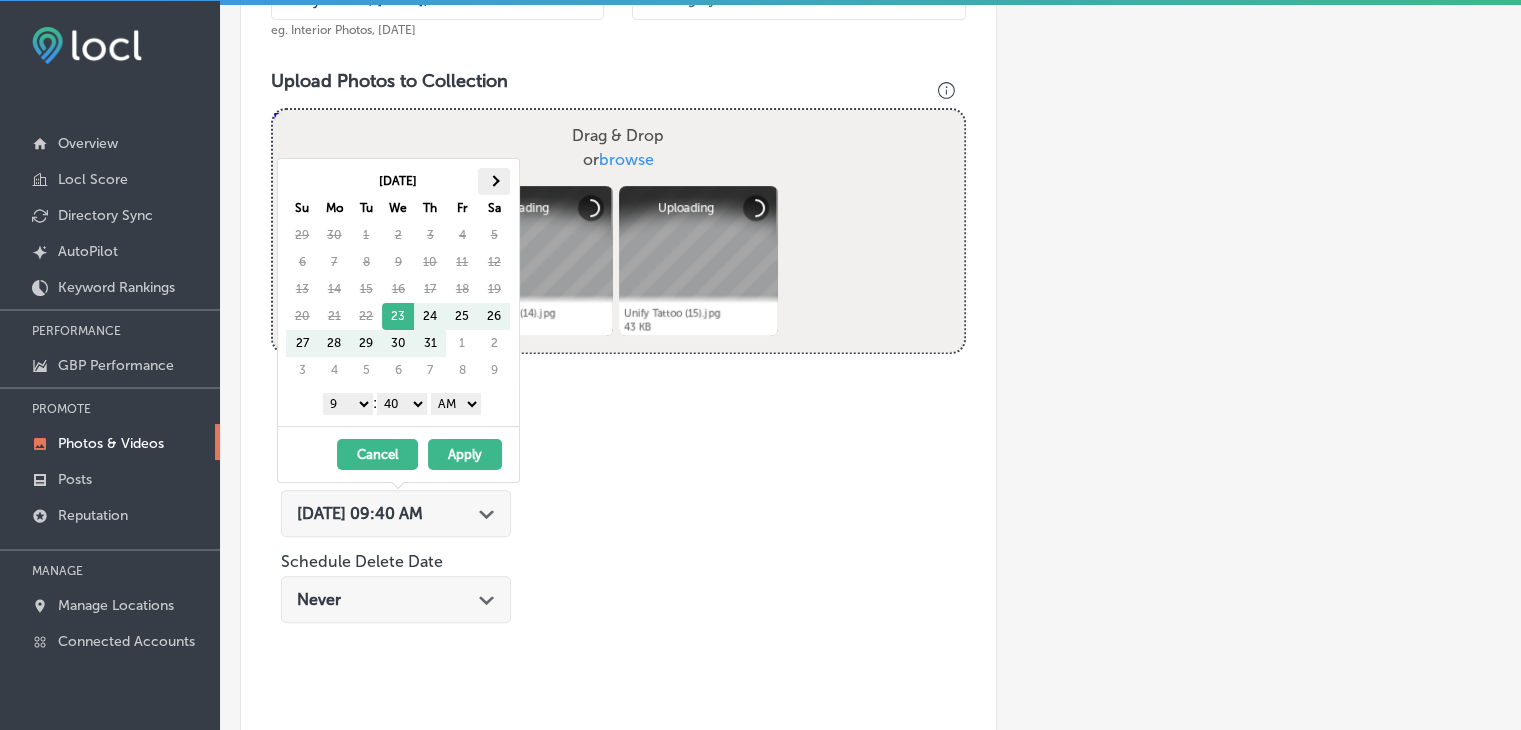 click at bounding box center [494, 181] 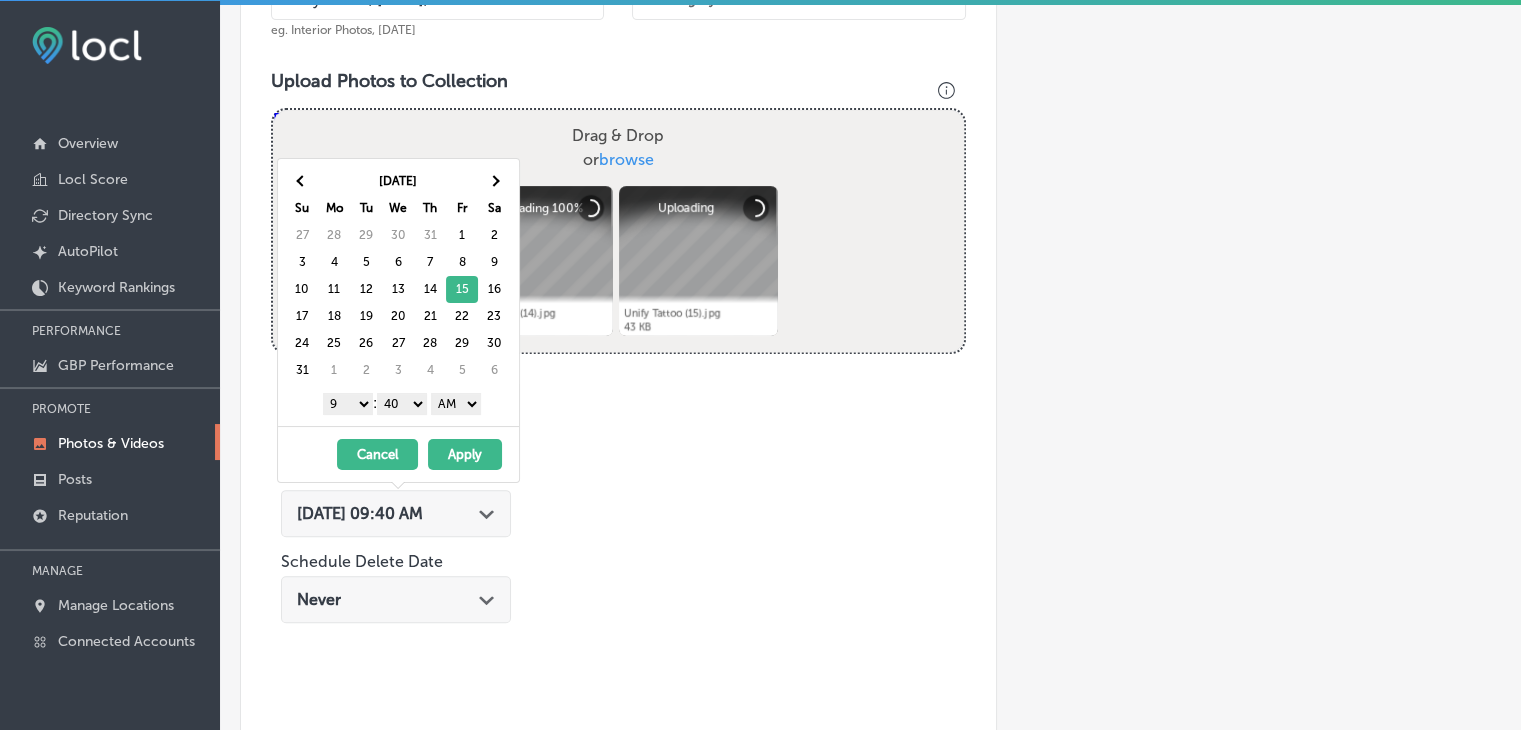 click on "1 2 3 4 5 6 7 8 9 10 11 12" at bounding box center [348, 404] 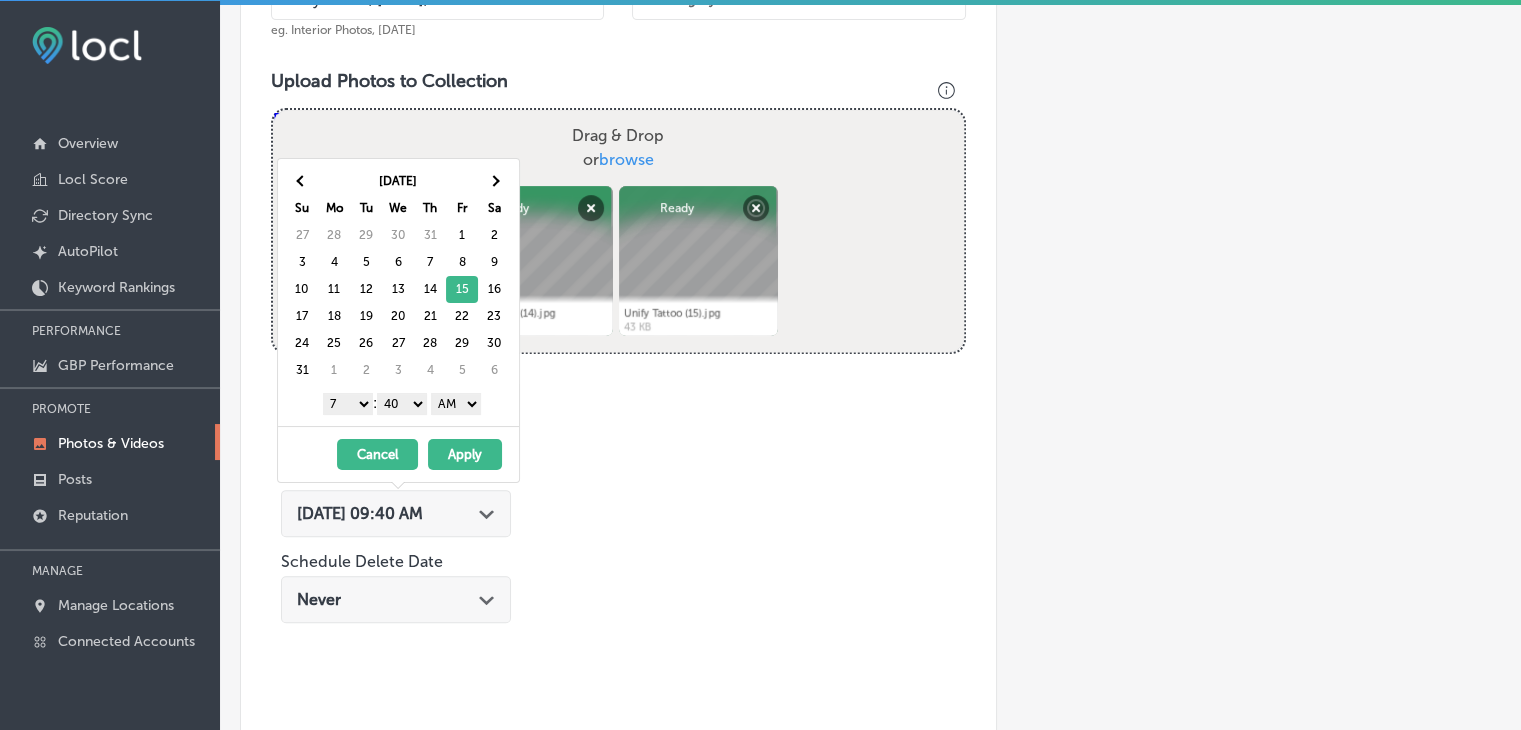 click on "[DATE] Su Mo Tu We Th Fr Sa 27 28 29 30 31 1 2 3 4 5 6 7 8 9 10 11 12 13 14 15 16 17 18 19 20 21 22 23 24 25 26 27 28 29 30 31 1 2 3 4 5 6 1 2 3 4 5 6 7 8 9 10 11 12  :  00 10 20 30 40 50   AM PM" at bounding box center (398, 292) 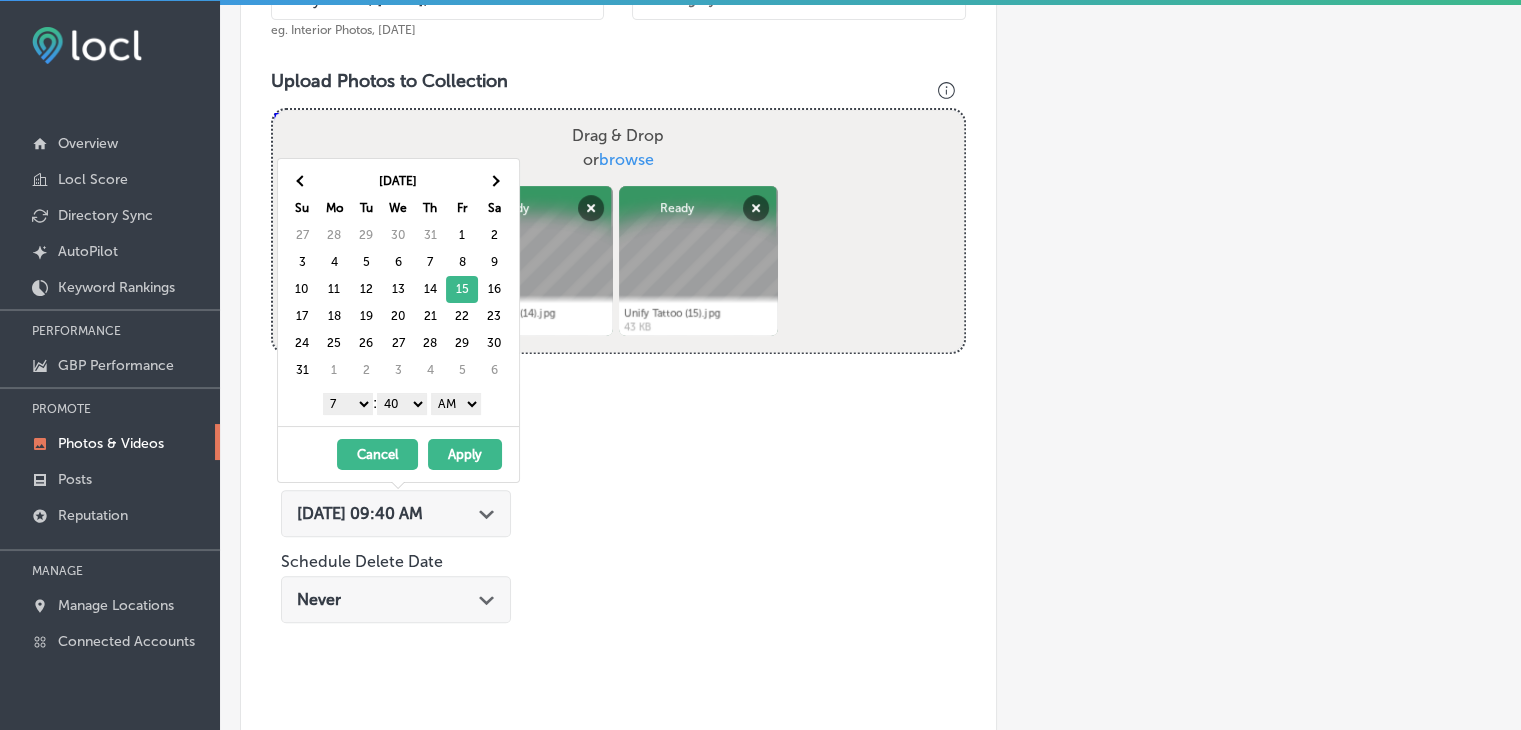 click on "00 10 20 30 40 50" at bounding box center [402, 404] 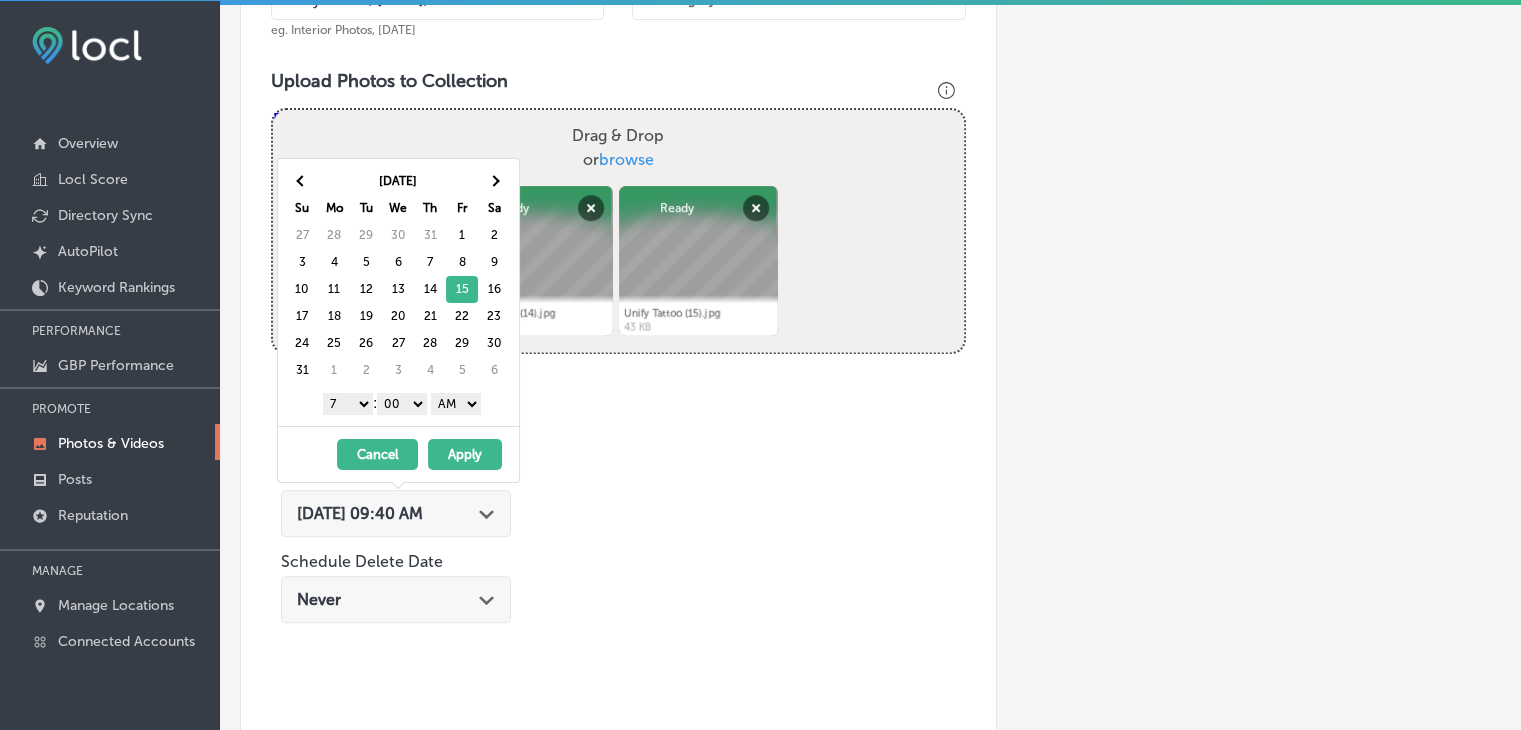 click on "Apply" at bounding box center (465, 454) 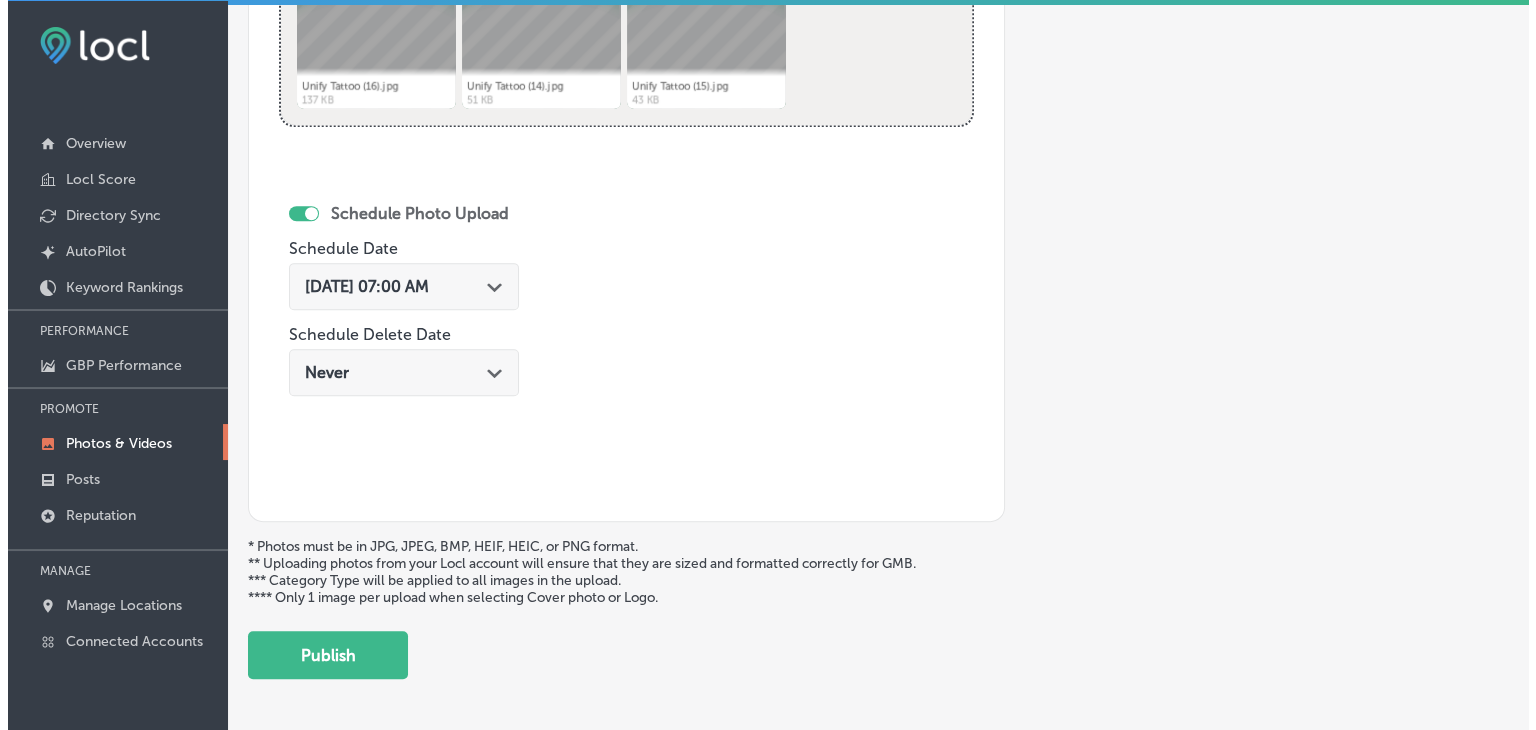 scroll, scrollTop: 972, scrollLeft: 0, axis: vertical 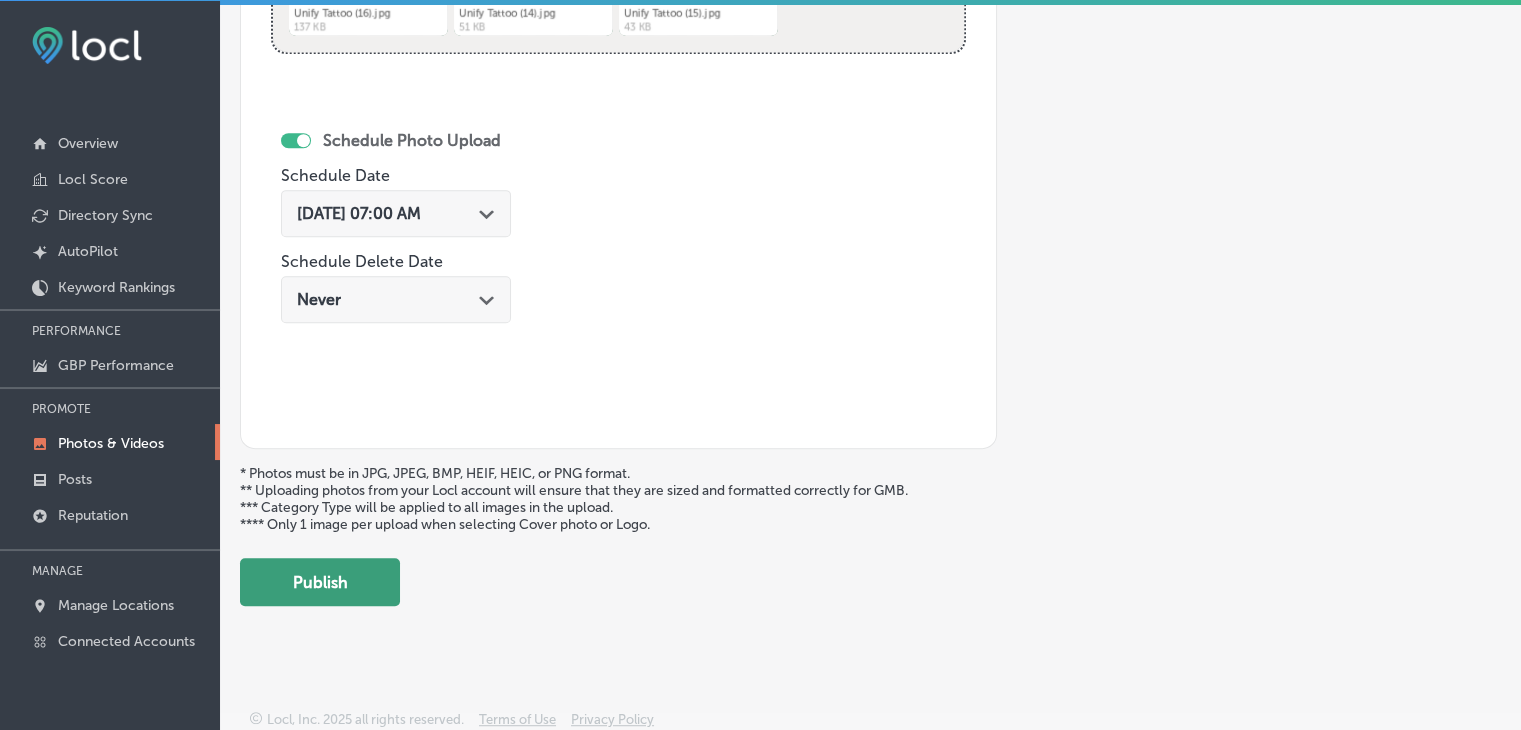 click on "Publish" at bounding box center [320, 582] 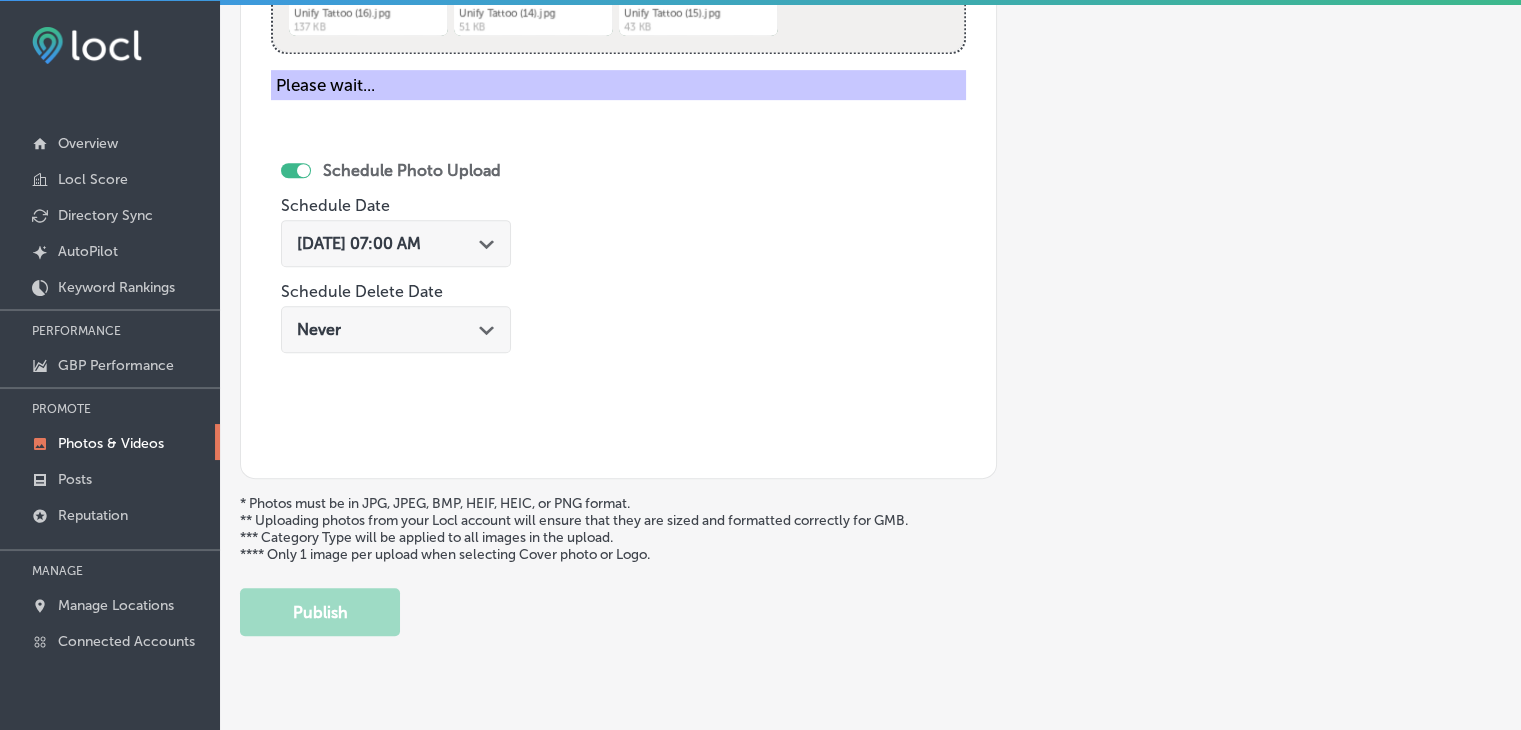 type 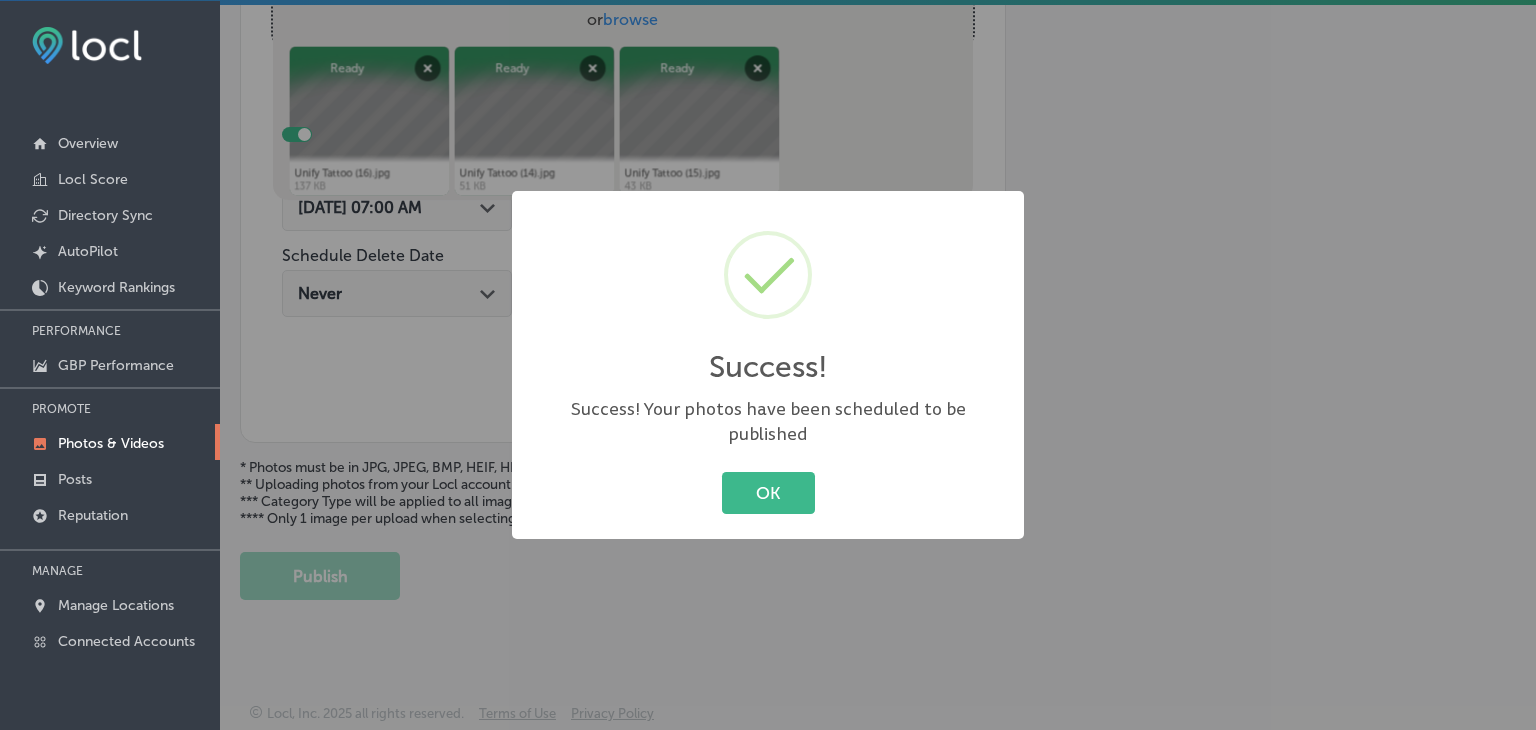 scroll, scrollTop: 807, scrollLeft: 0, axis: vertical 